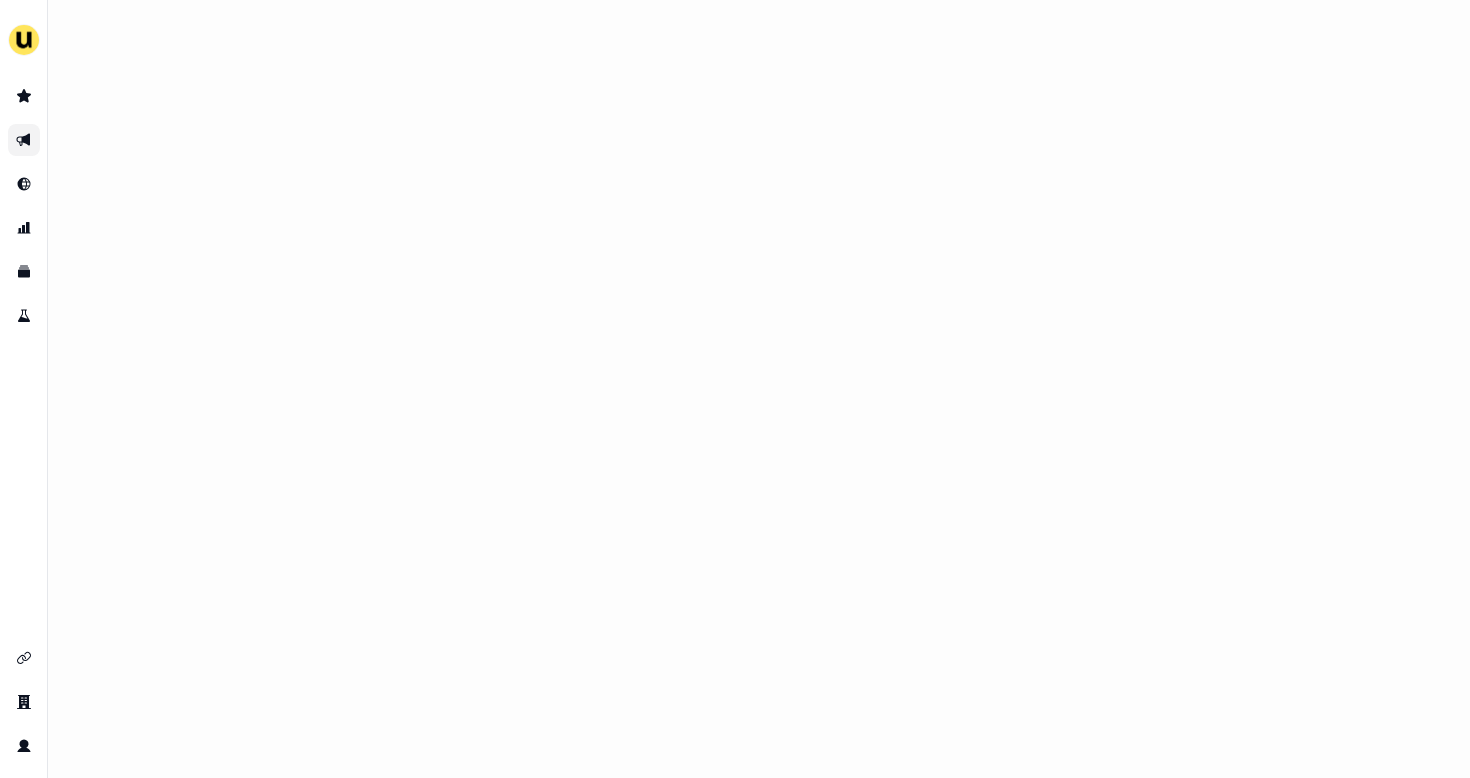 scroll, scrollTop: 0, scrollLeft: 0, axis: both 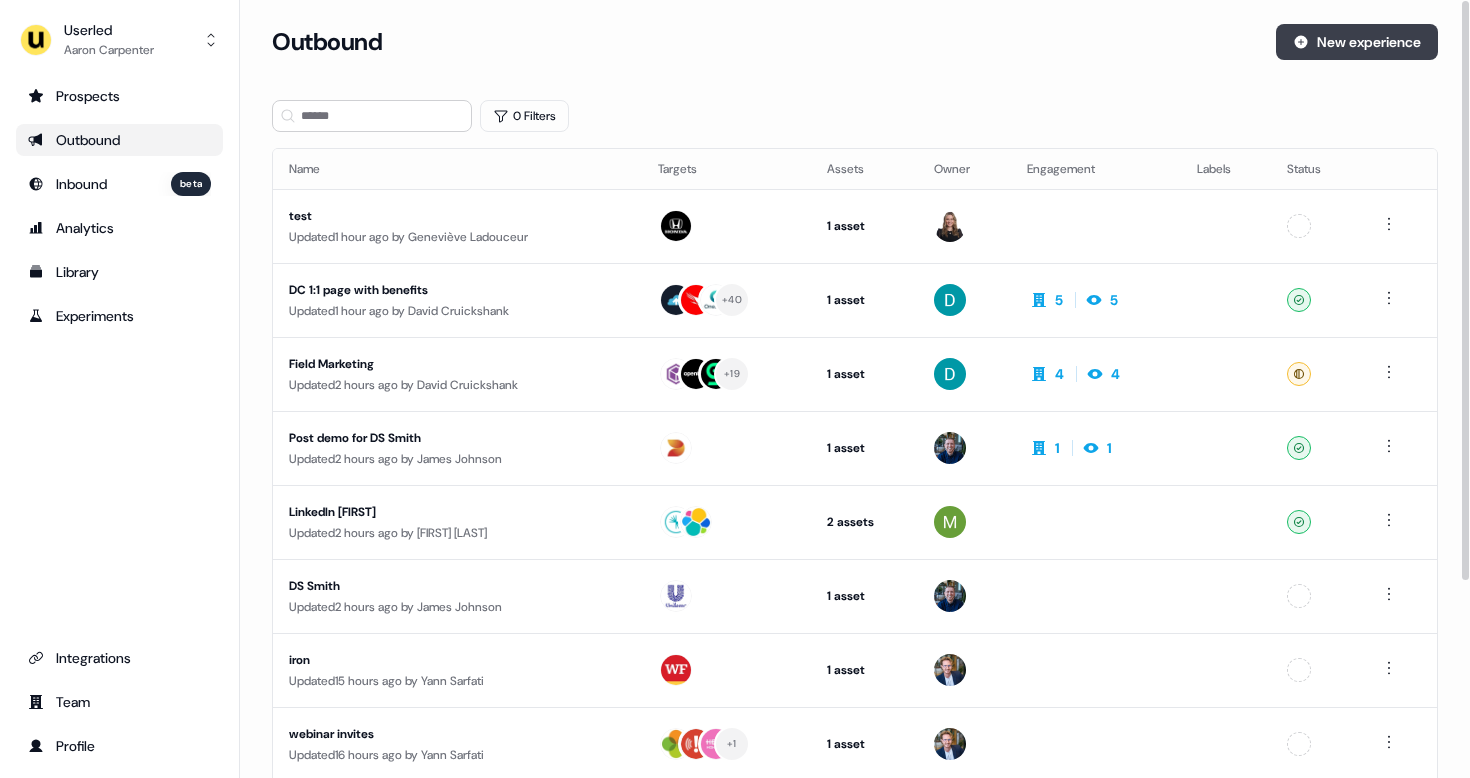click 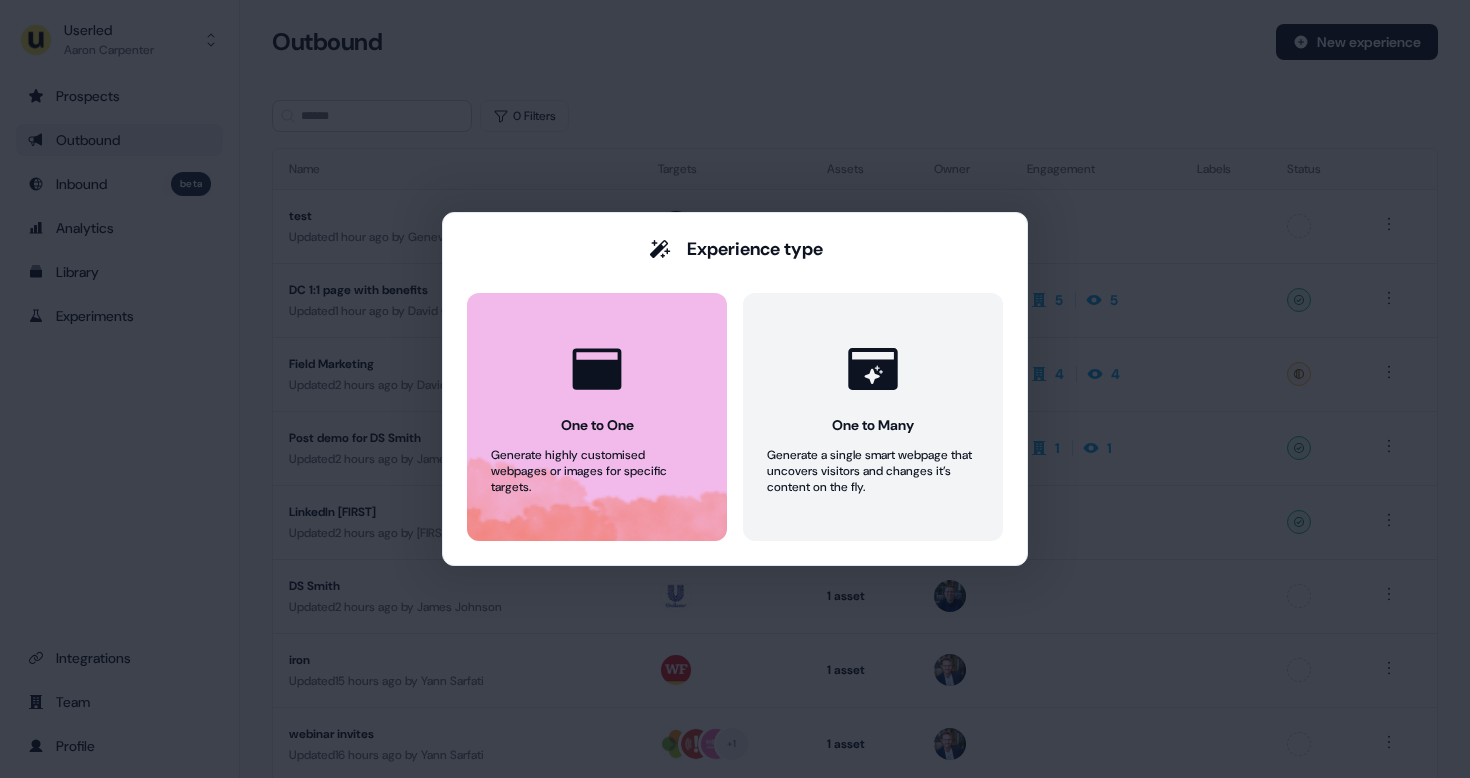 click on "Generate highly customised webpages or images for specific targets." at bounding box center [597, 471] 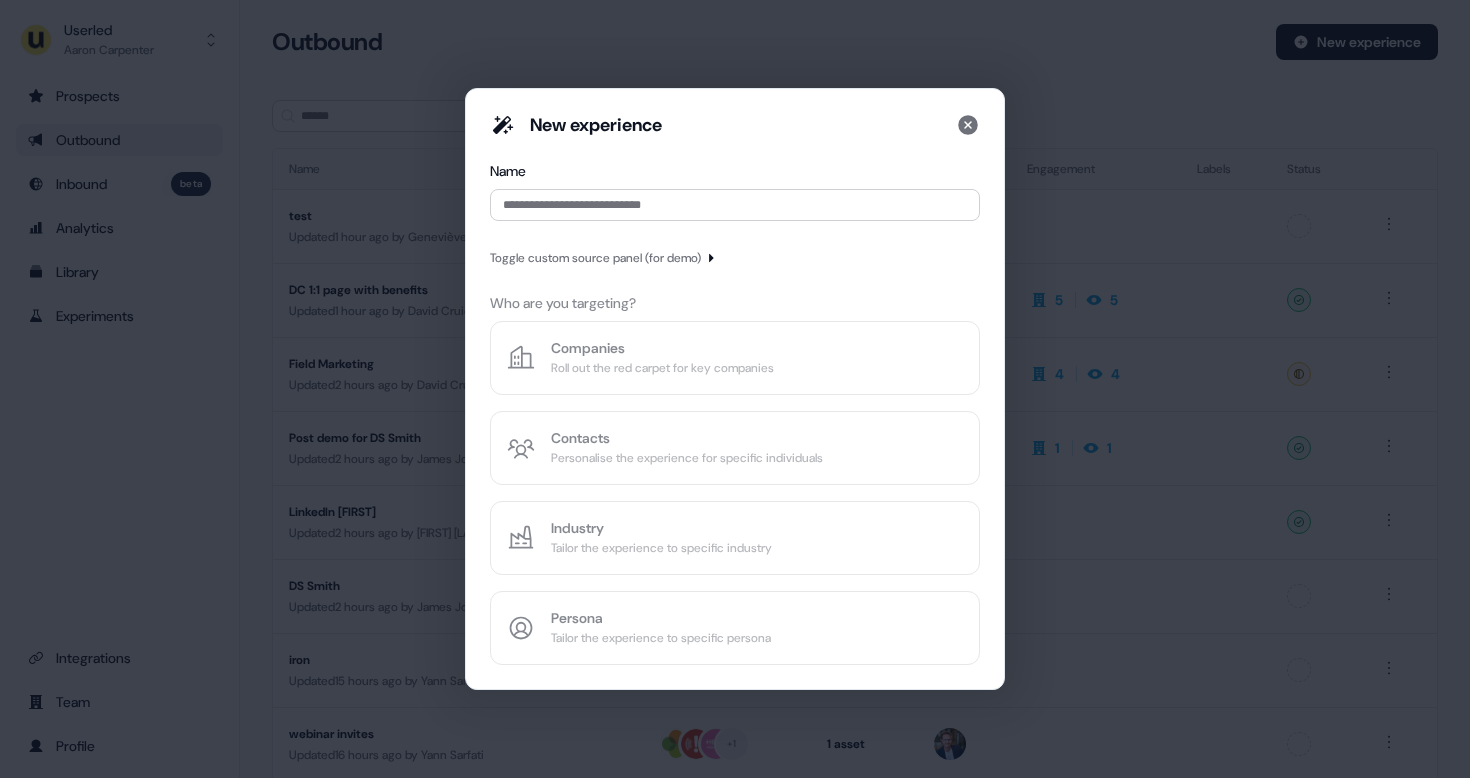 click on "Toggle custom source panel (for demo)" at bounding box center [595, 258] 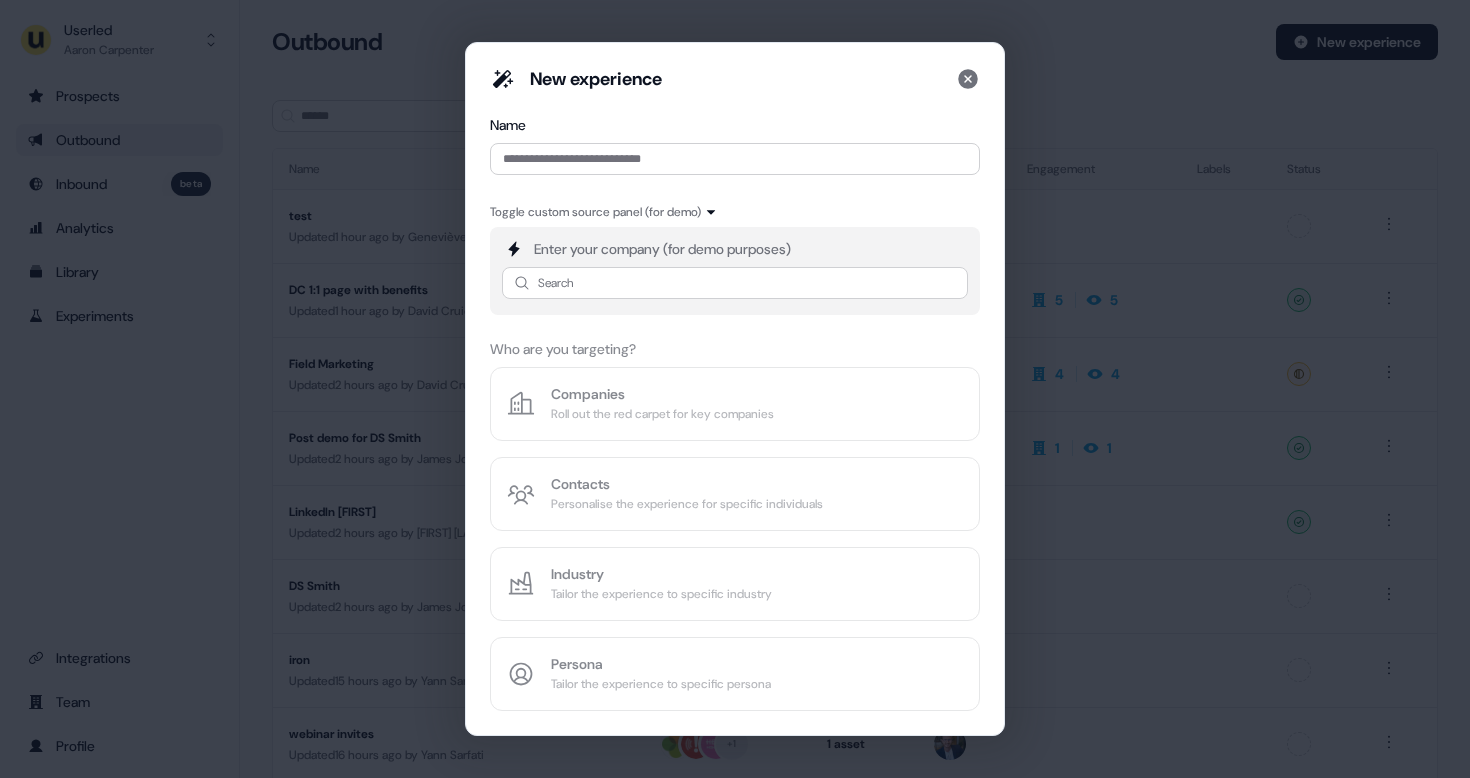 type 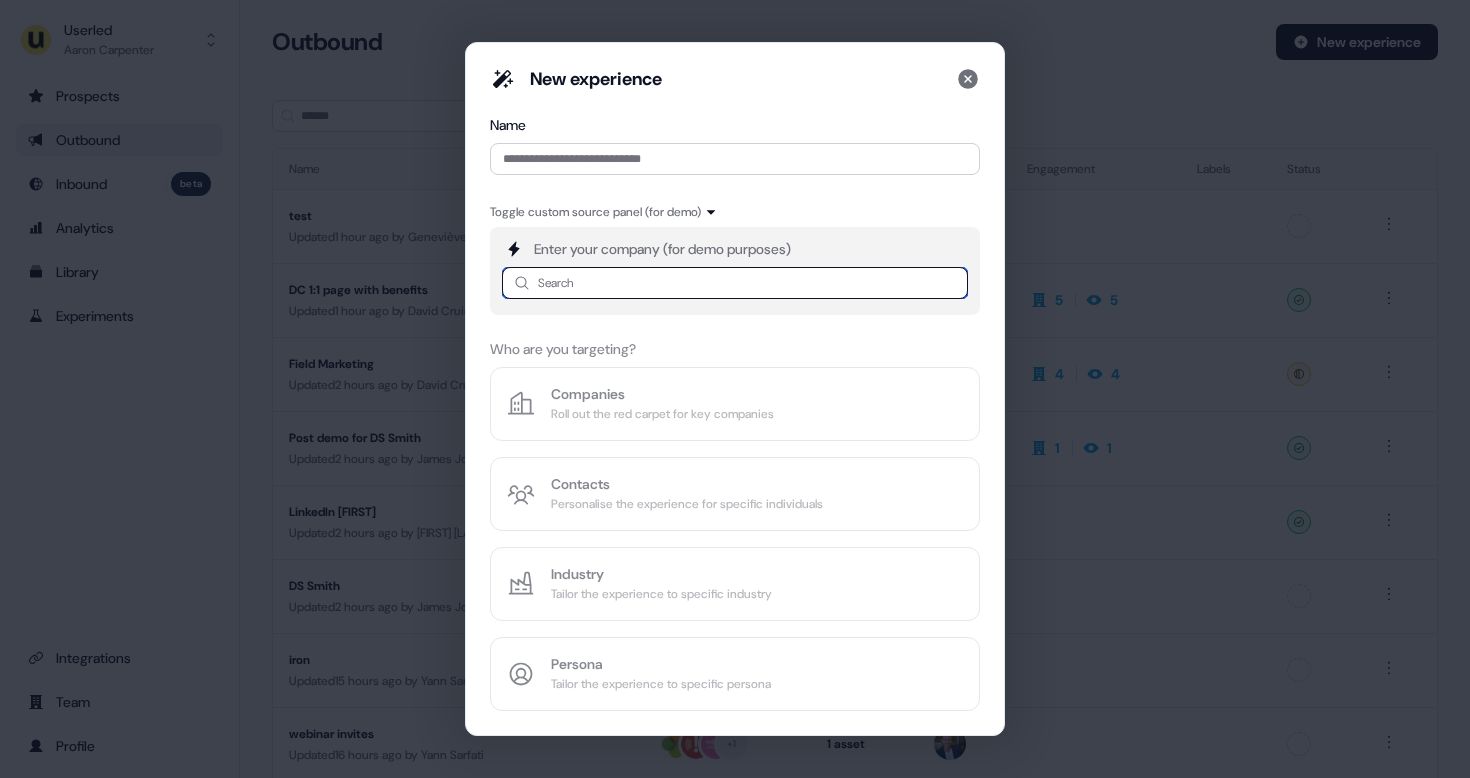 click at bounding box center [735, 283] 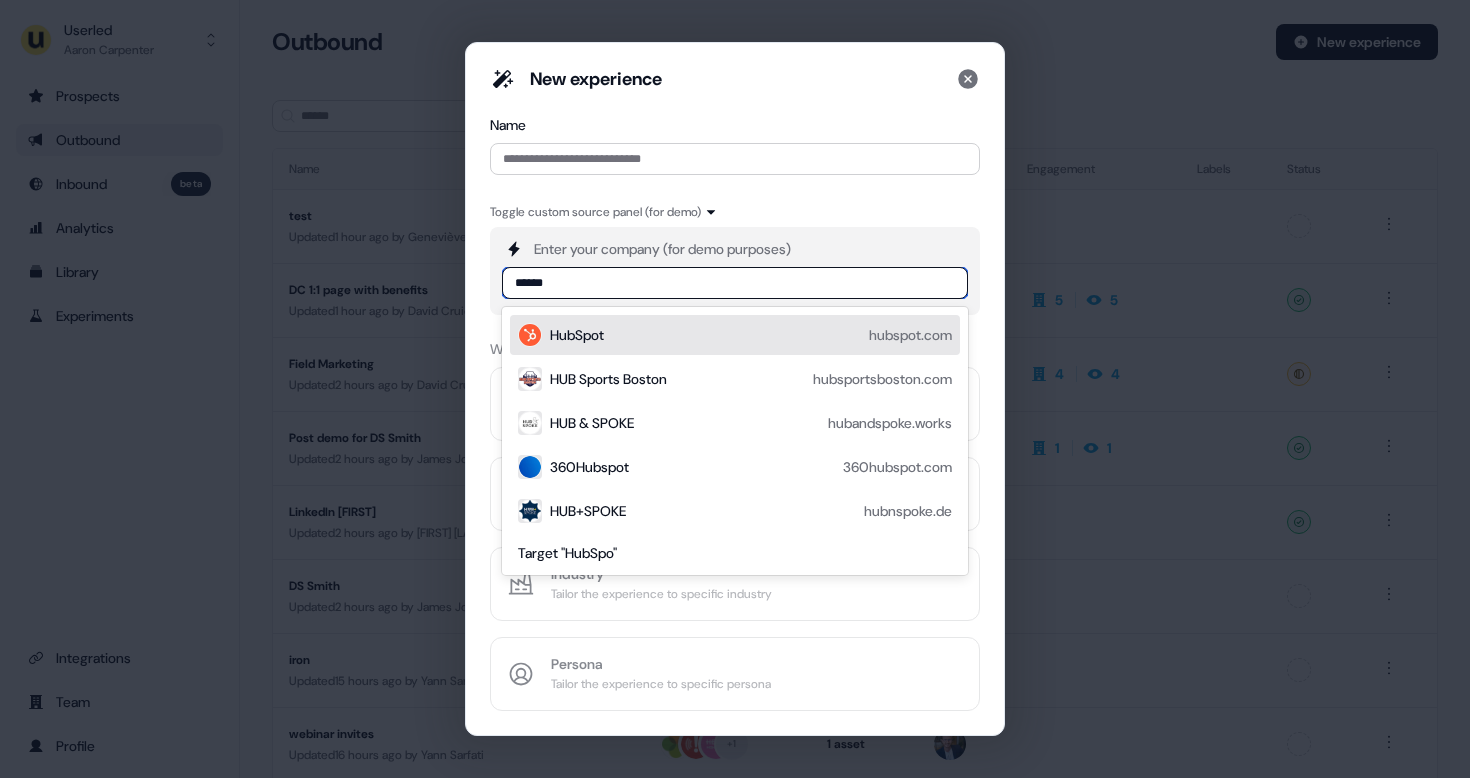 type on "*******" 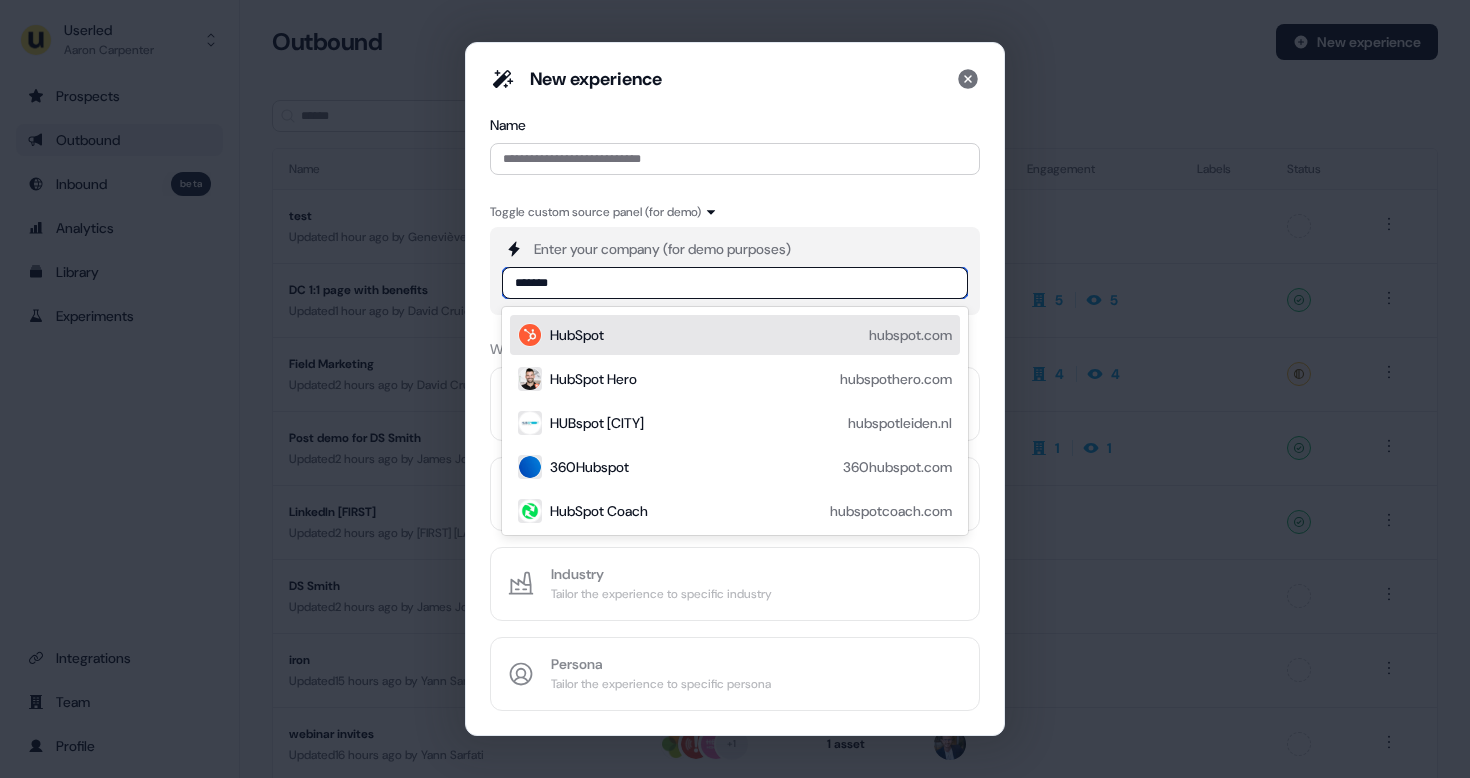 click on "HubSpot hubspot.com" at bounding box center (751, 335) 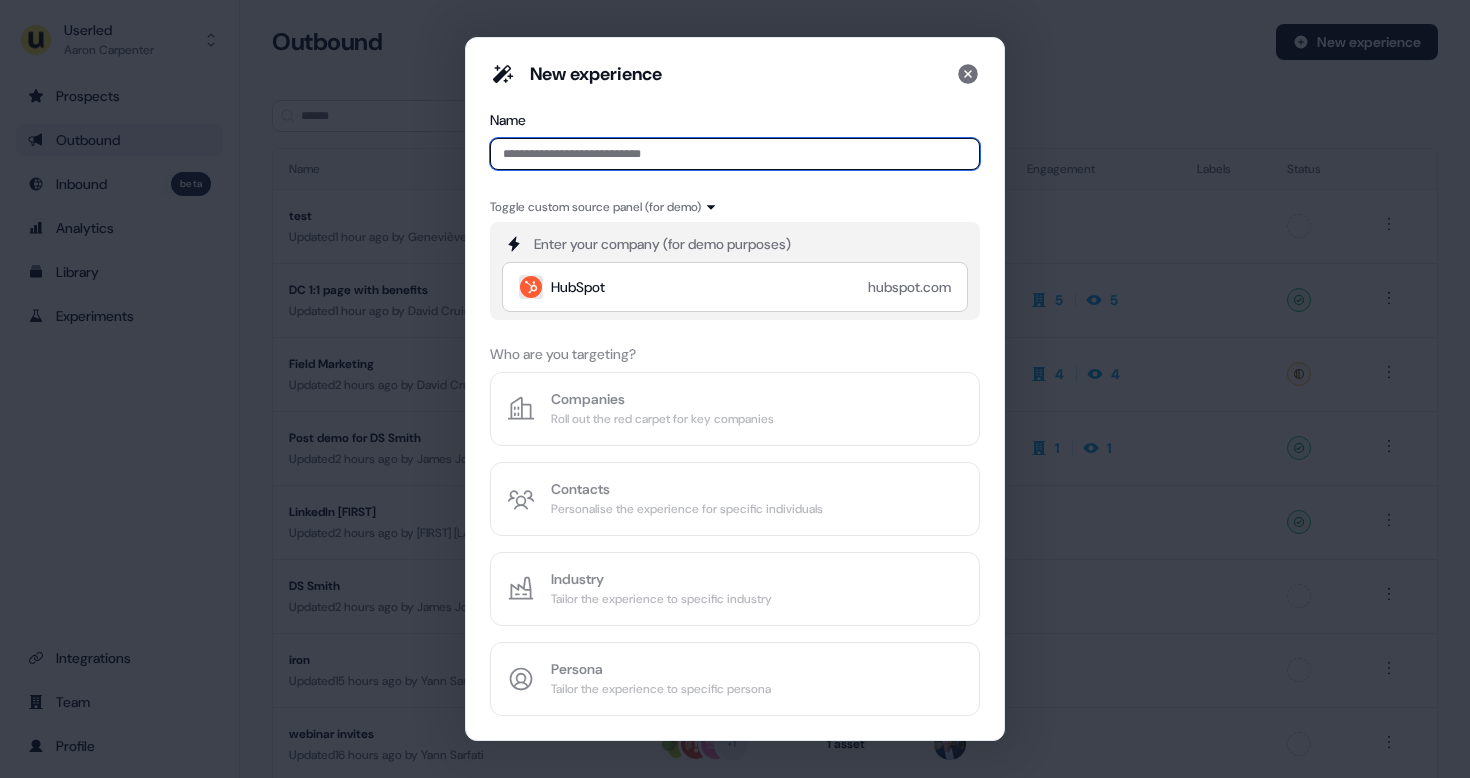 click at bounding box center [735, 154] 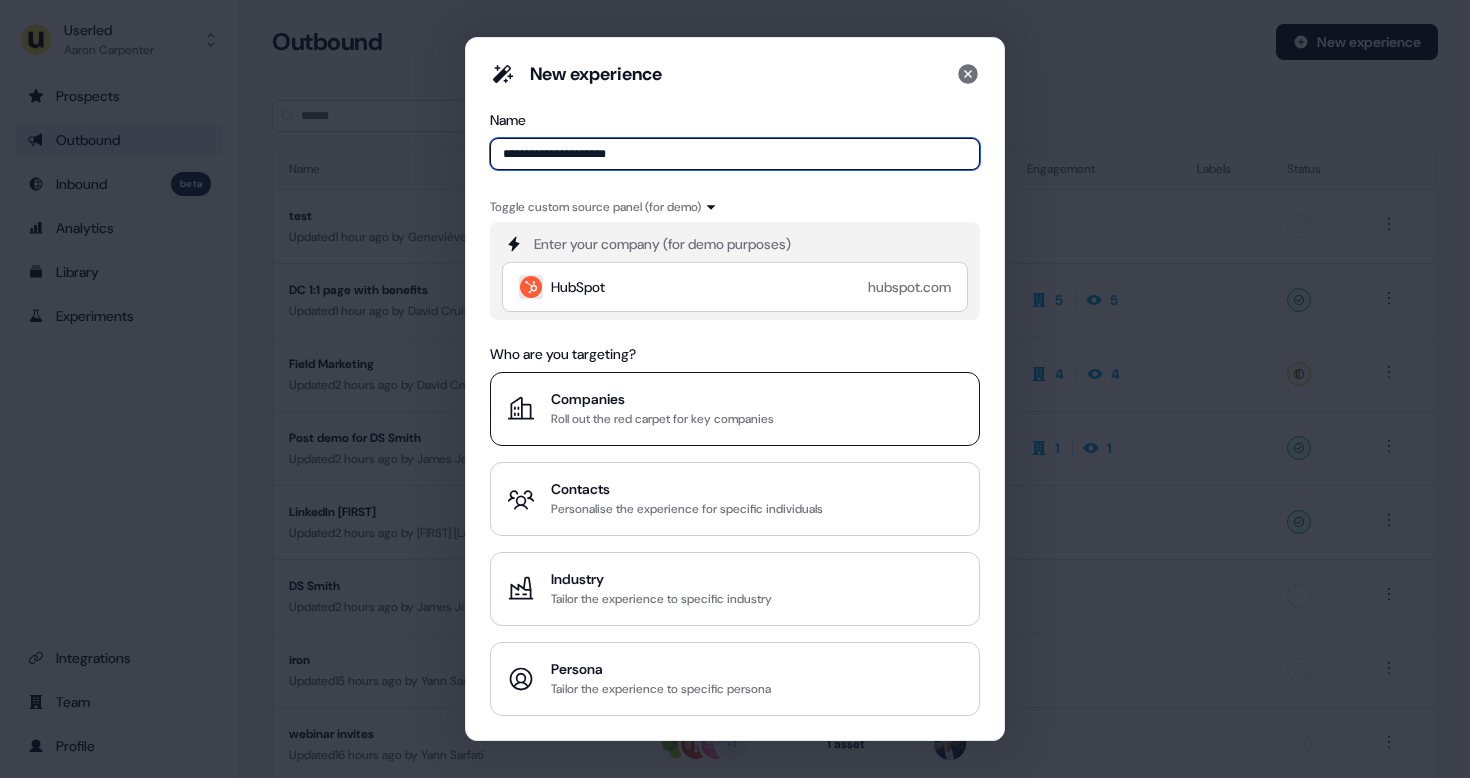 type on "**********" 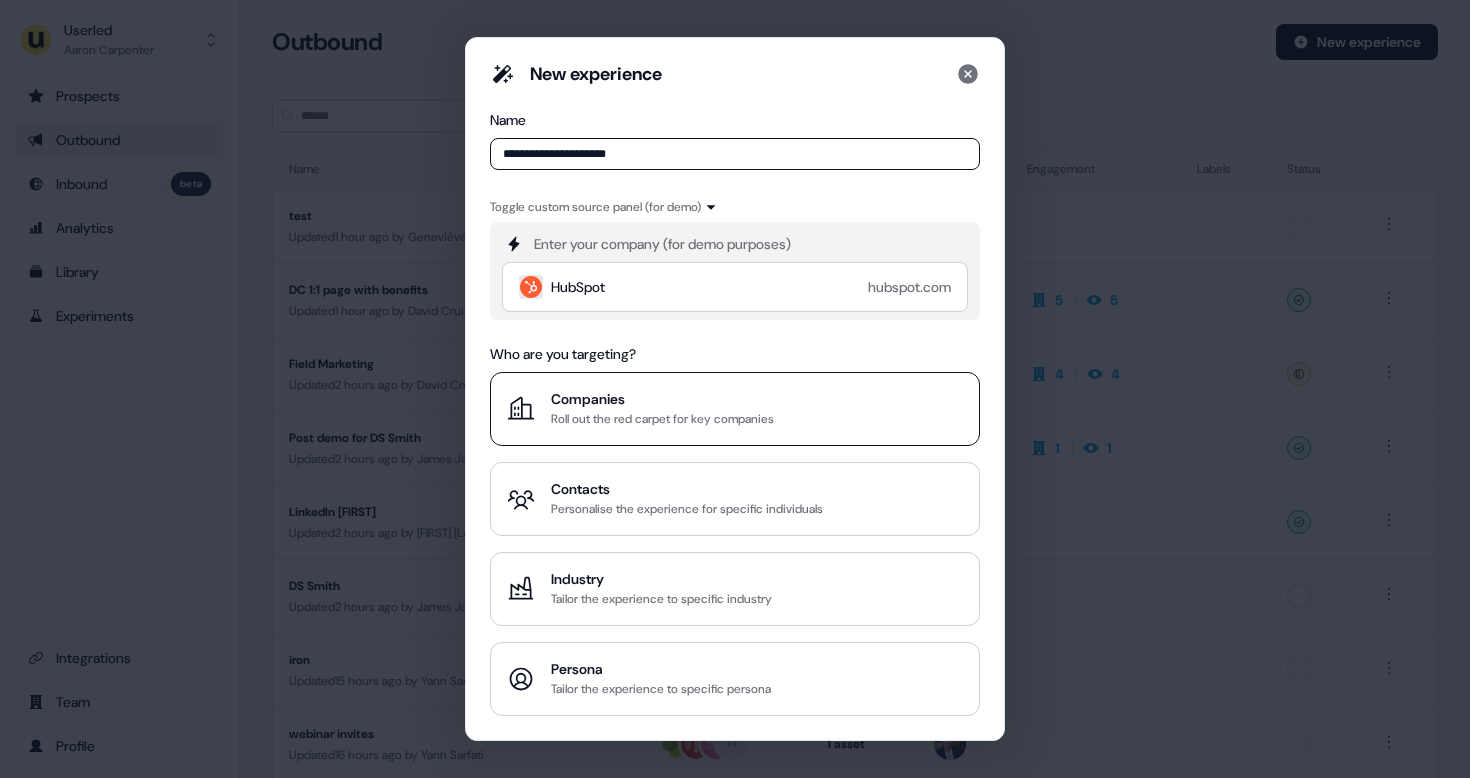 click on "Roll out the red carpet for key companies" at bounding box center (662, 419) 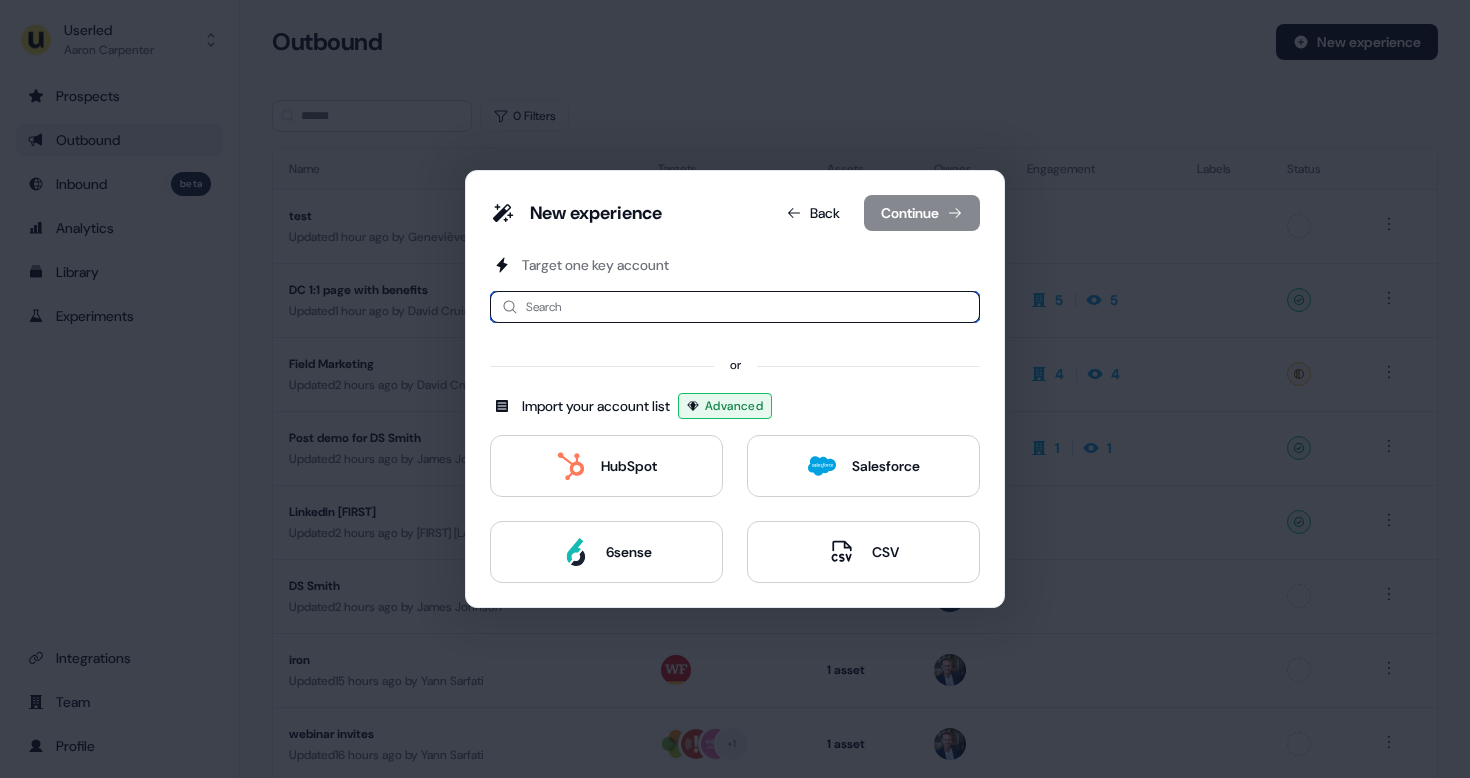 click at bounding box center [735, 307] 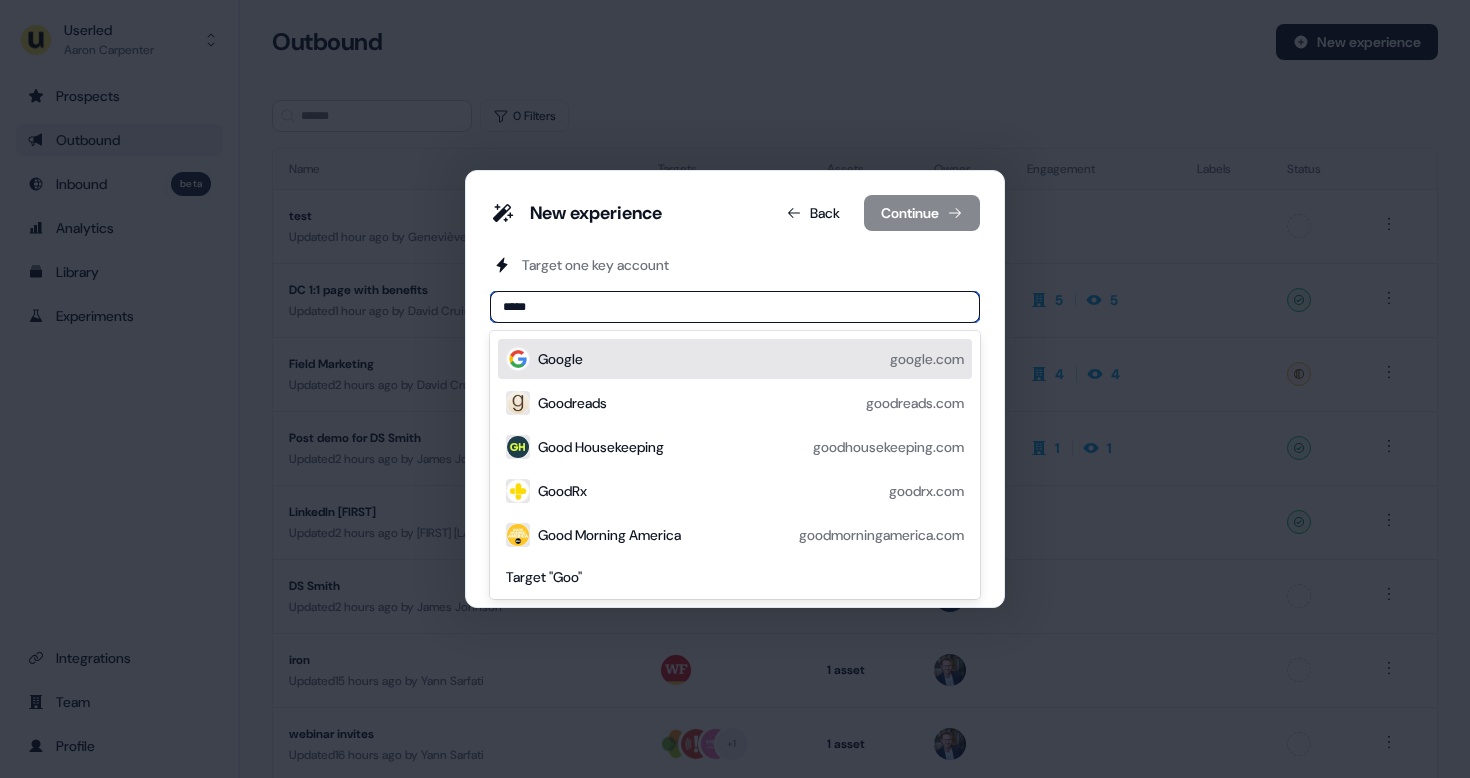 type on "******" 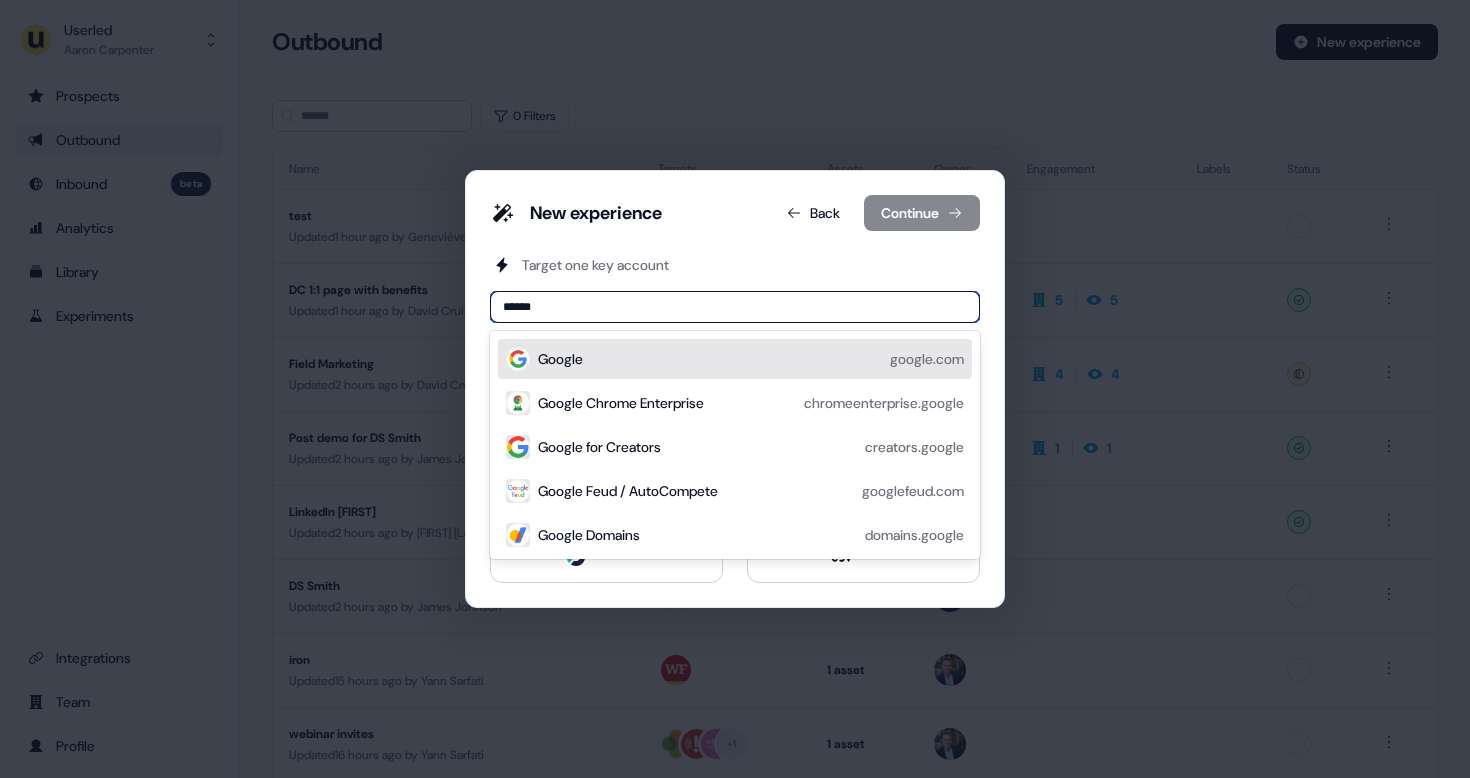 click on "Google google.com" at bounding box center [751, 359] 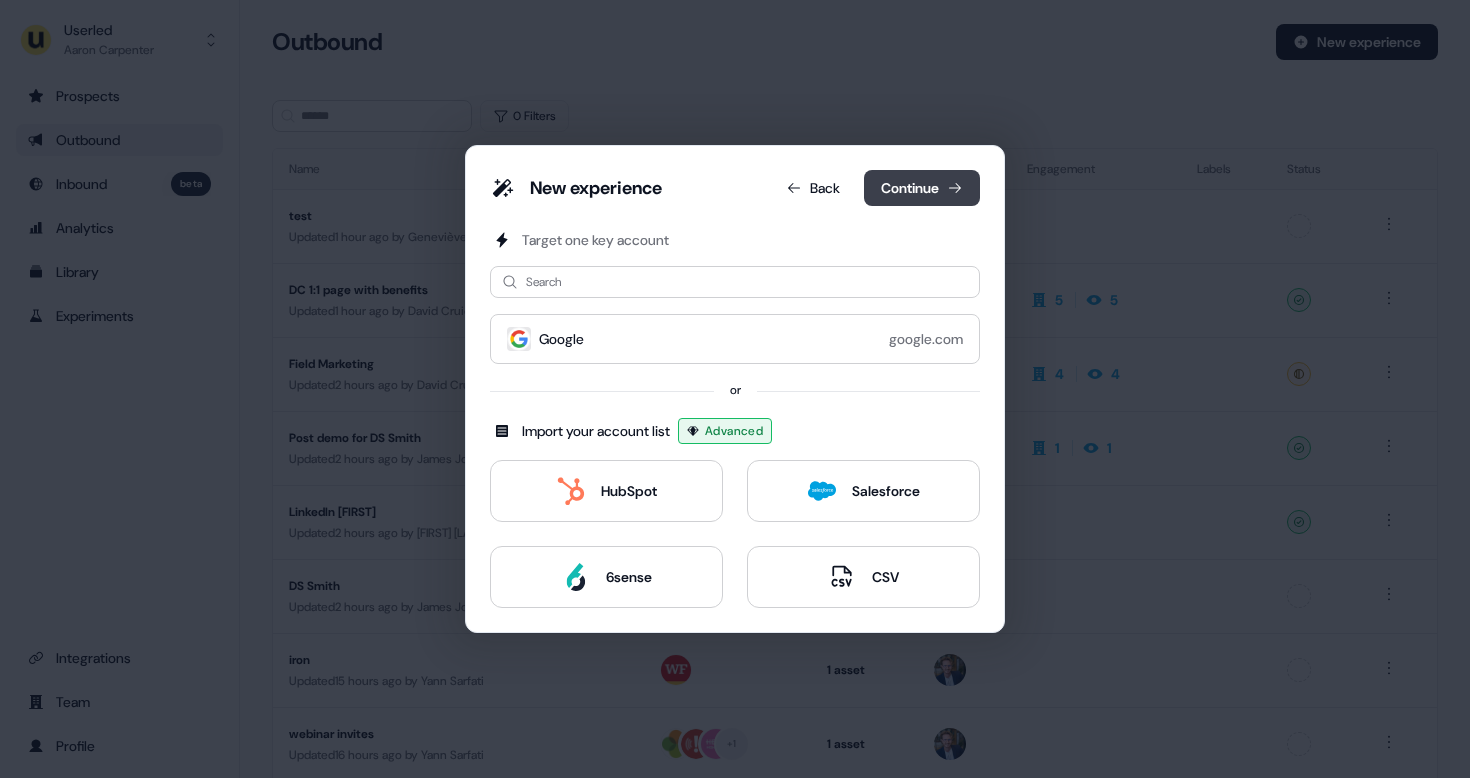 click on "Continue" at bounding box center (922, 188) 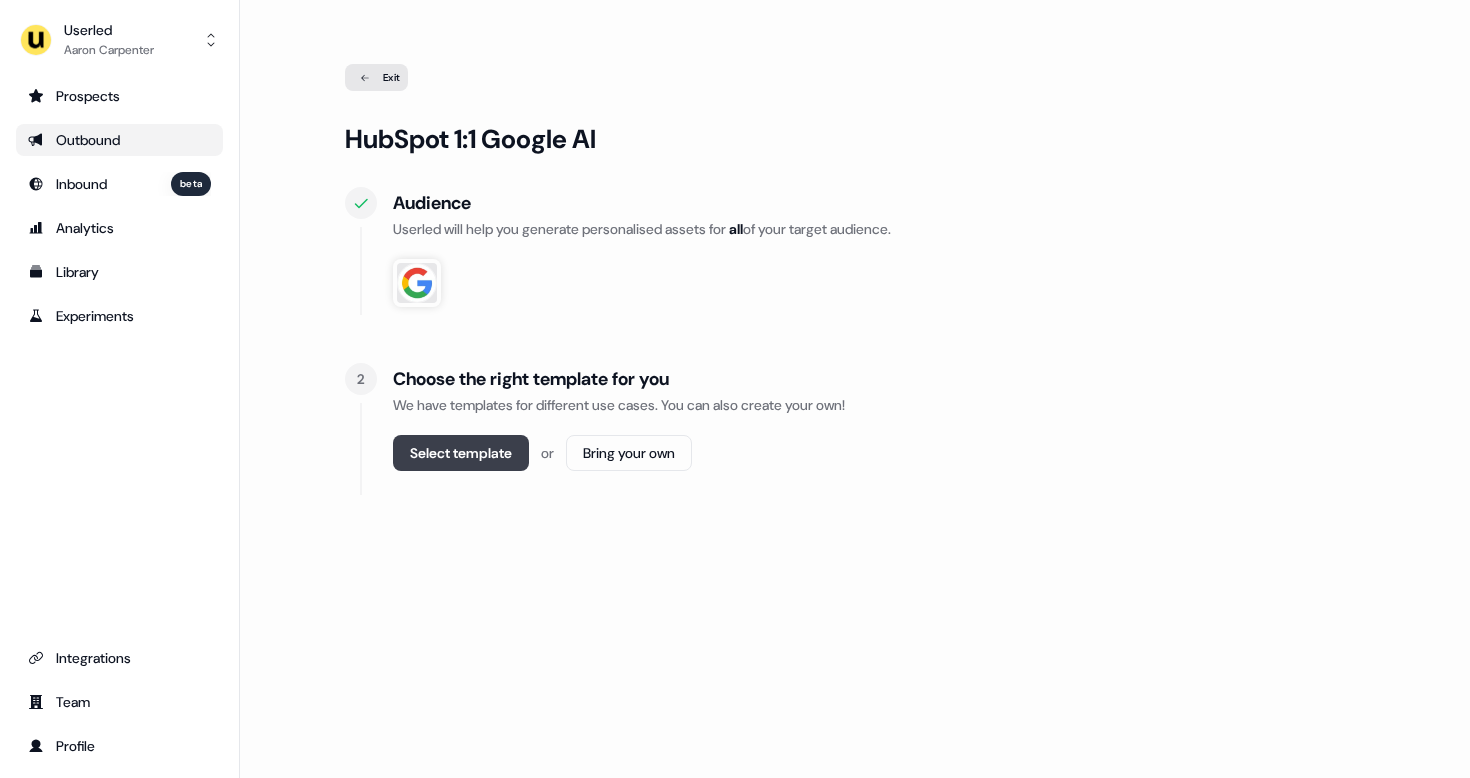 click on "Select template" at bounding box center (461, 453) 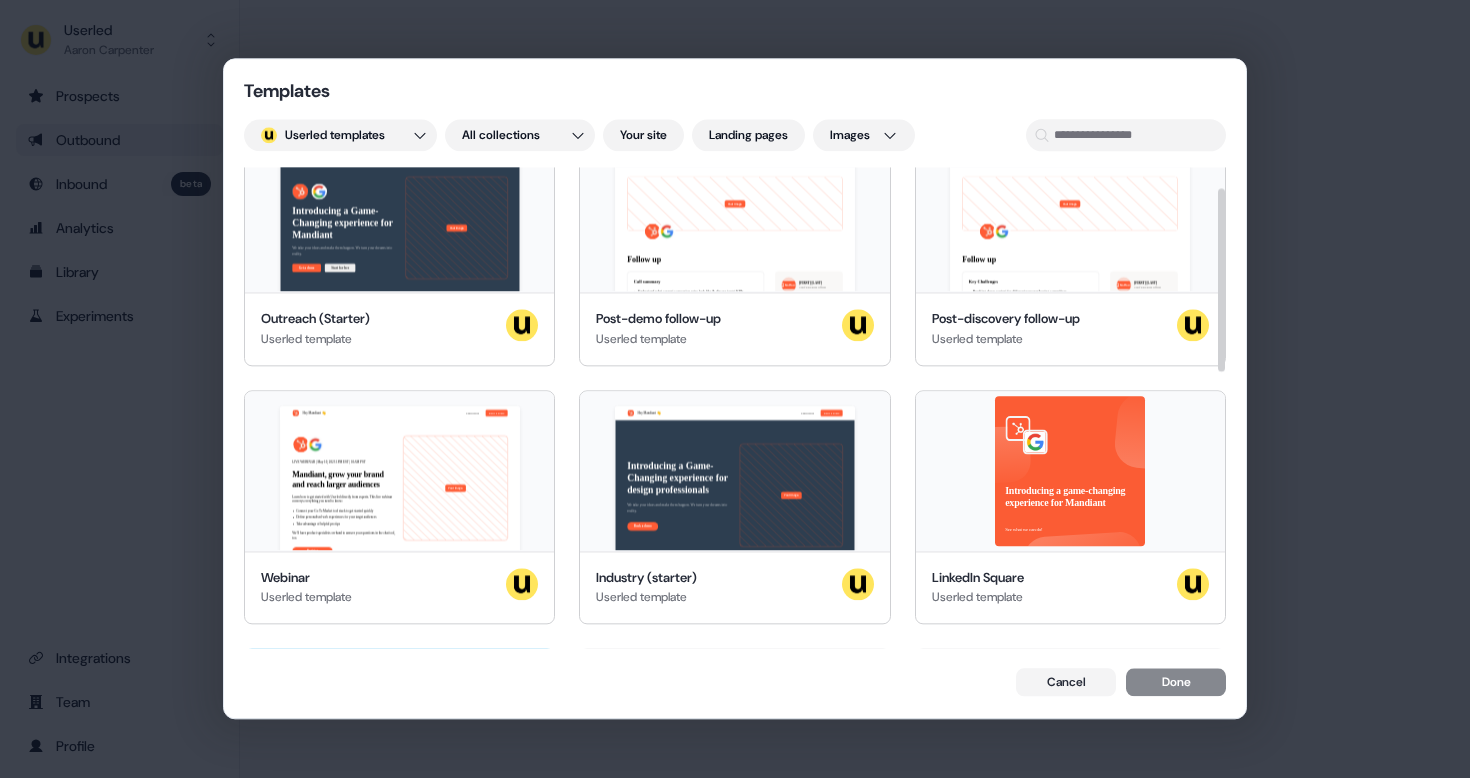 scroll, scrollTop: 22, scrollLeft: 0, axis: vertical 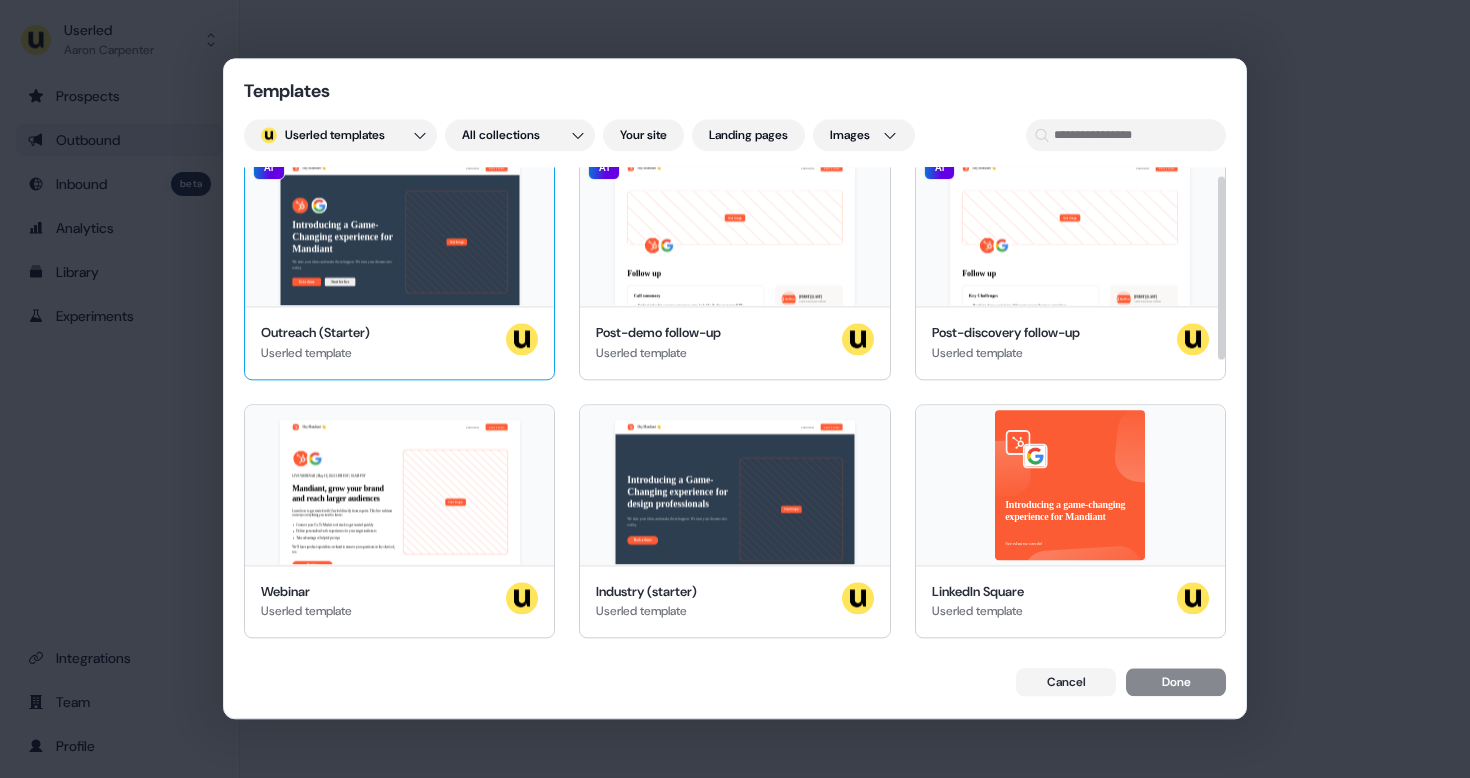 click on "Outreach (Starter) Userled template" at bounding box center [399, 343] 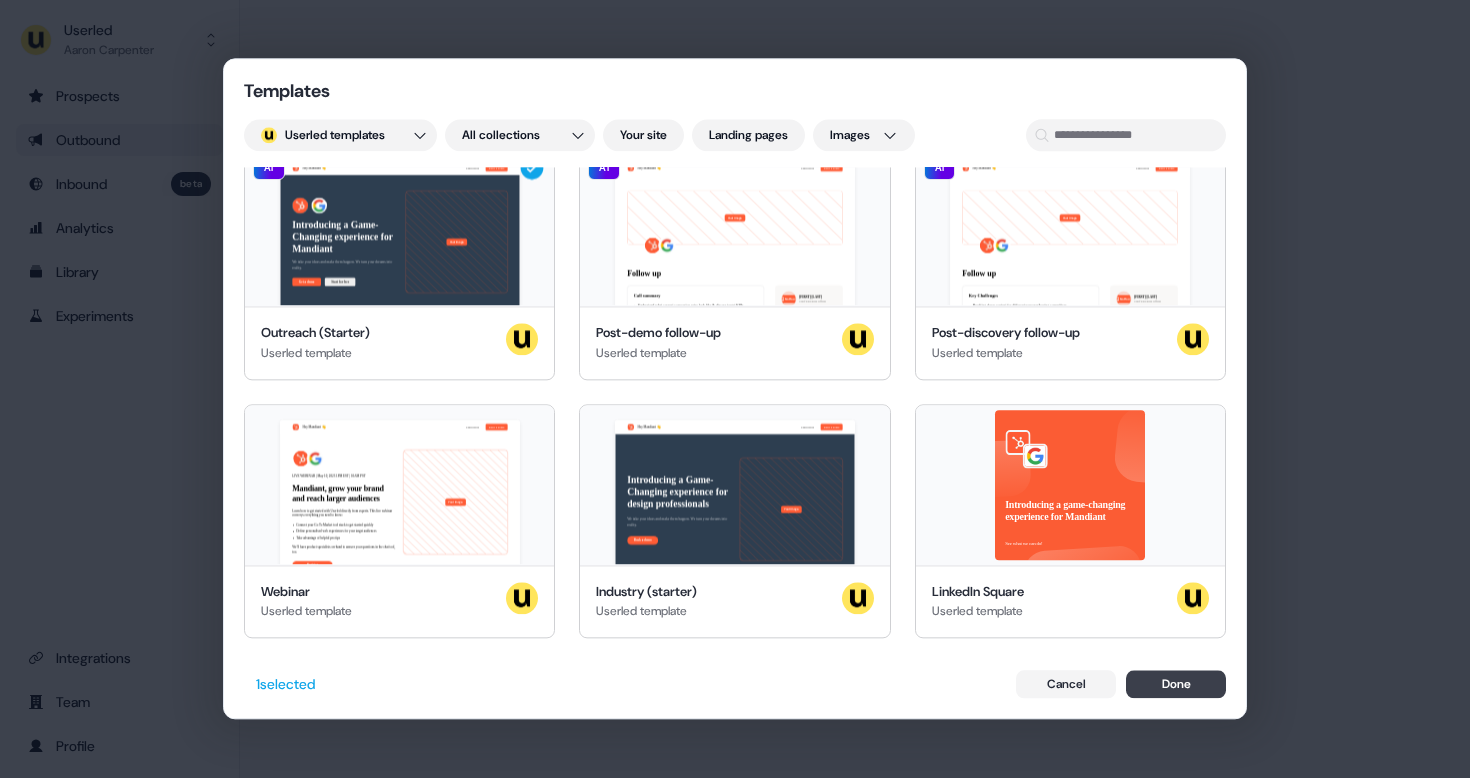 click on "Done" at bounding box center [1176, 685] 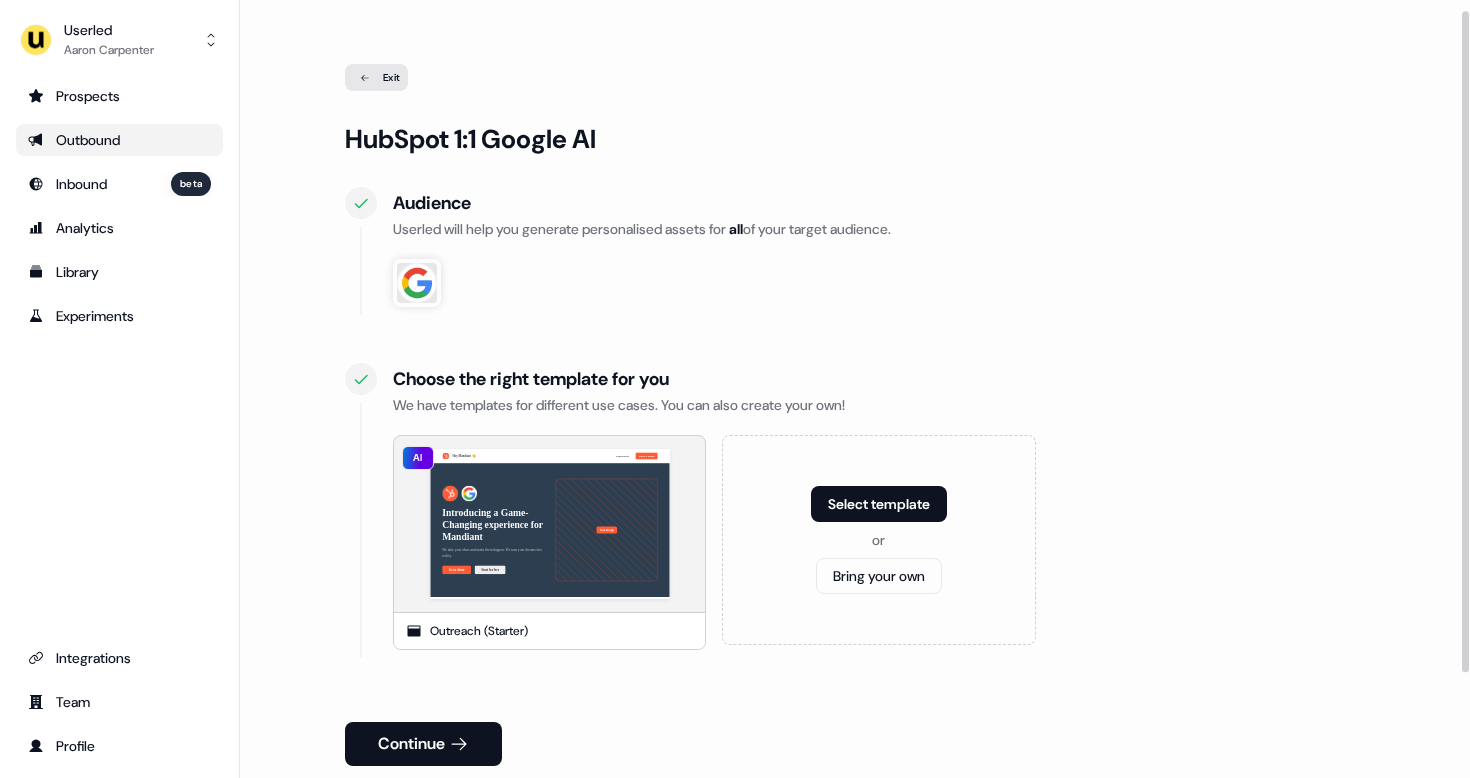 scroll, scrollTop: 136, scrollLeft: 0, axis: vertical 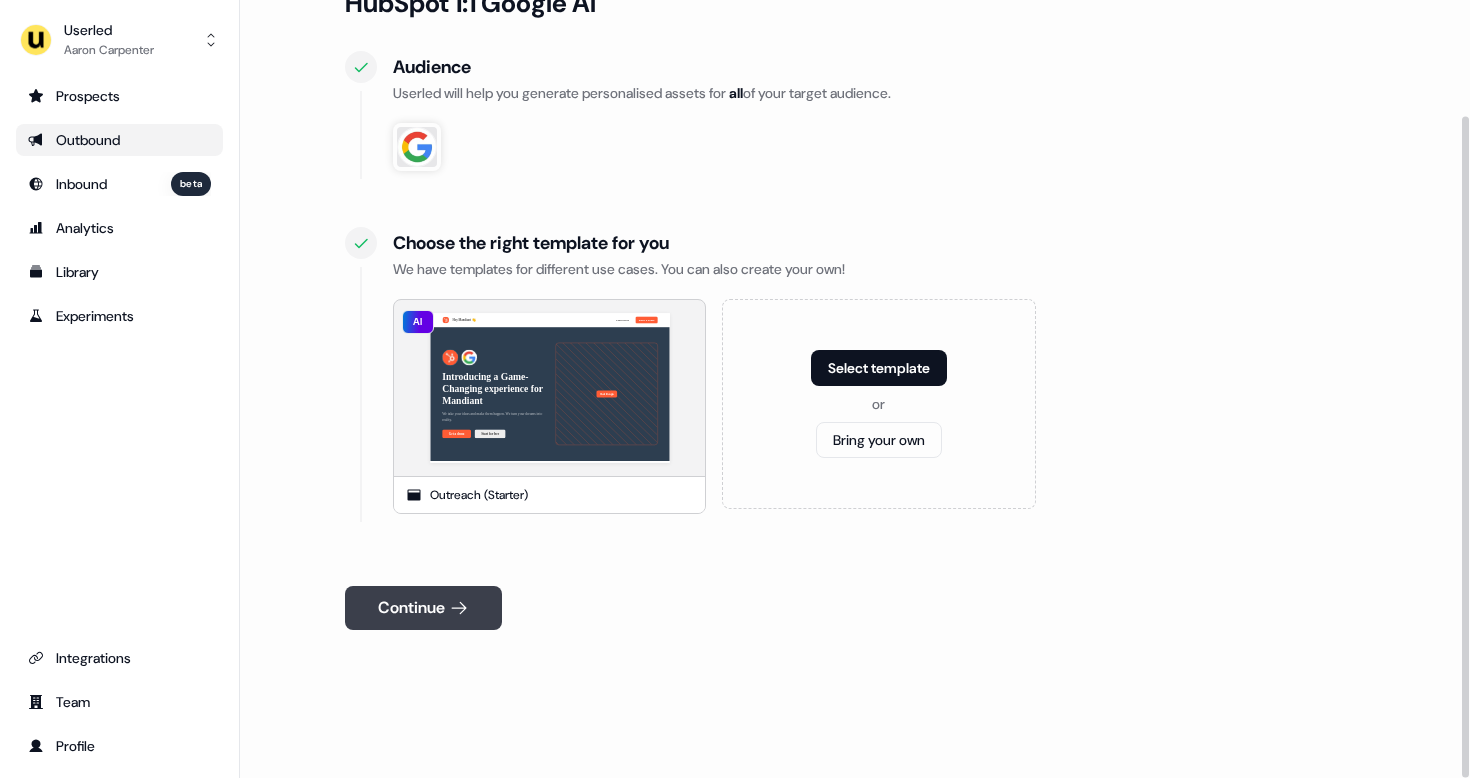 click 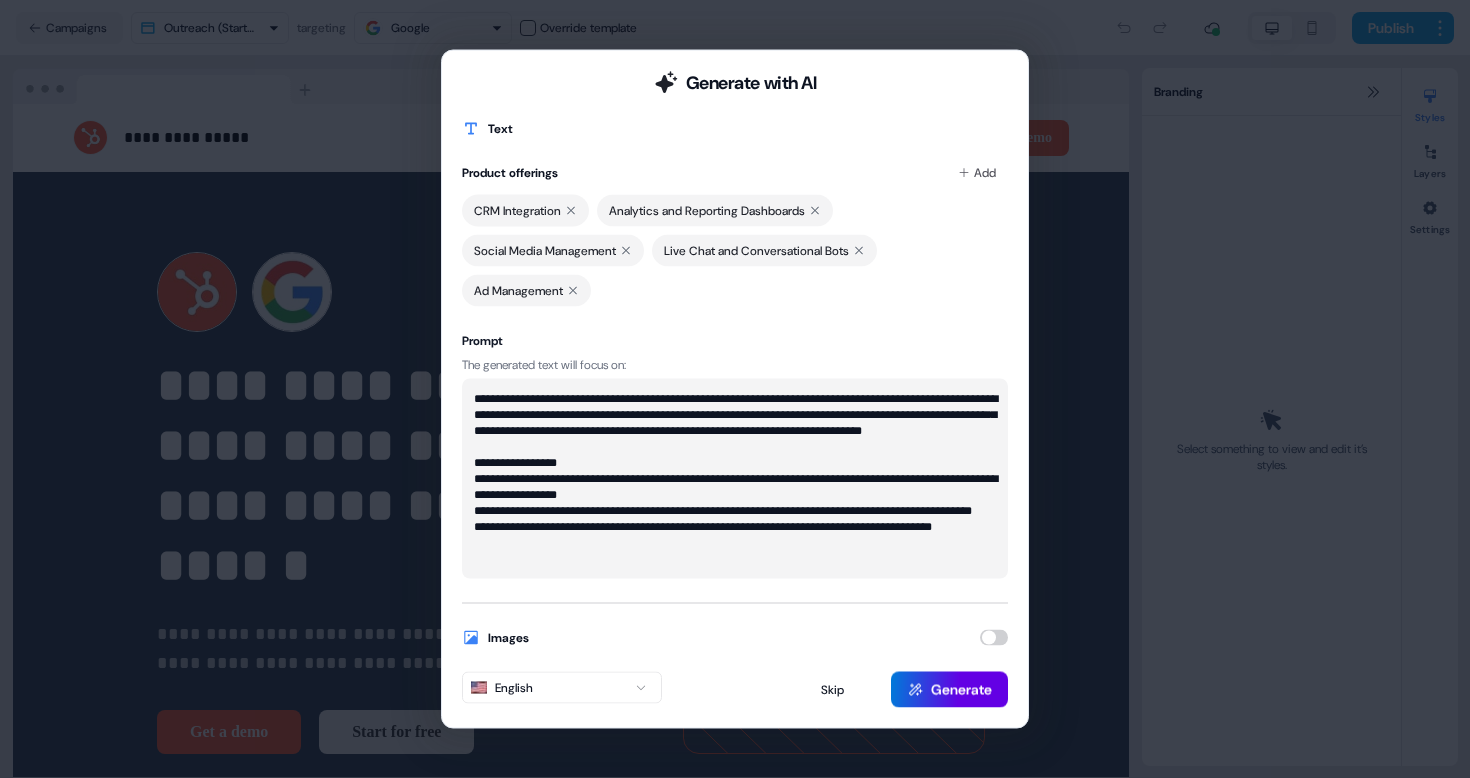 click at bounding box center (994, 638) 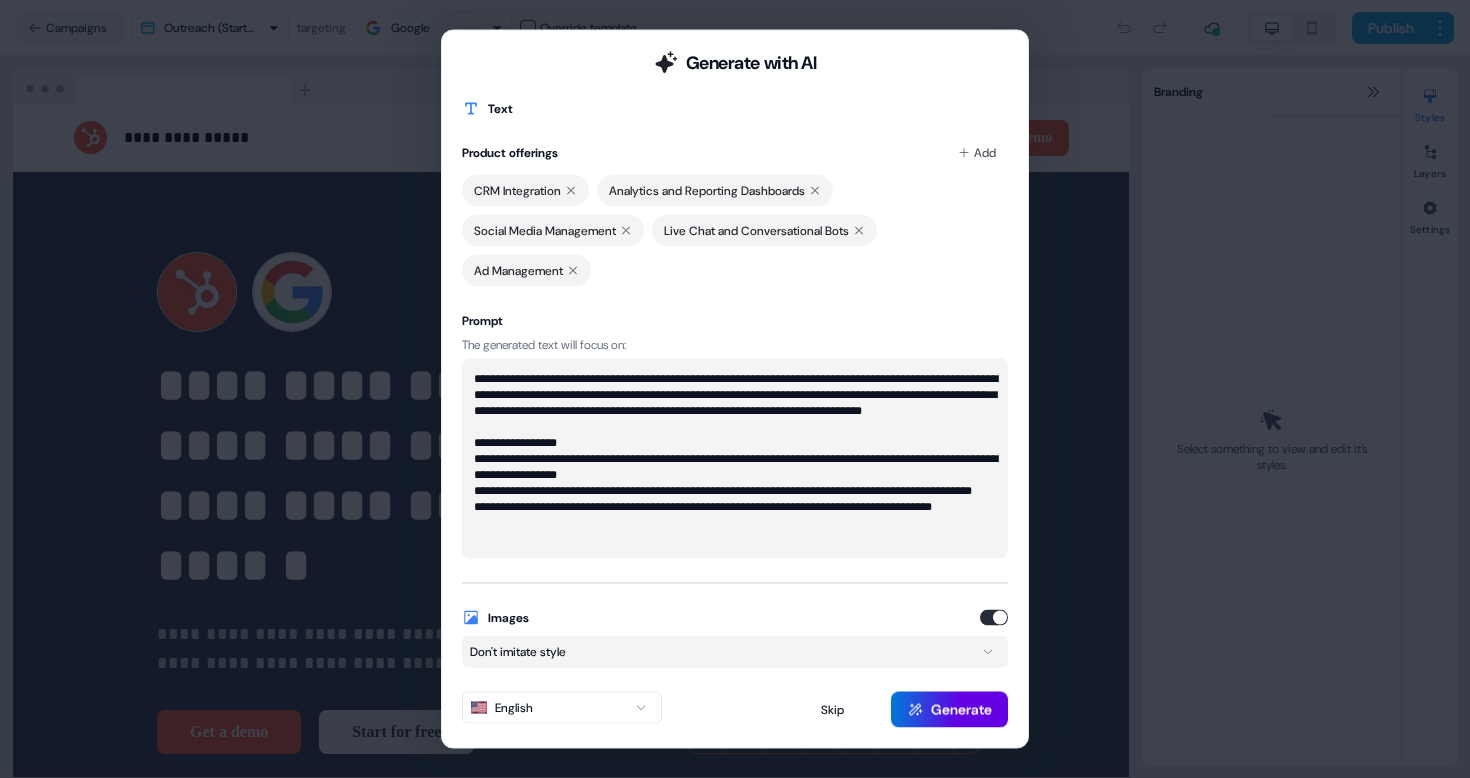 click on "**********" at bounding box center [735, 389] 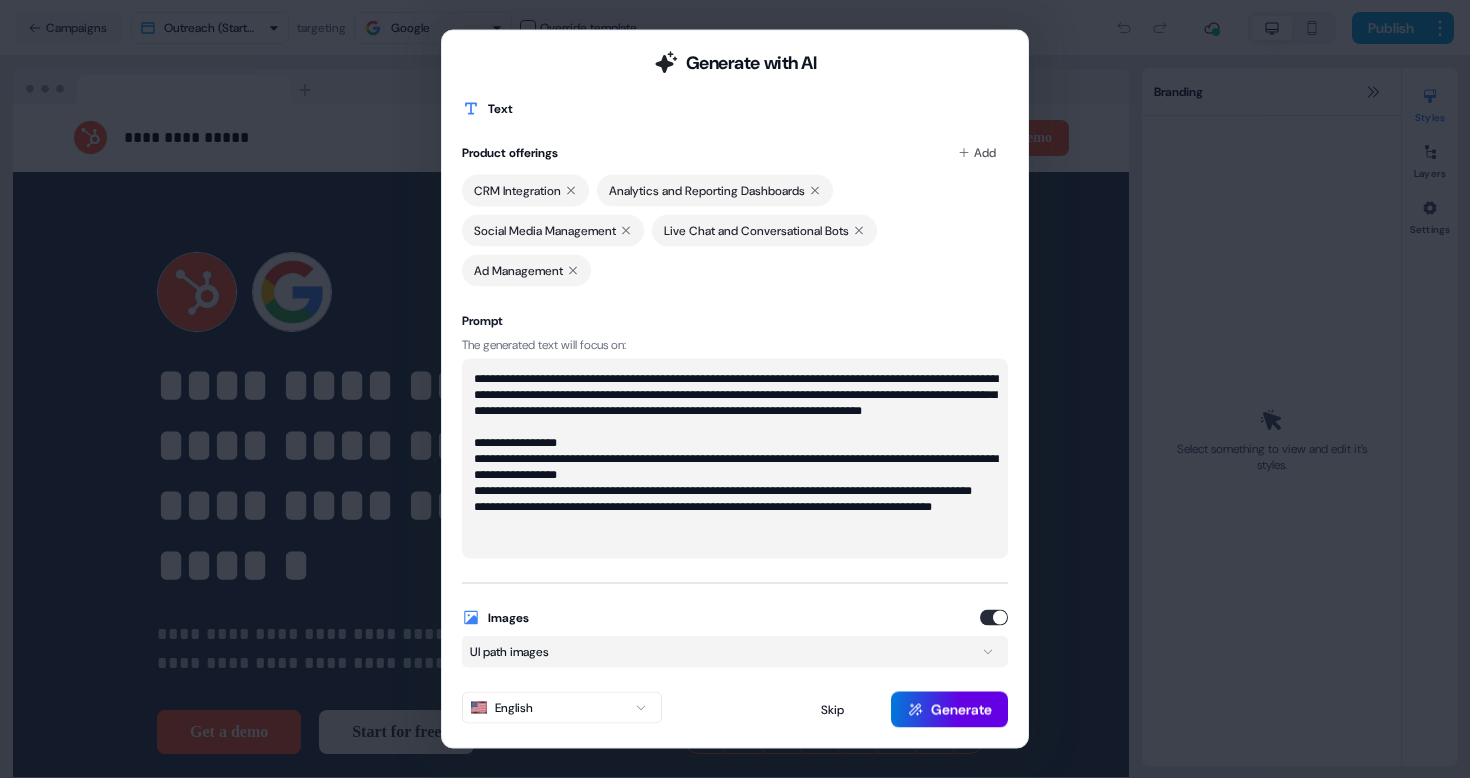 click on "**********" at bounding box center (735, 389) 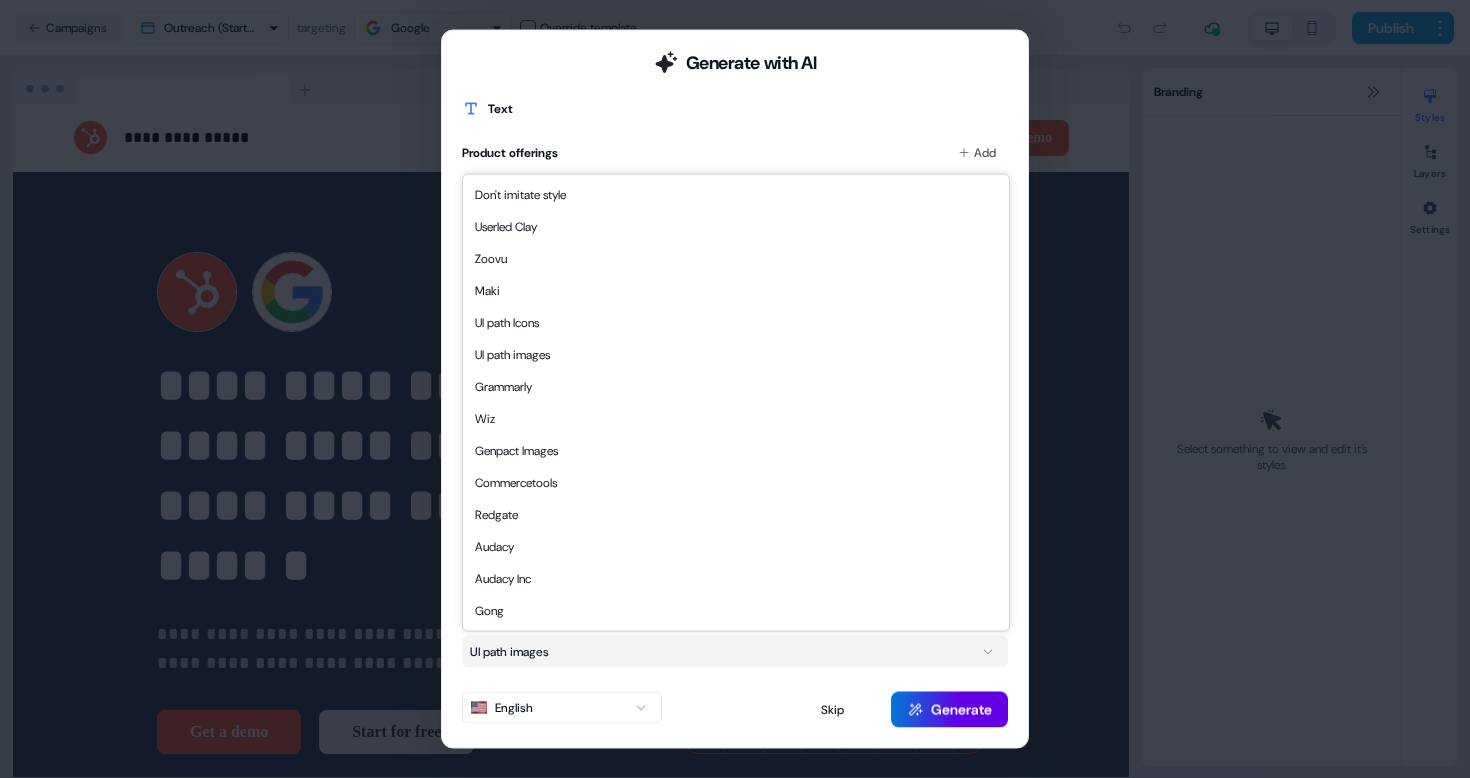 click on "**********" at bounding box center (735, 389) 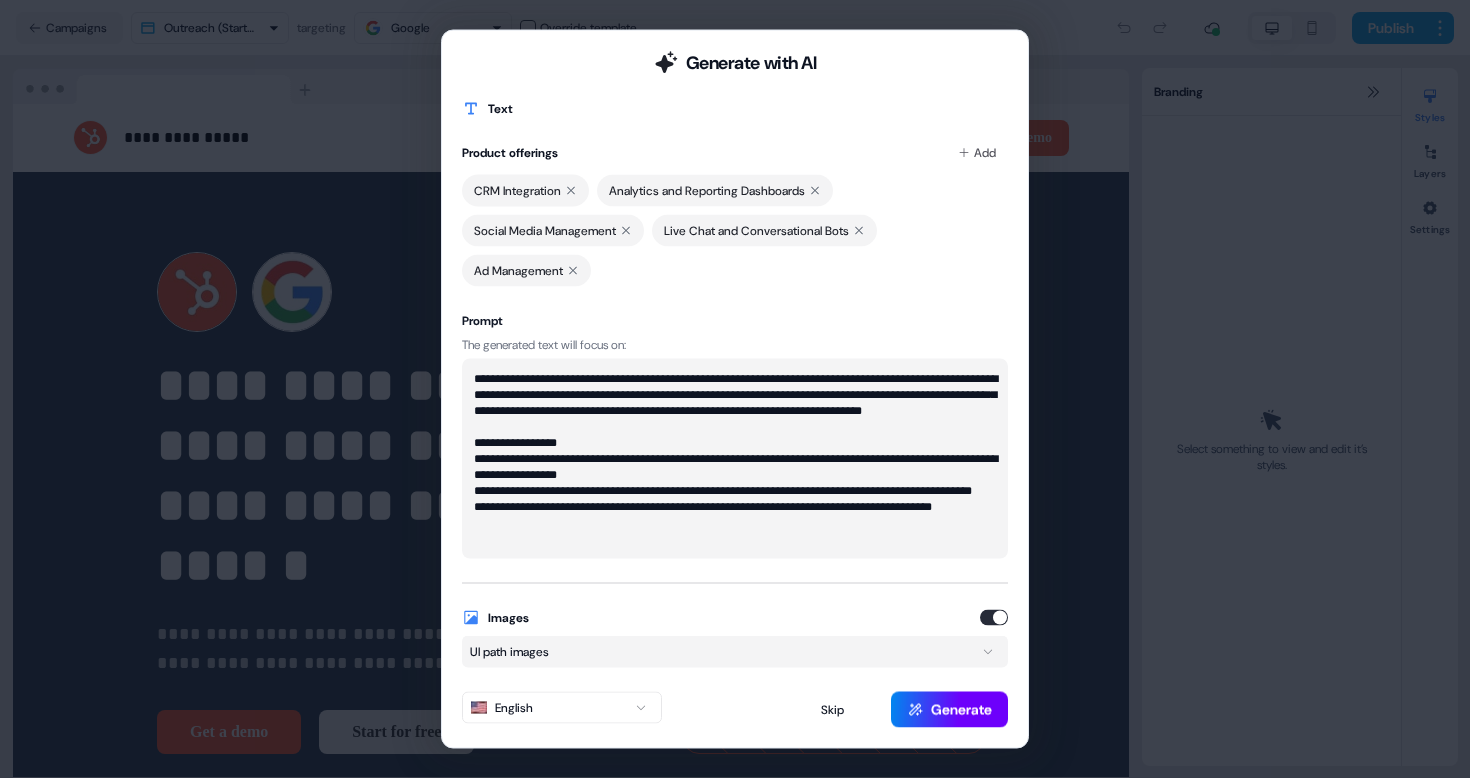 click on "Generate" at bounding box center [949, 710] 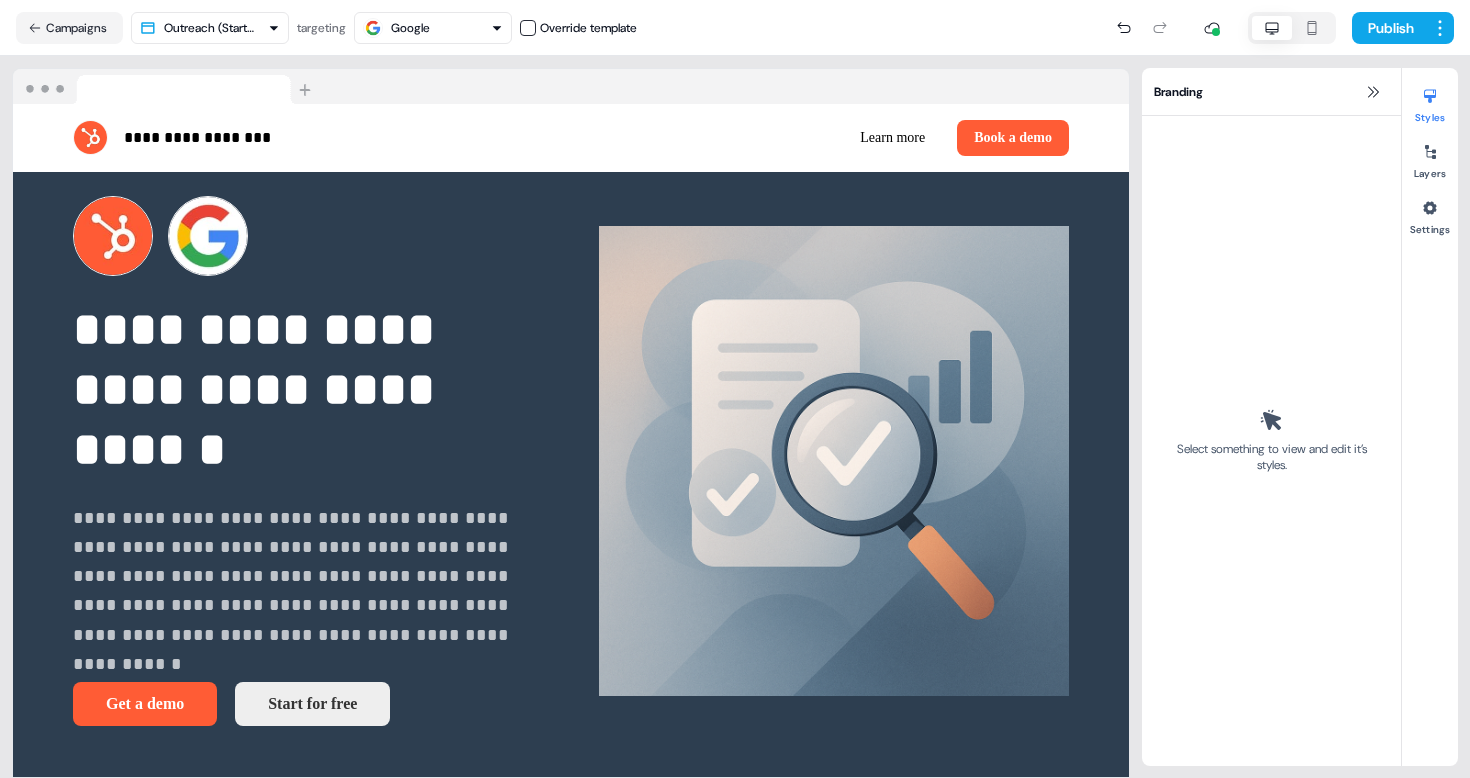 scroll, scrollTop: 0, scrollLeft: 0, axis: both 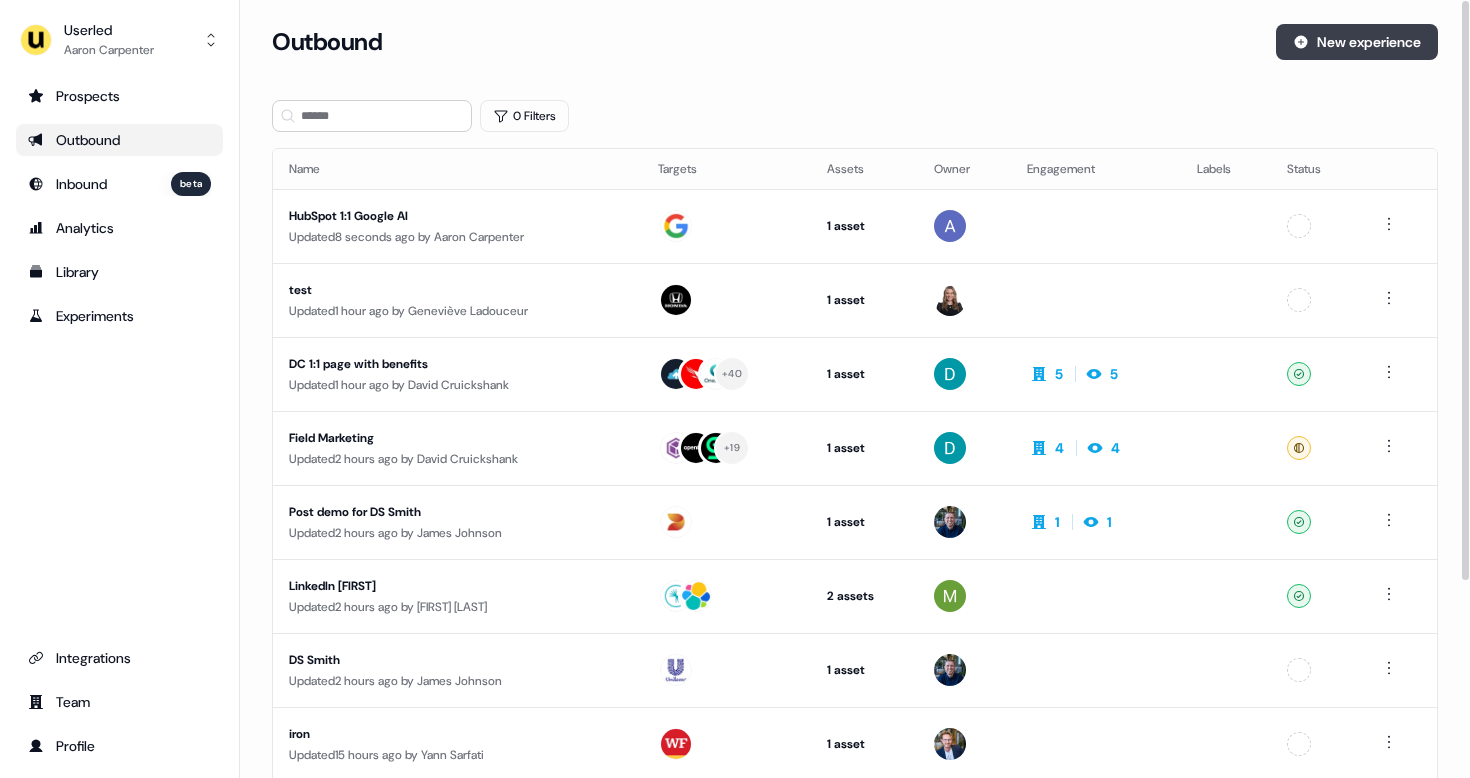 click on "New experience" at bounding box center [1357, 42] 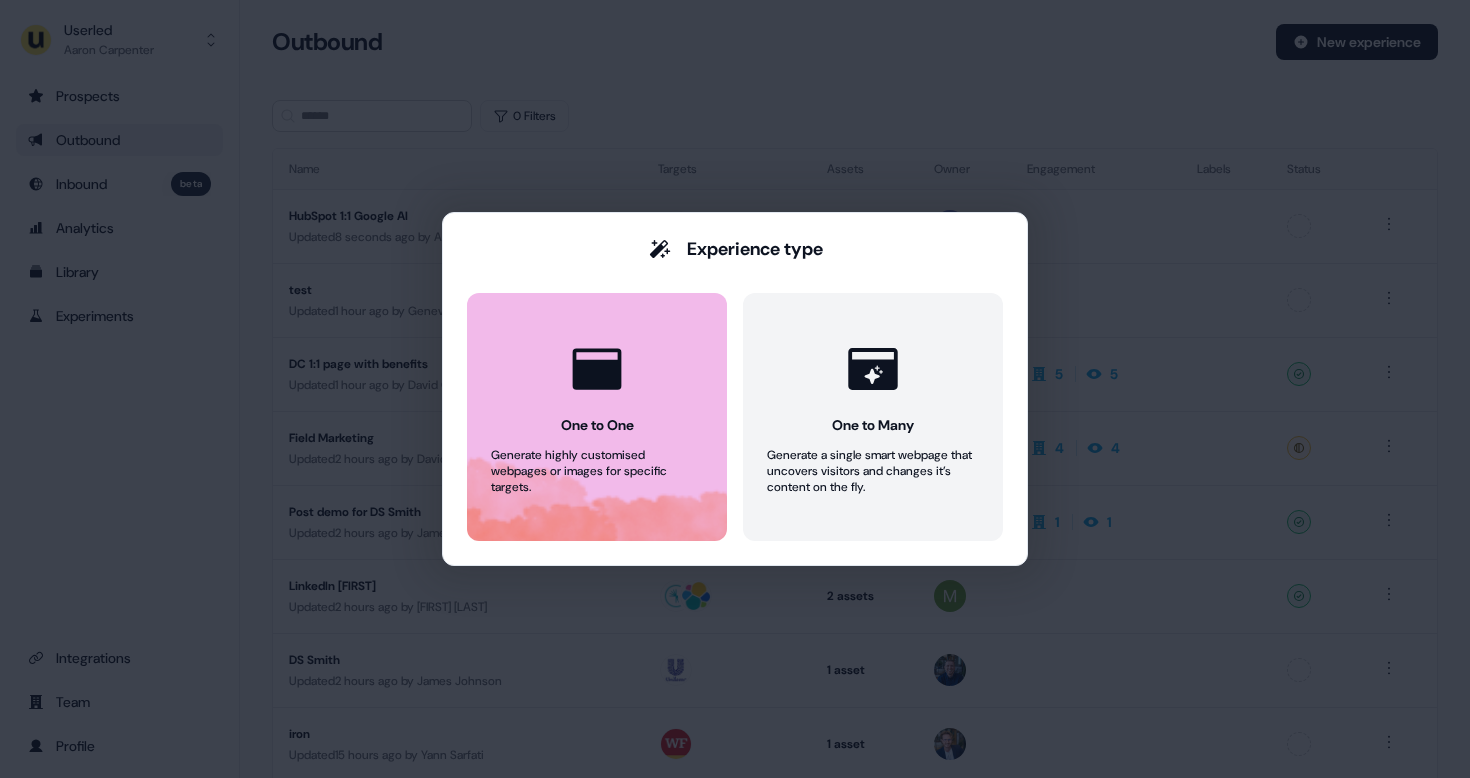 click on "One to One Generate highly customised webpages or images for specific targets." at bounding box center [597, 417] 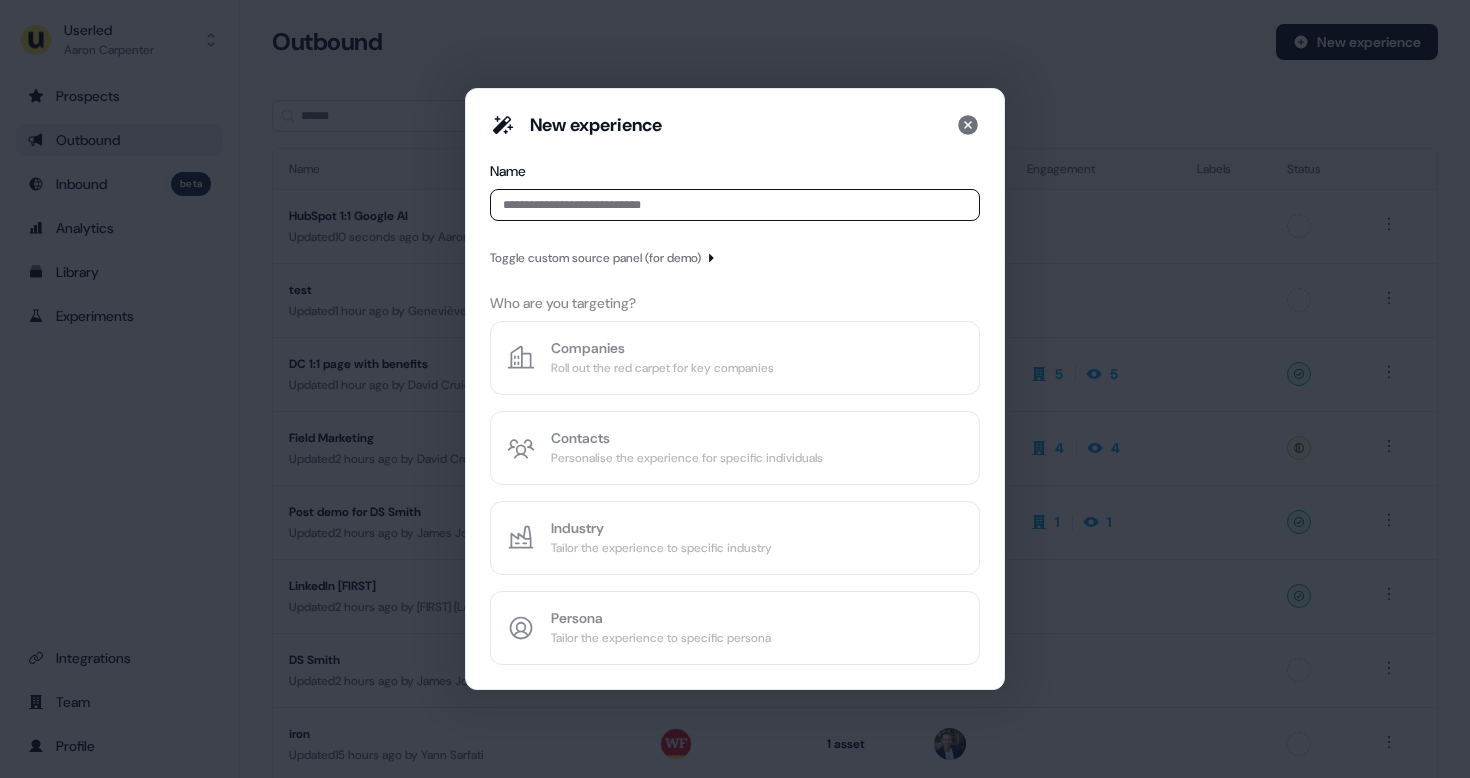 click on "Toggle custom source panel (for demo)" at bounding box center (595, 258) 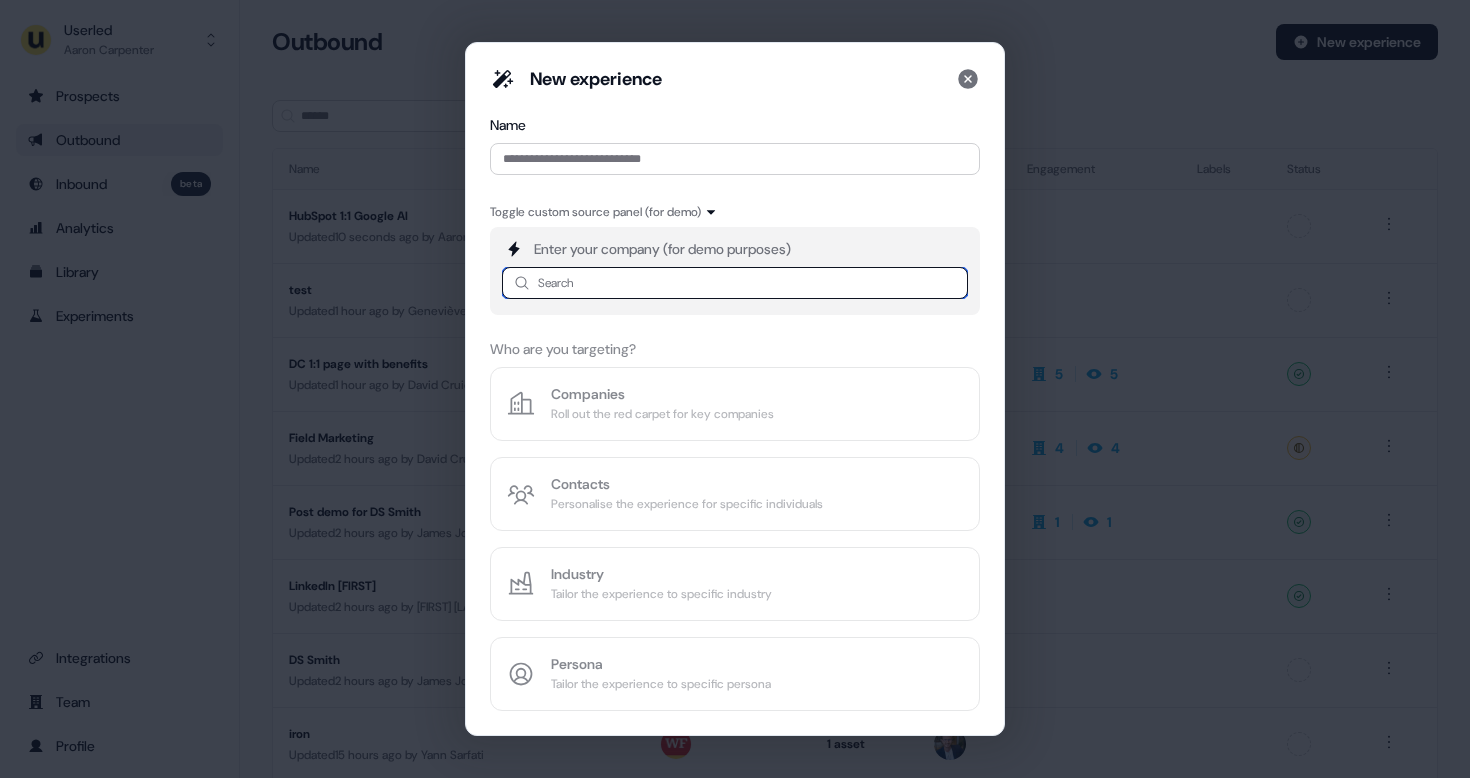 click at bounding box center (735, 283) 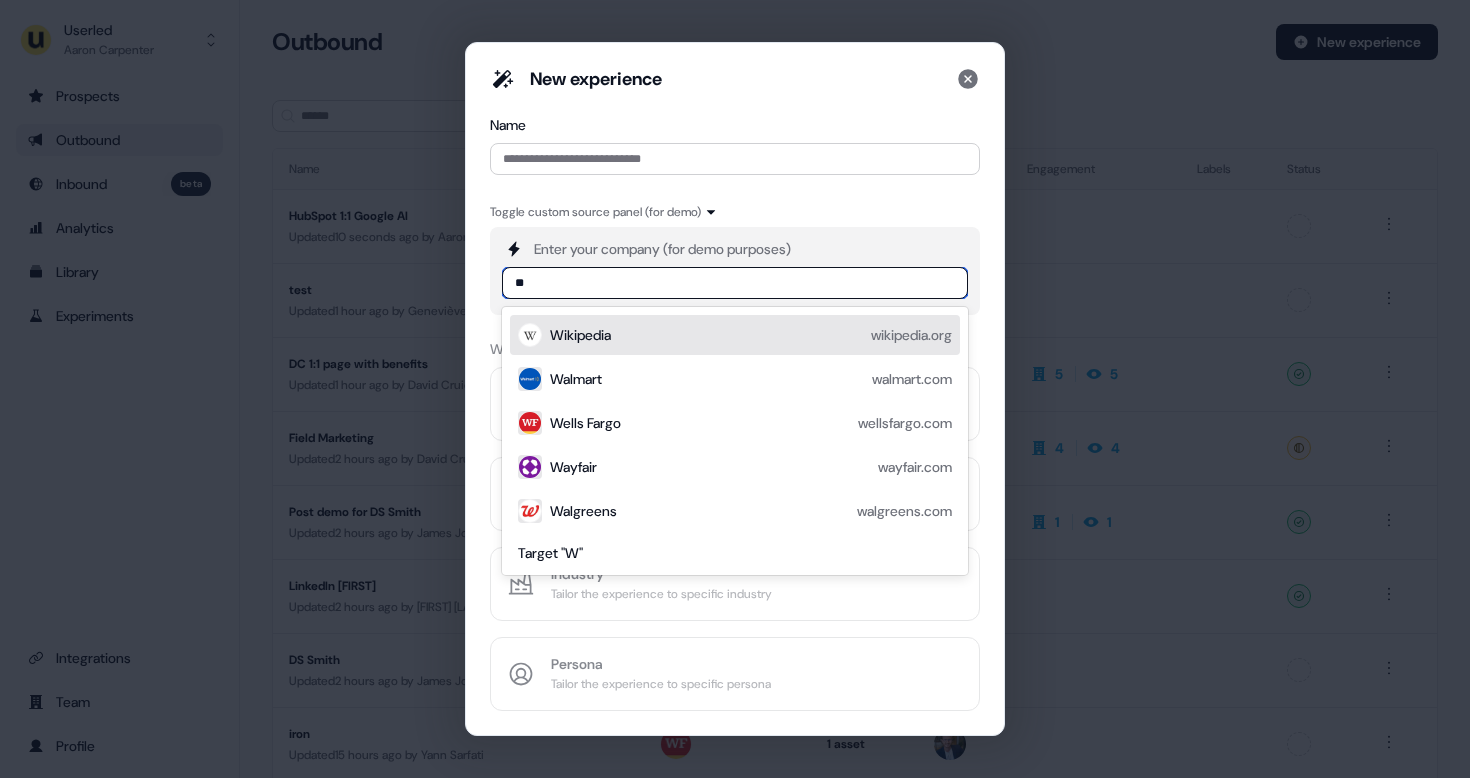 type on "***" 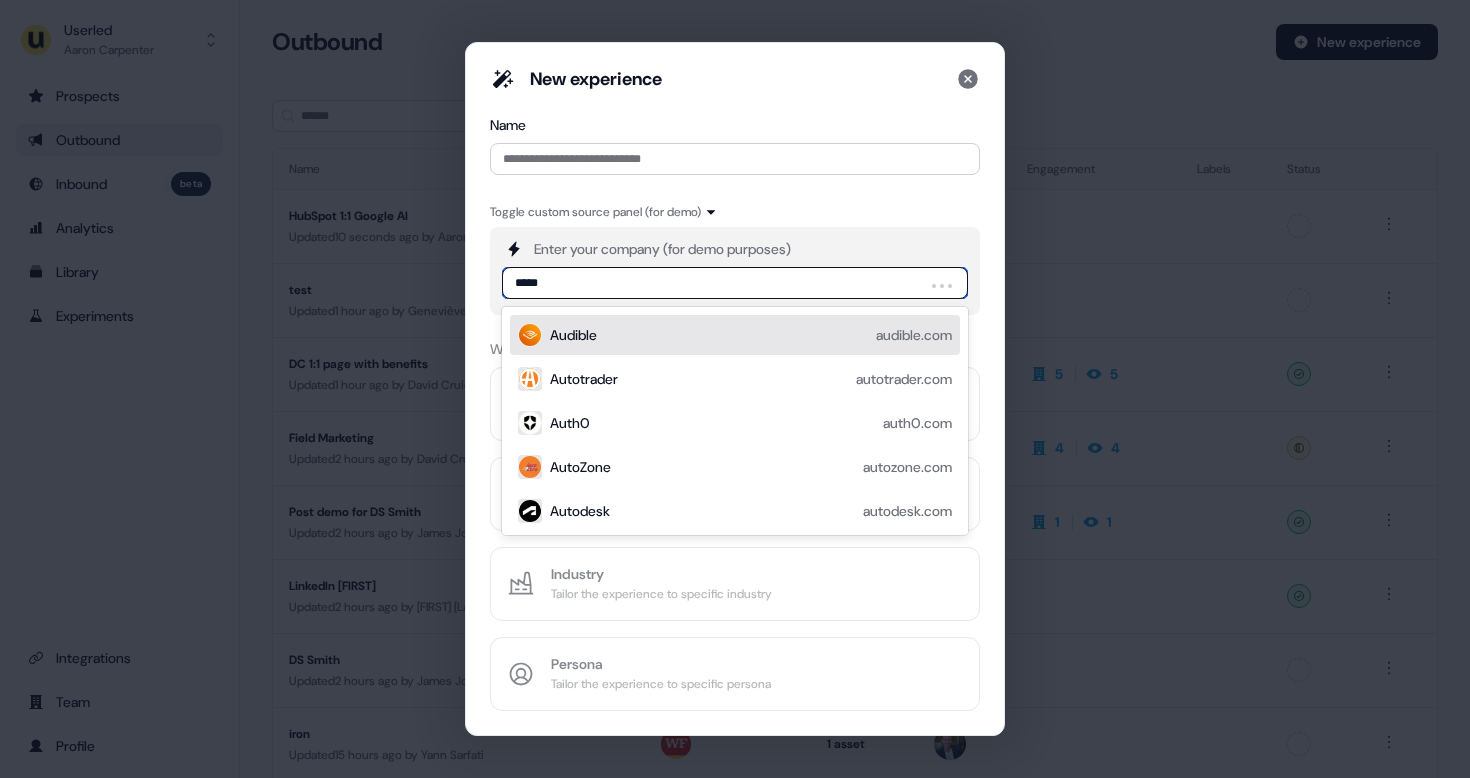 type on "******" 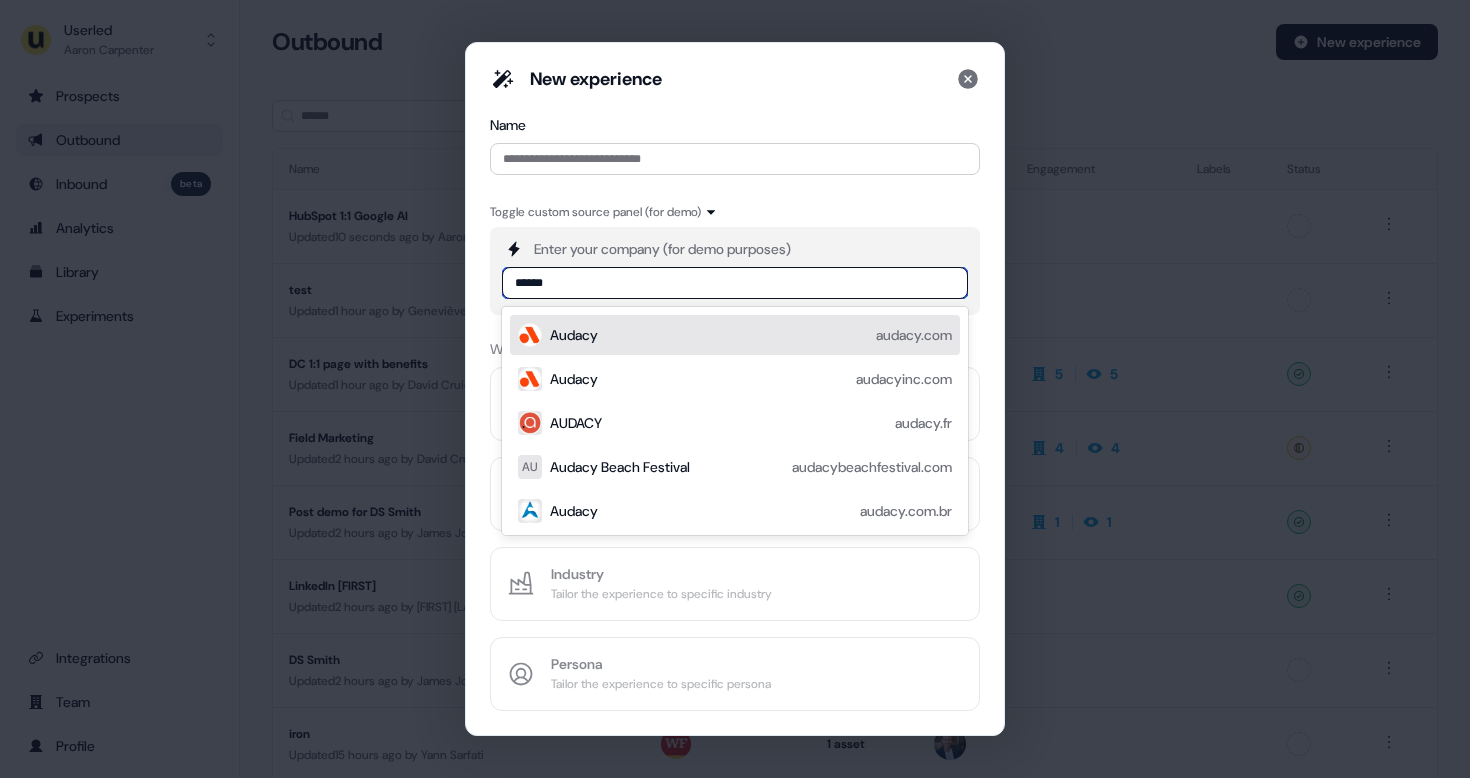 click at bounding box center [530, 335] 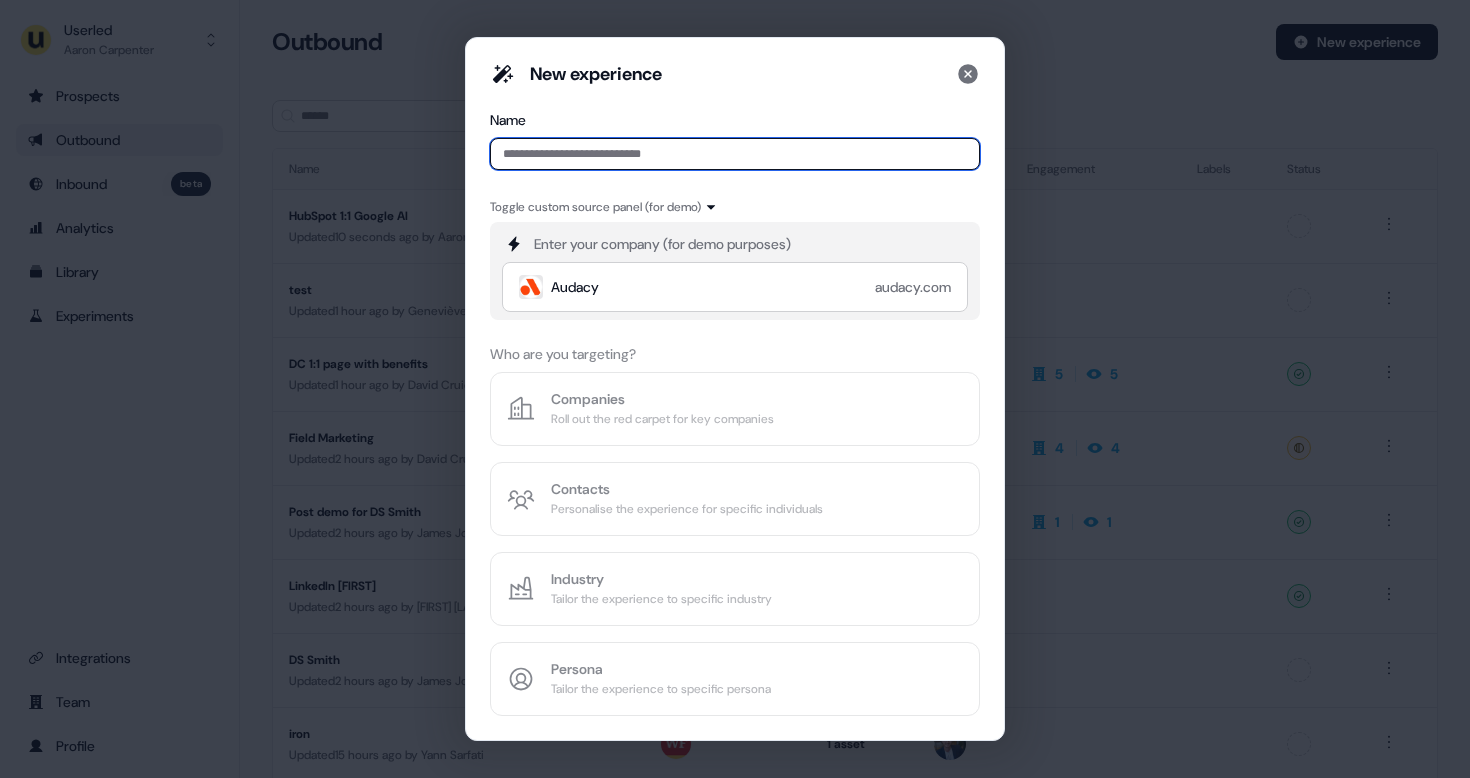 click at bounding box center [735, 154] 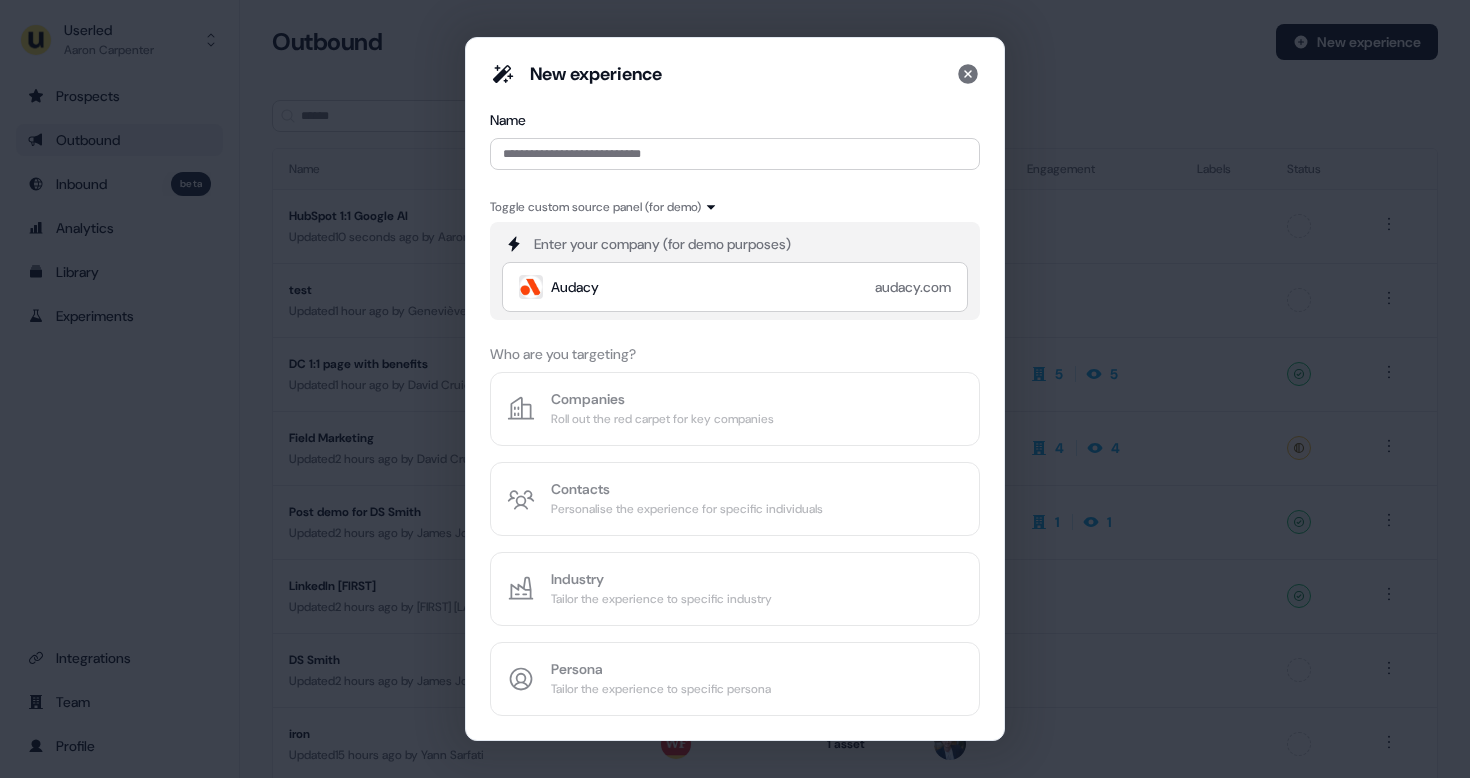 click on "New experience Name Toggle custom source panel (for demo) Enter your company (for demo purposes) Audacy audacy.com Who are you targeting? Companies Roll out the red carpet for key companies Contacts Personalise the experience for specific individuals Industry Tailor the experience to specific industry Persona Tailor the experience to specific persona" at bounding box center [735, 389] 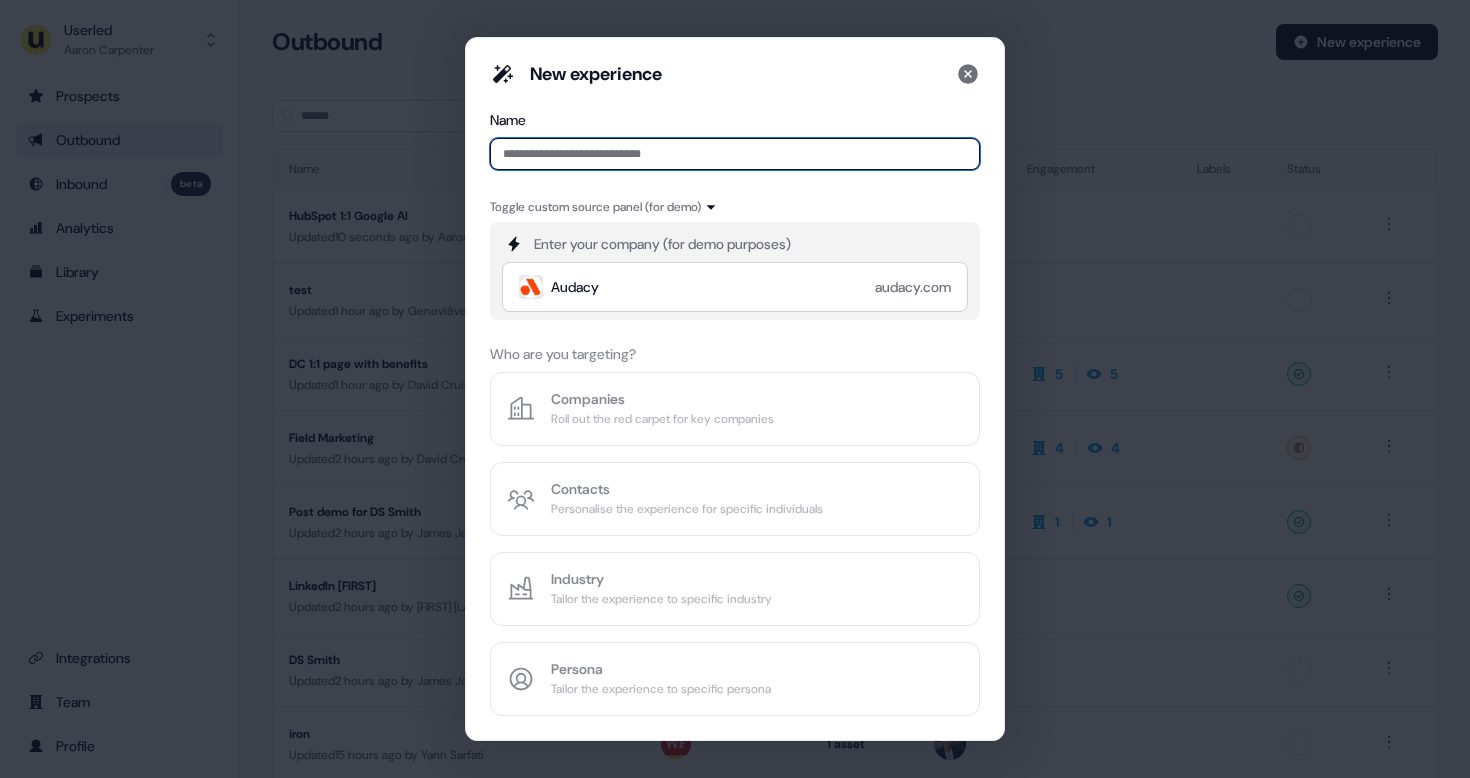 click at bounding box center [735, 154] 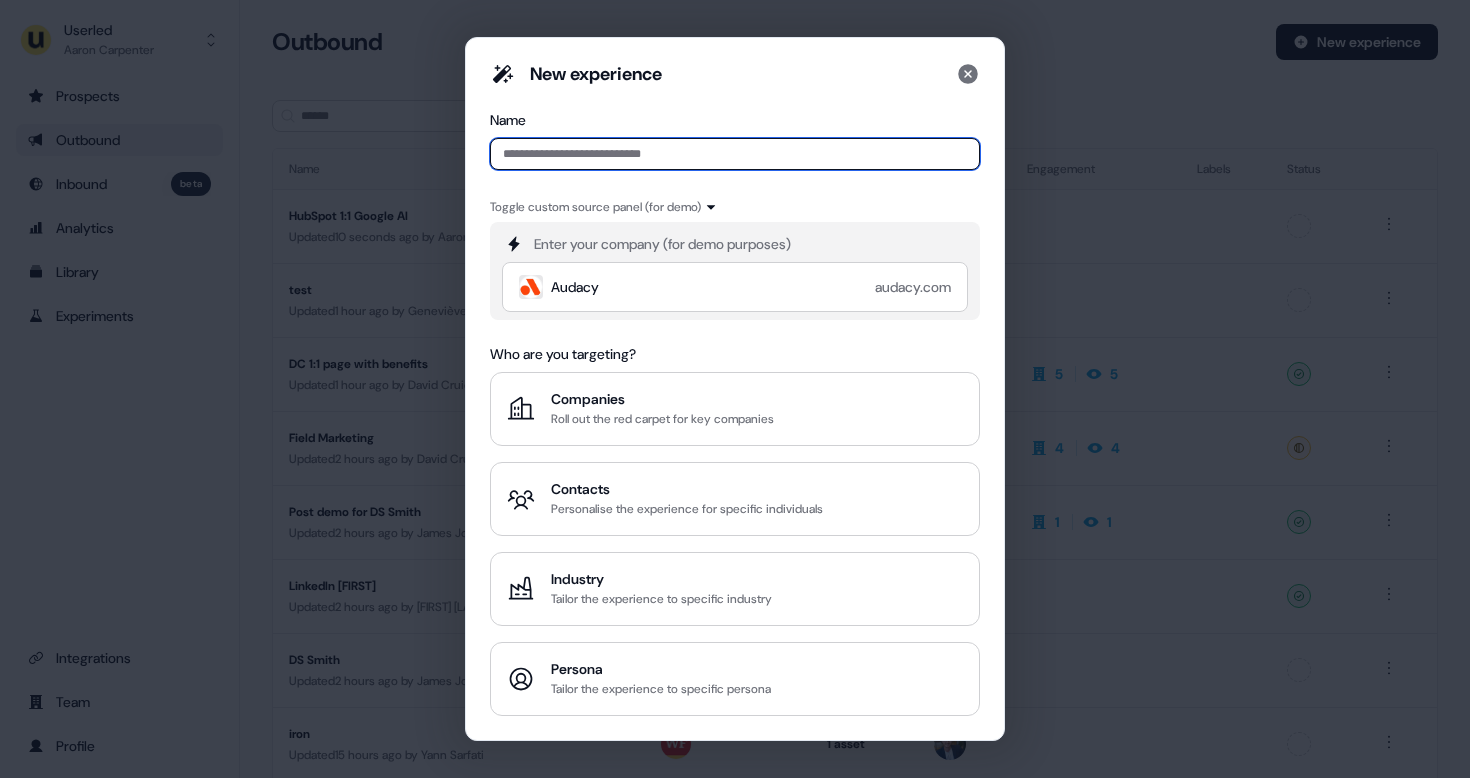 type on "*" 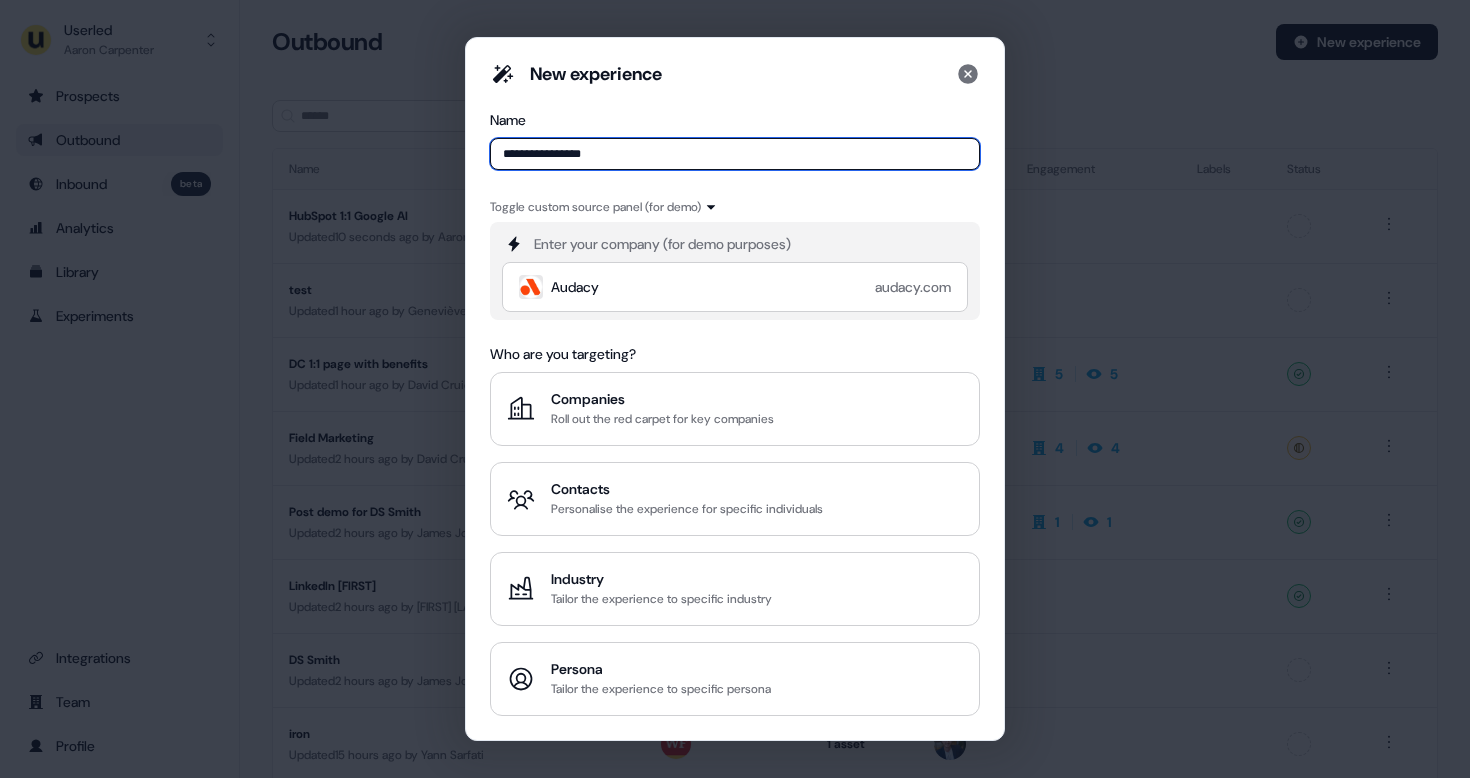 type on "**********" 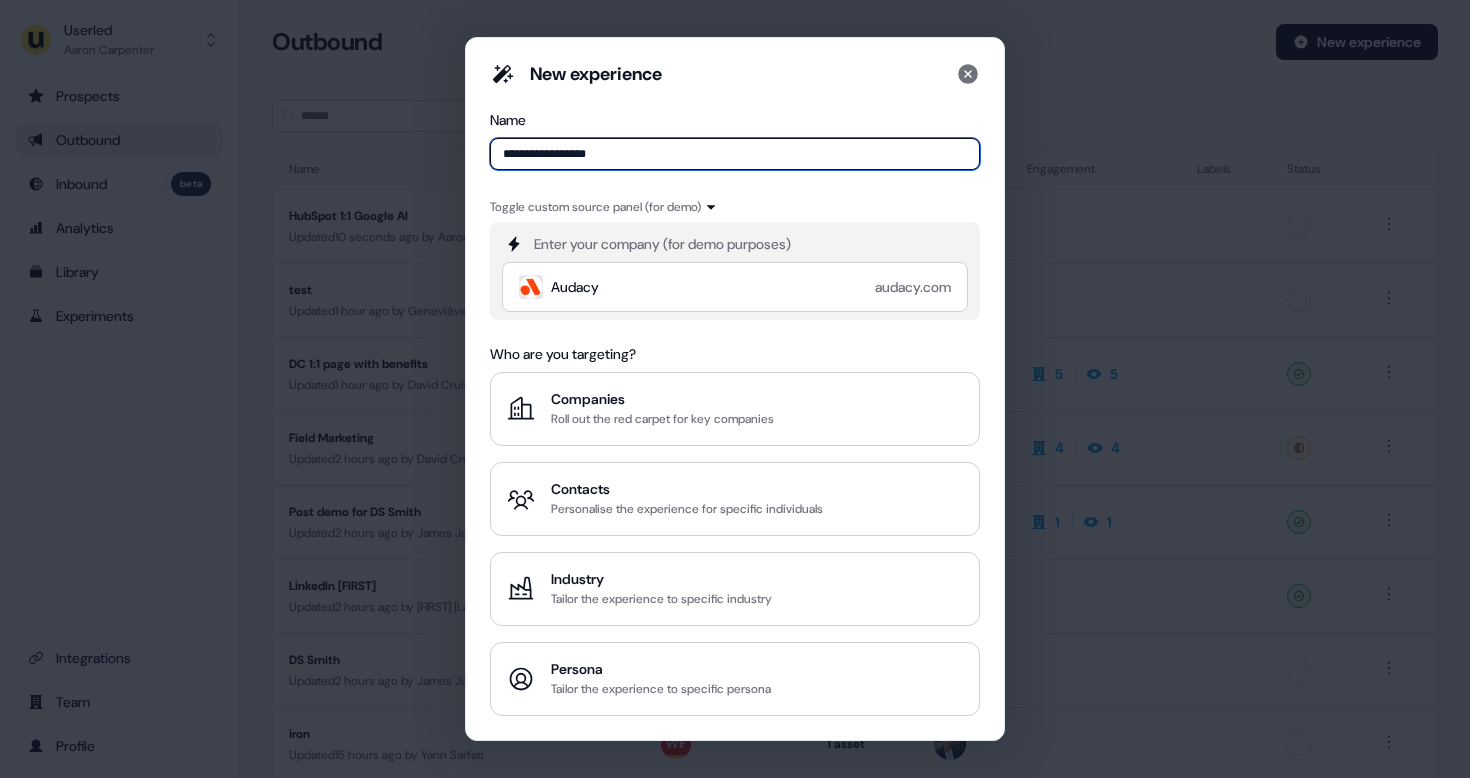 type 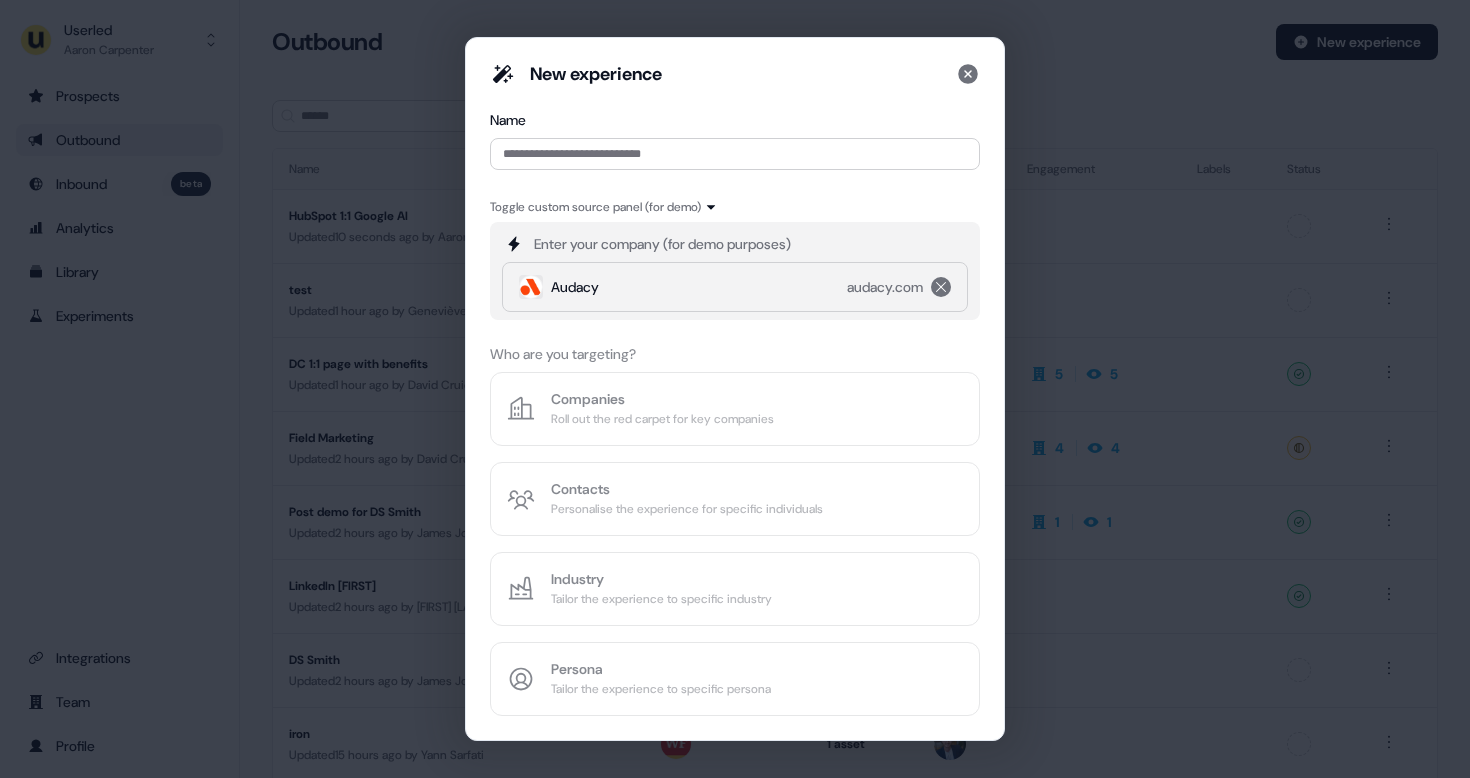 click on "Audacy audacy.com" at bounding box center [737, 287] 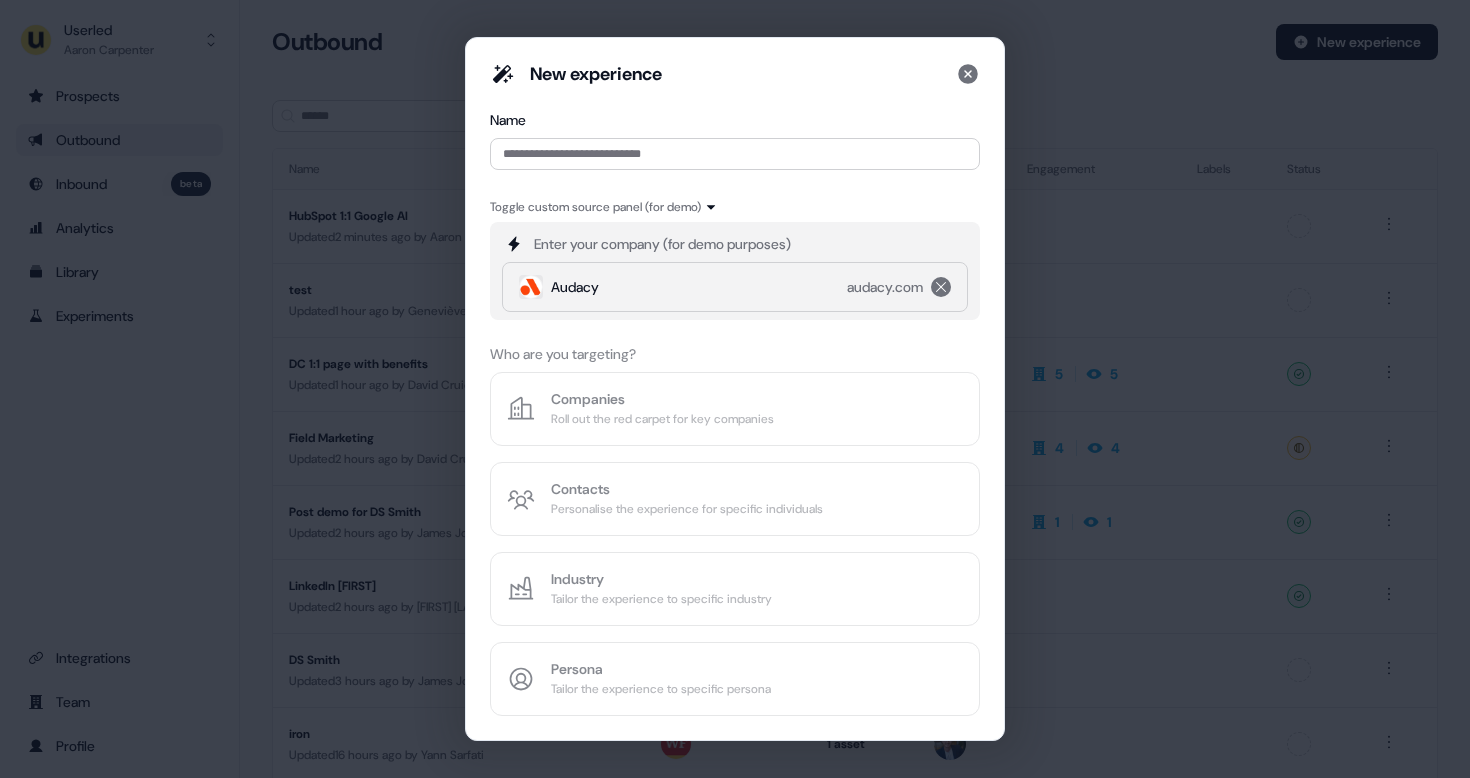 click on "Audacy audacy.com" at bounding box center [737, 287] 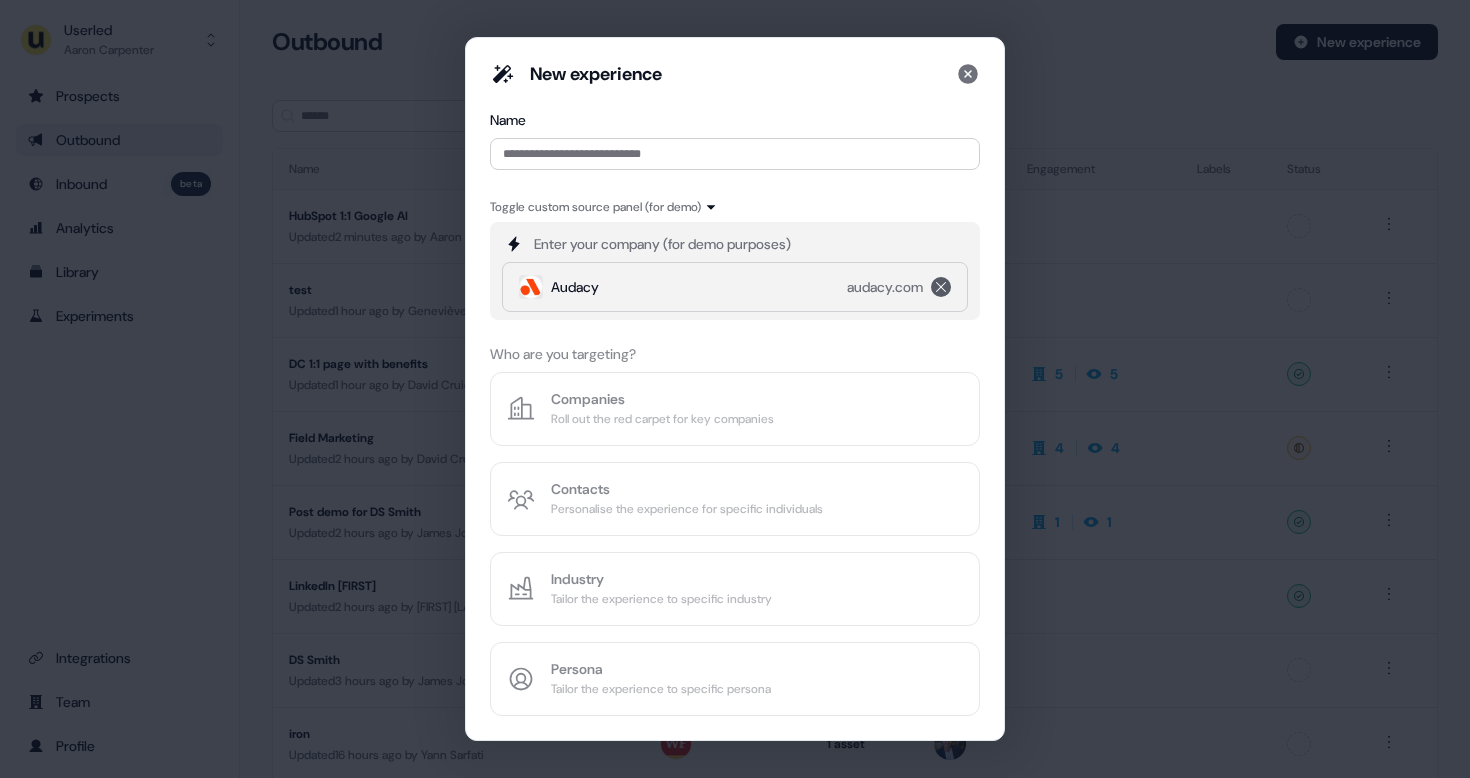 click 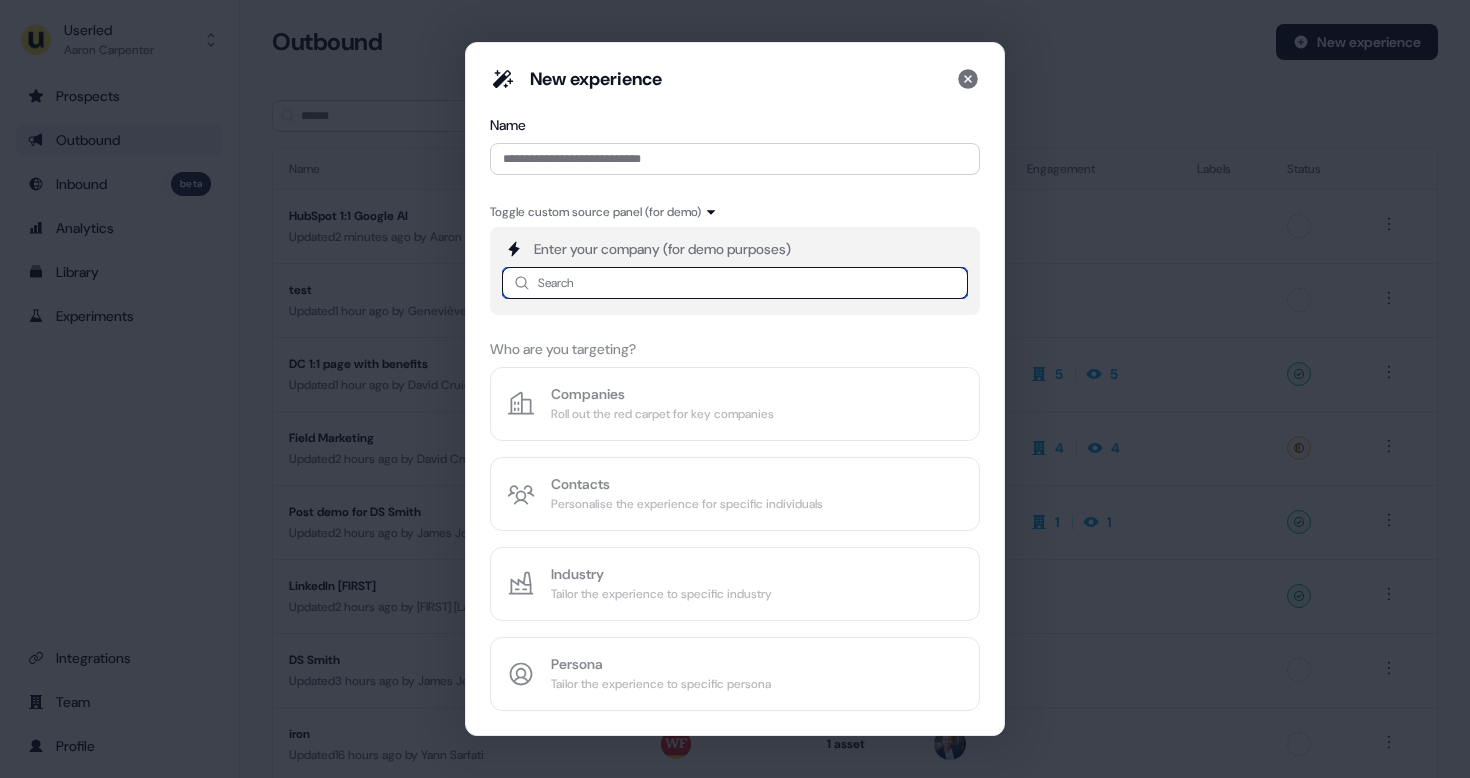 click at bounding box center (735, 283) 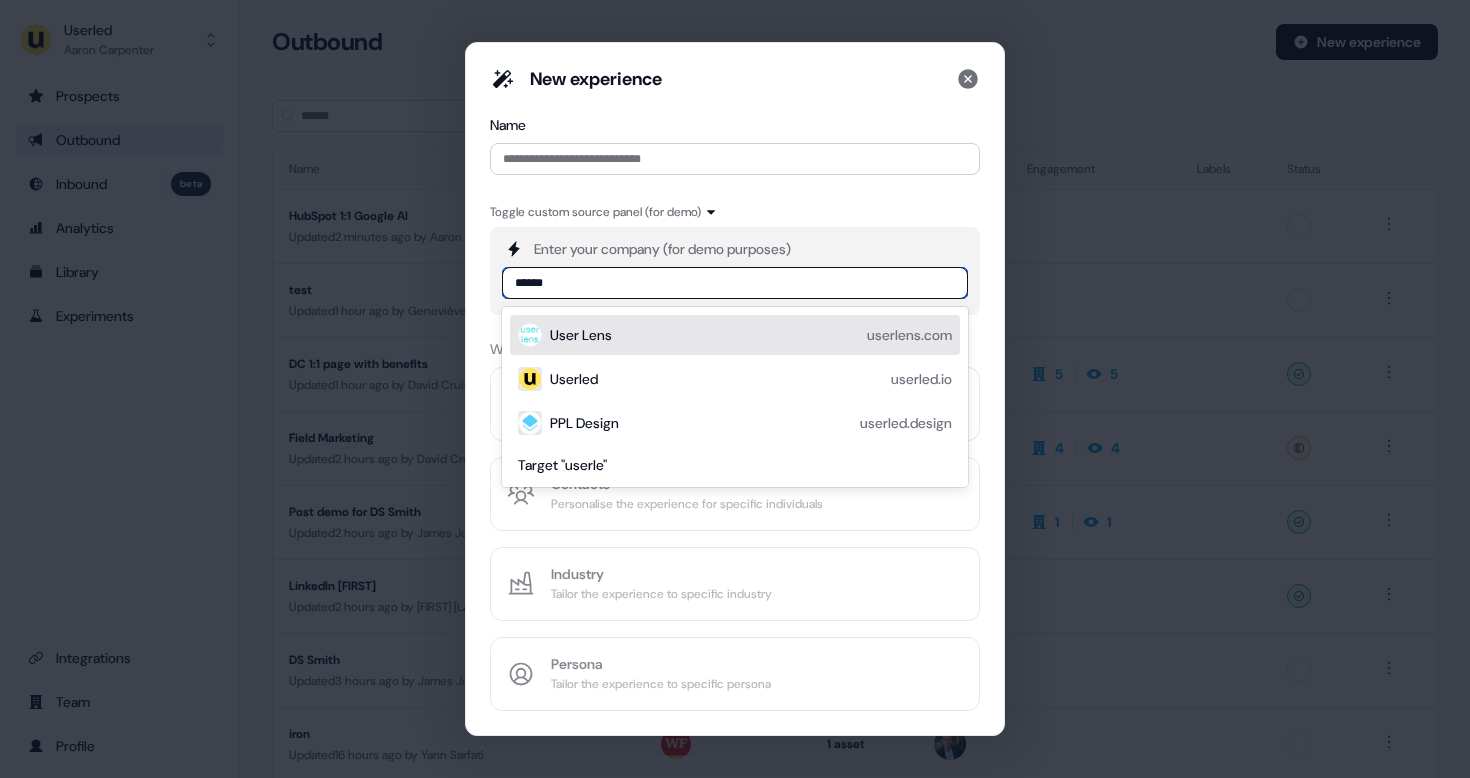 type on "*******" 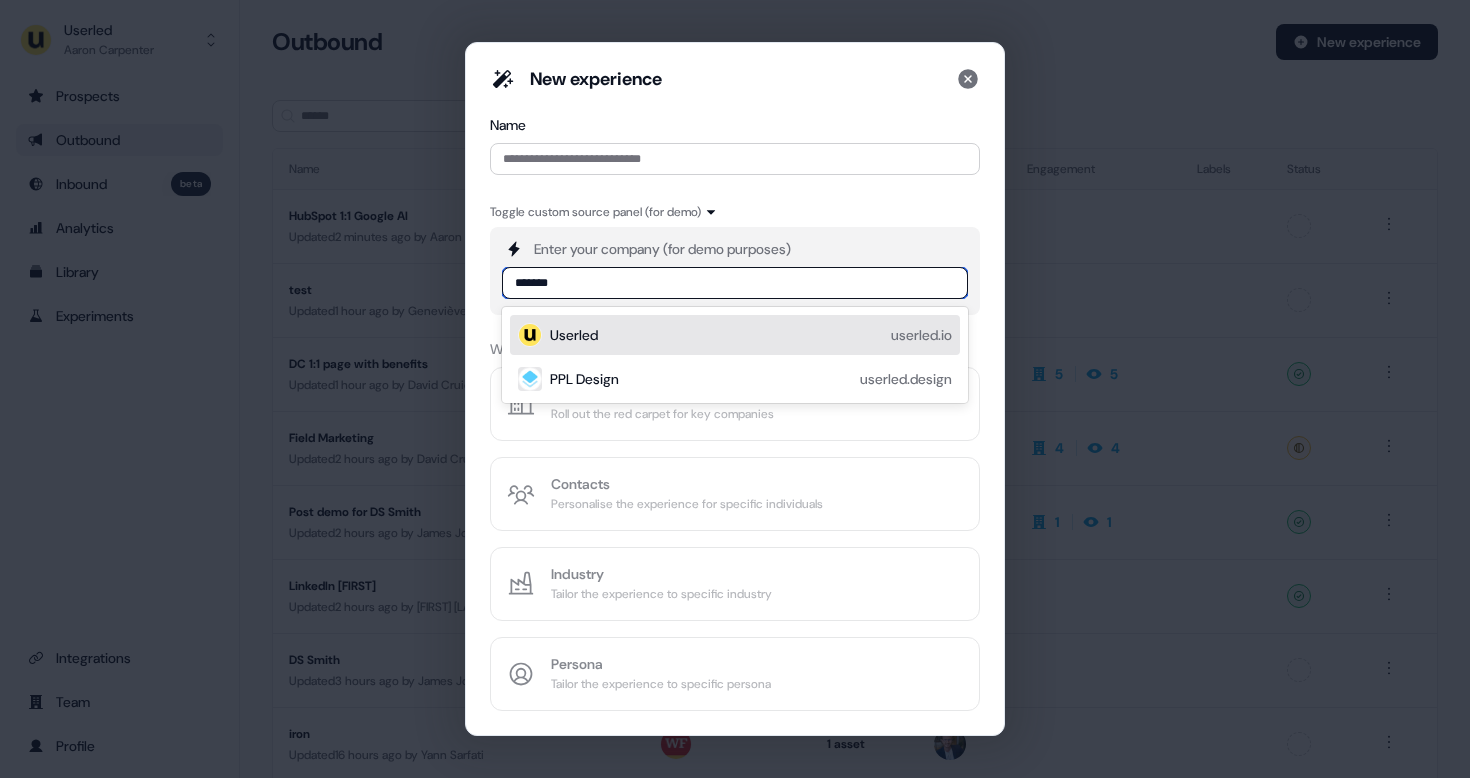 click on "Userled" at bounding box center [574, 335] 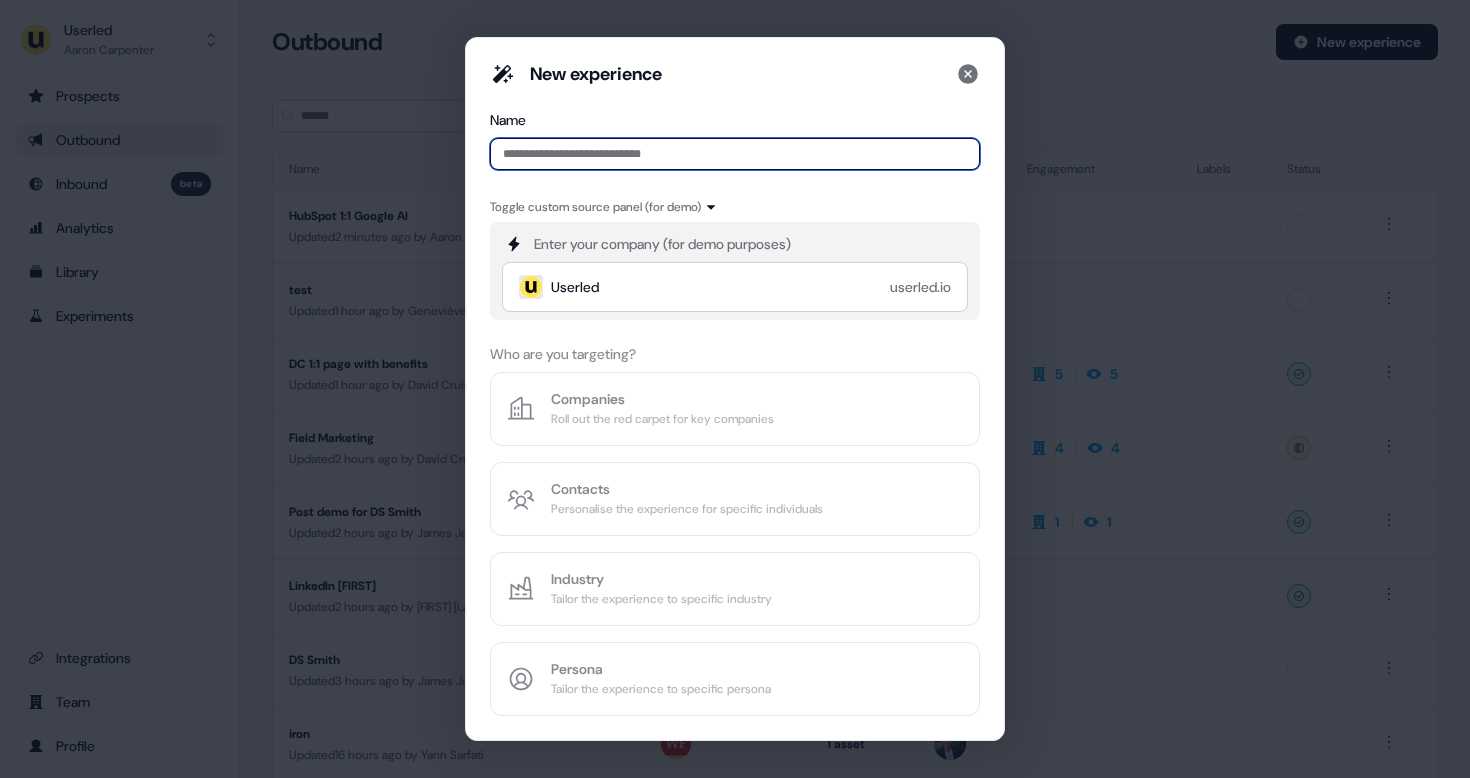 click at bounding box center (735, 154) 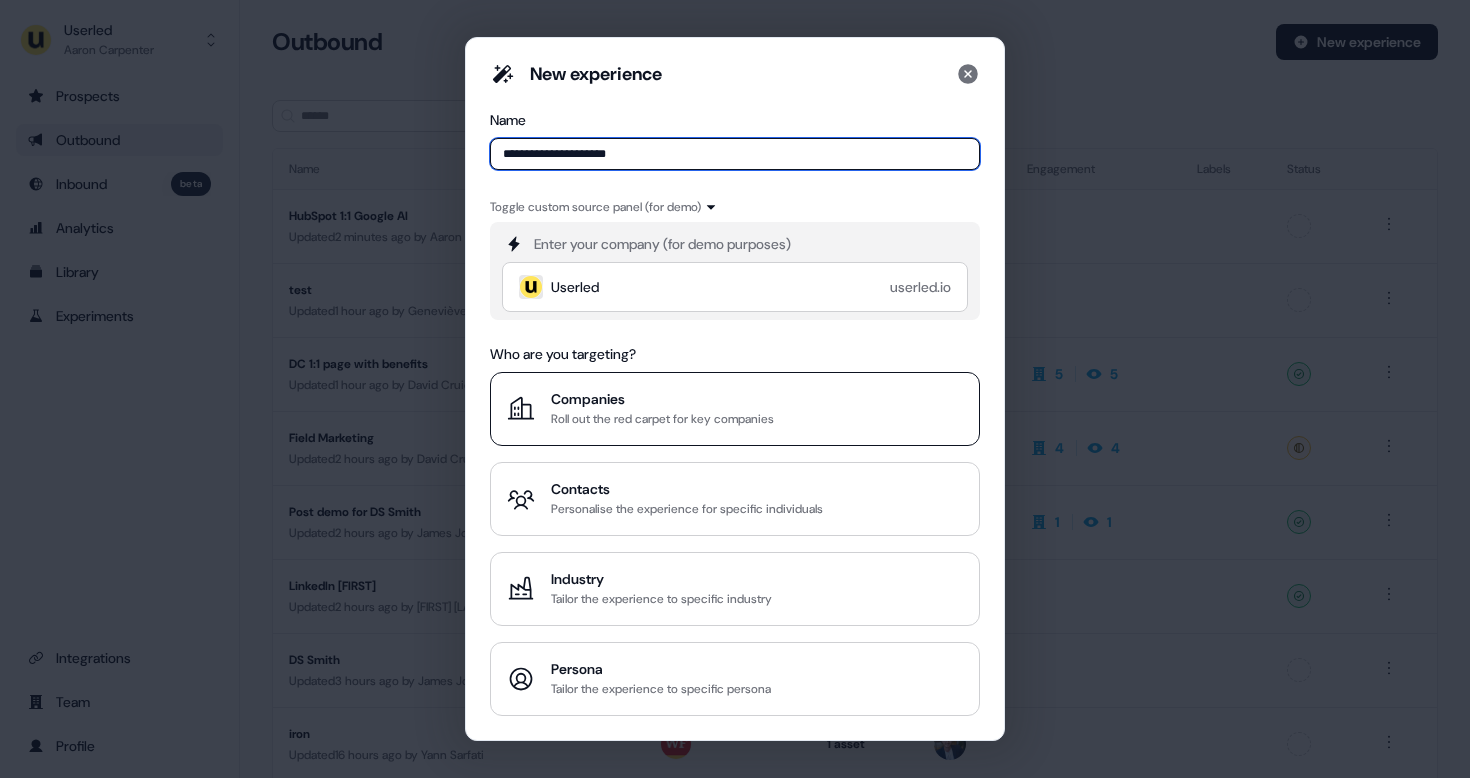 type on "**********" 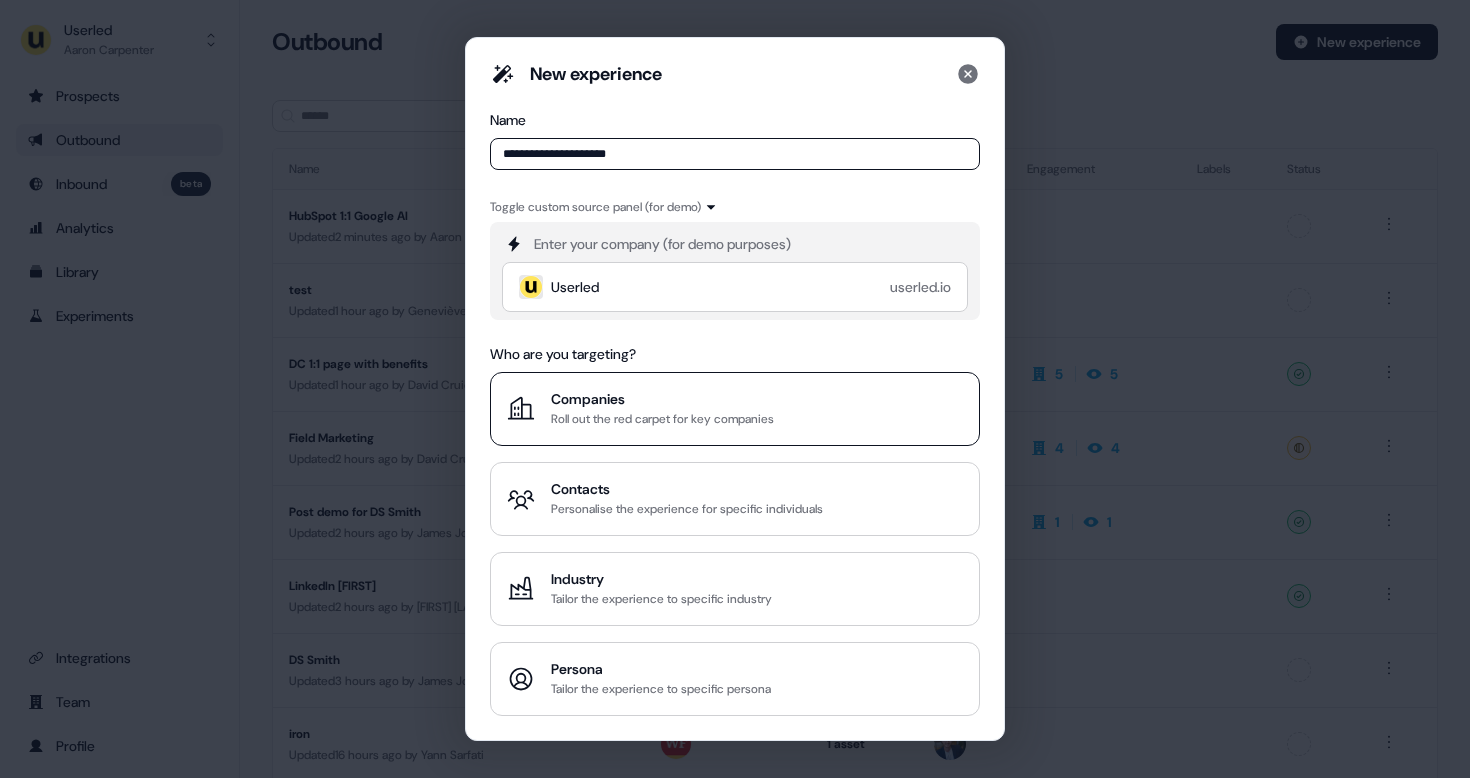 click on "Companies" at bounding box center (662, 399) 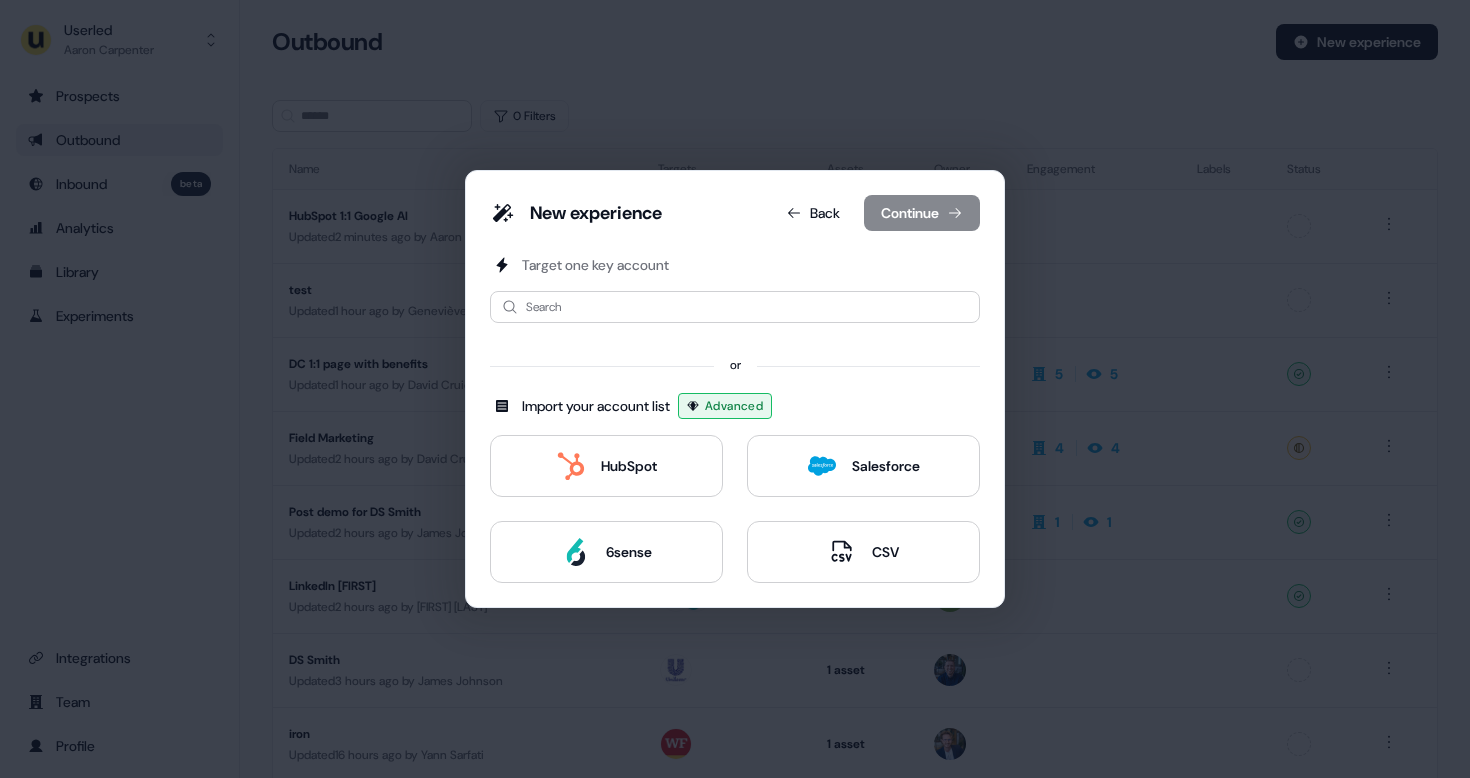 click on "Target one key account Search or Import your account list Advanced HubSpot Salesforce 6sense CSV" at bounding box center (735, 419) 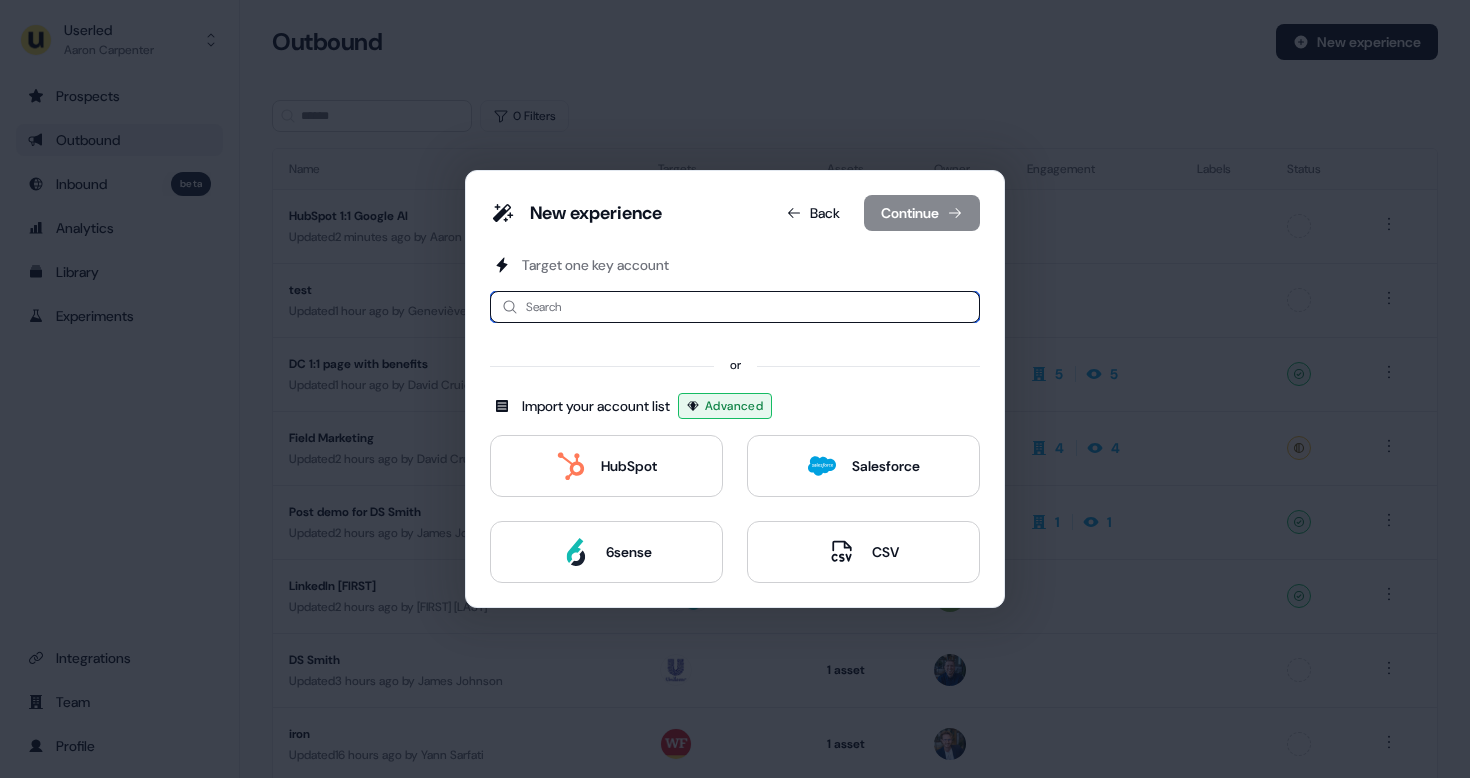 click at bounding box center (735, 307) 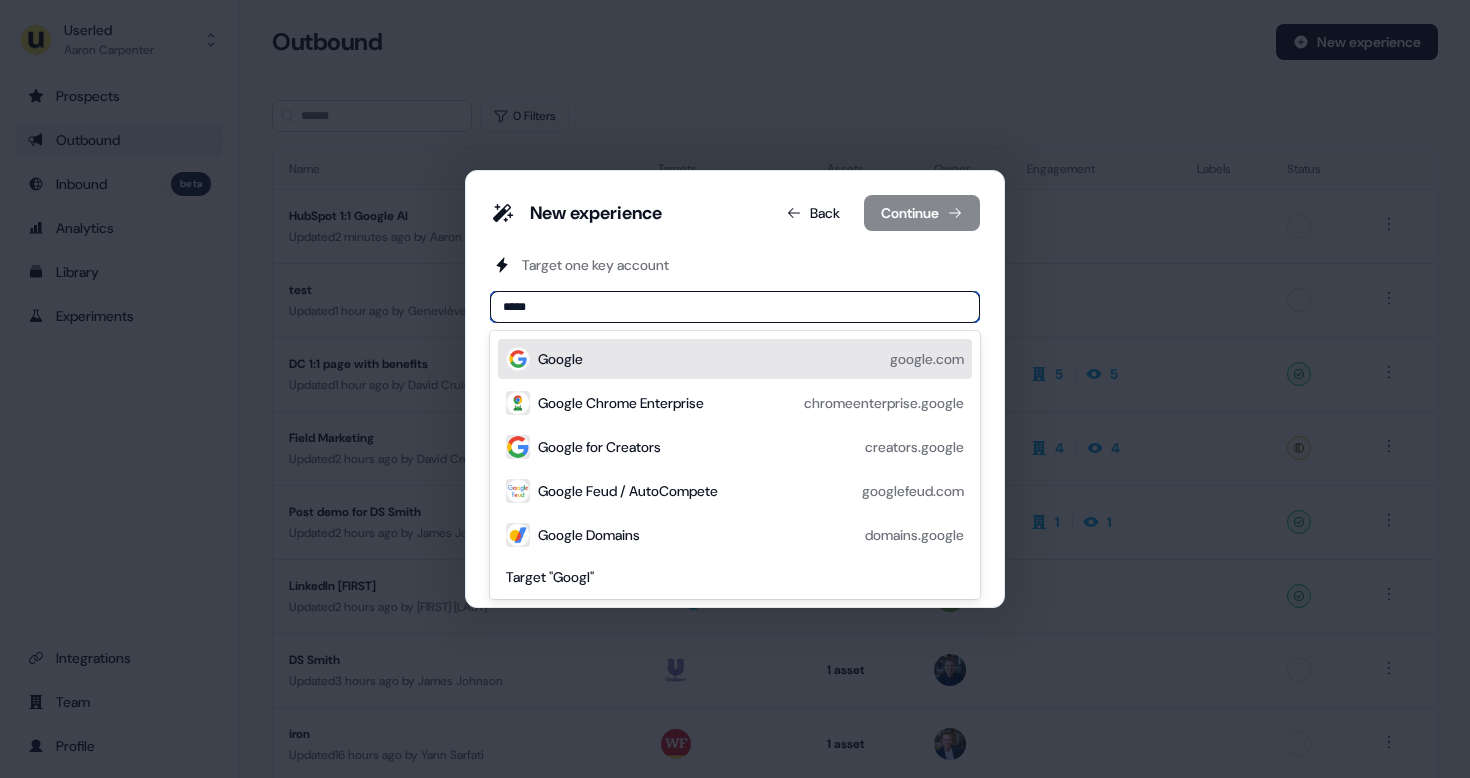 type on "******" 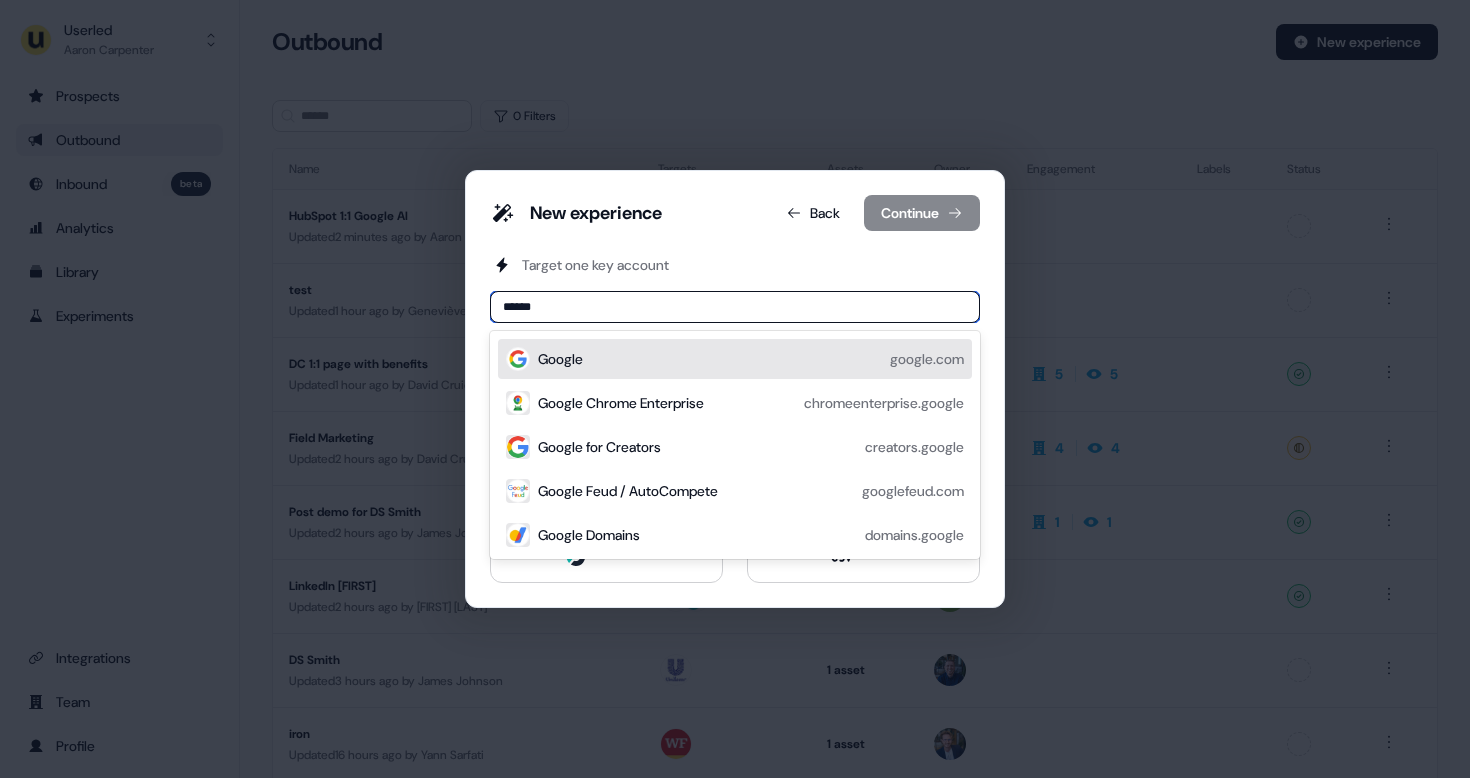 click on "Google google.com" at bounding box center (751, 359) 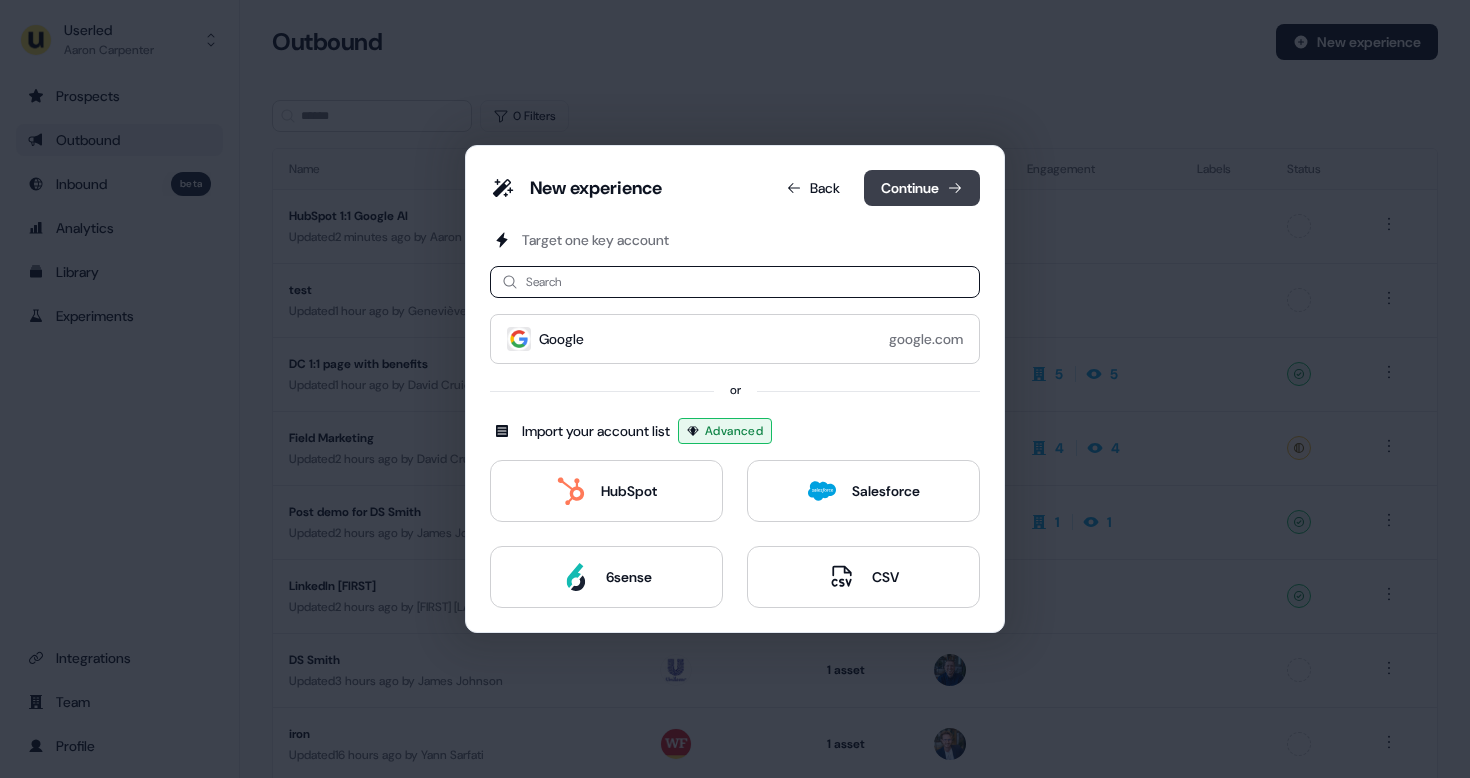 click 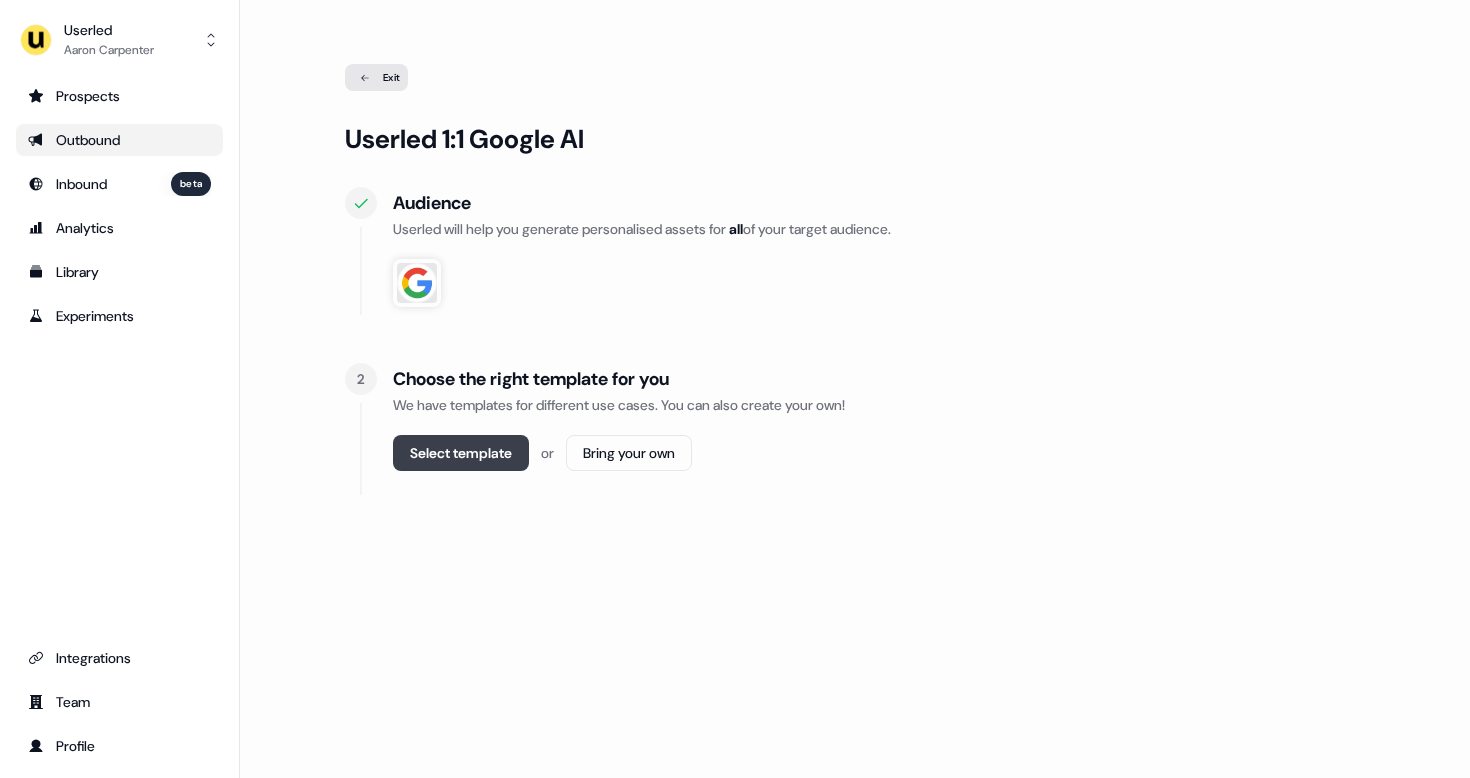 click on "Select template" at bounding box center (461, 453) 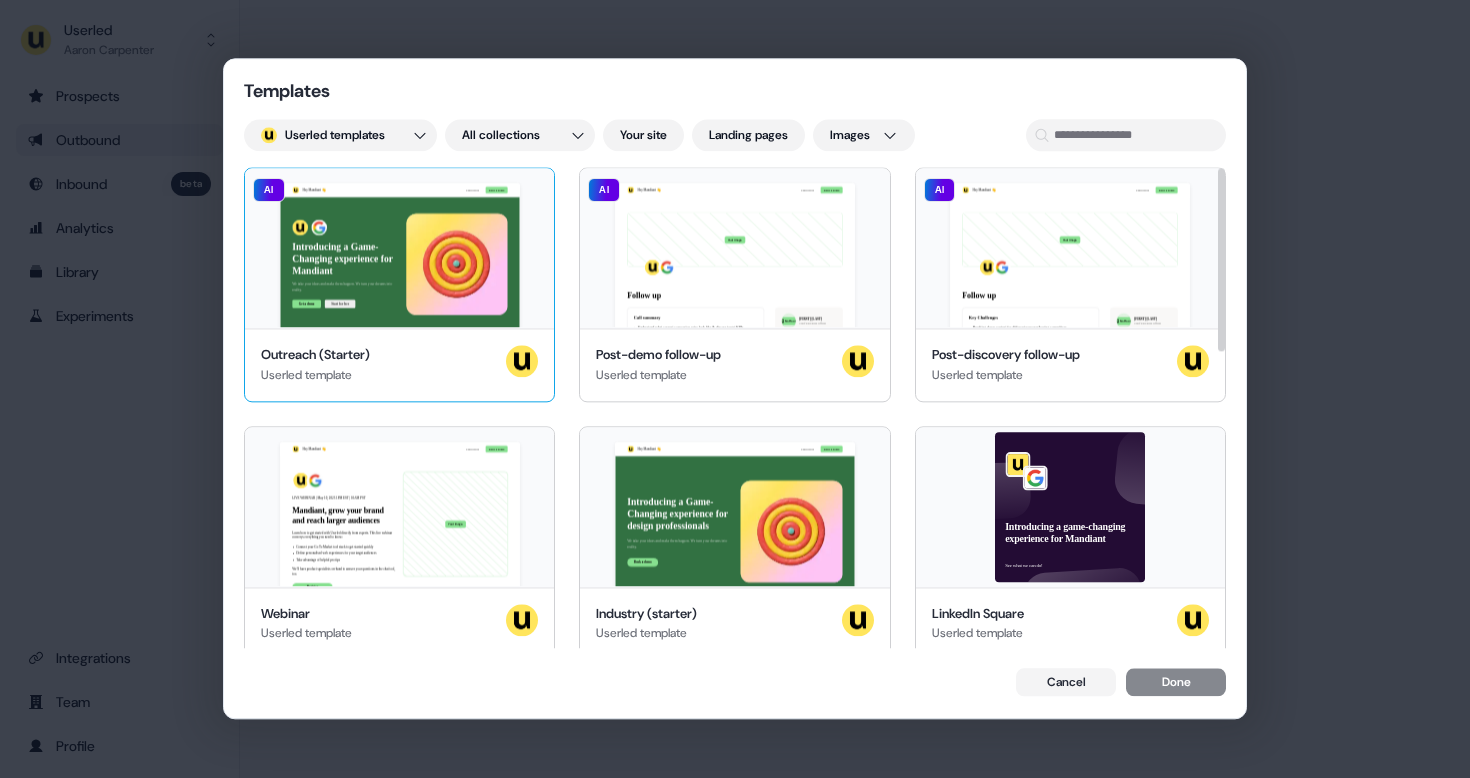 click on "Outreach (Starter) Userled template" at bounding box center (399, 365) 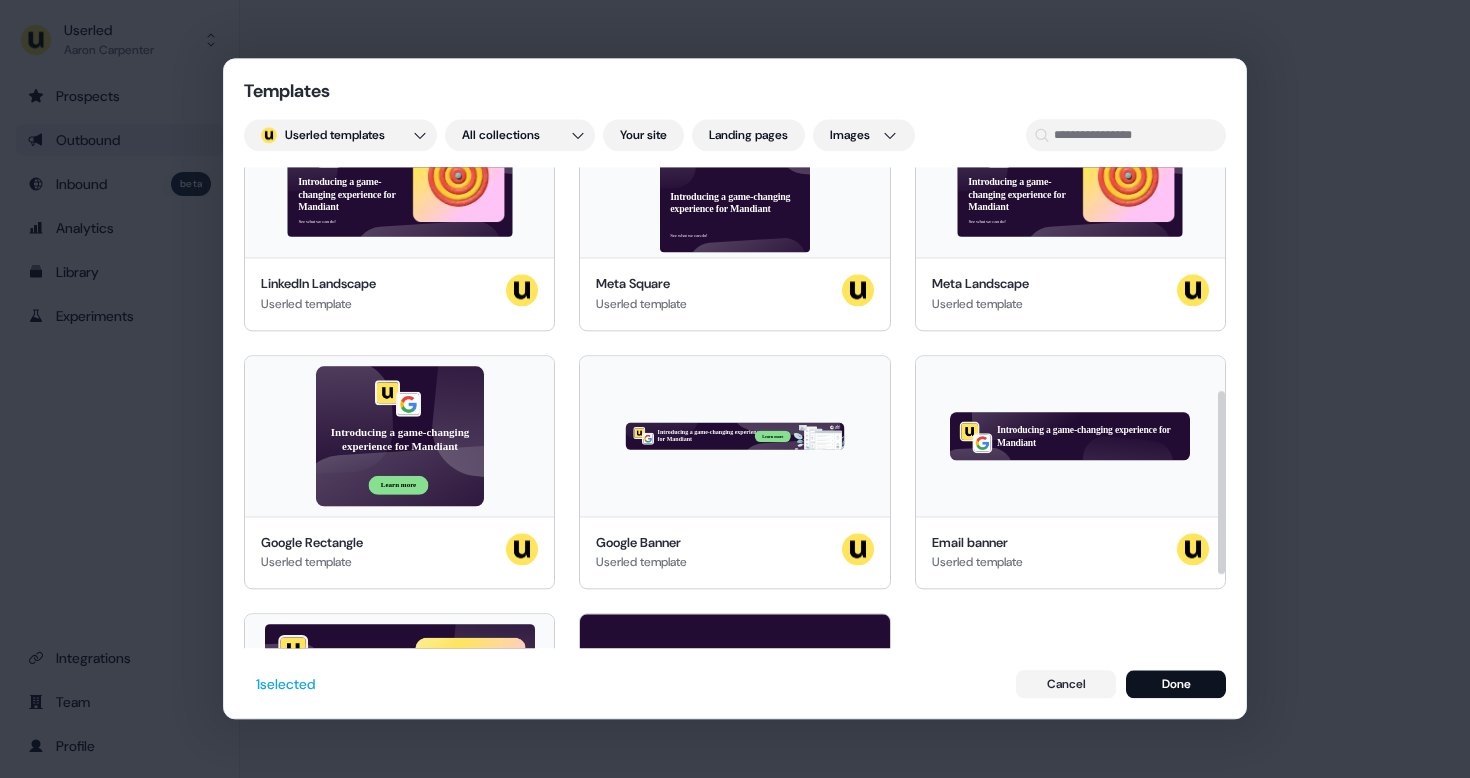 scroll, scrollTop: 0, scrollLeft: 0, axis: both 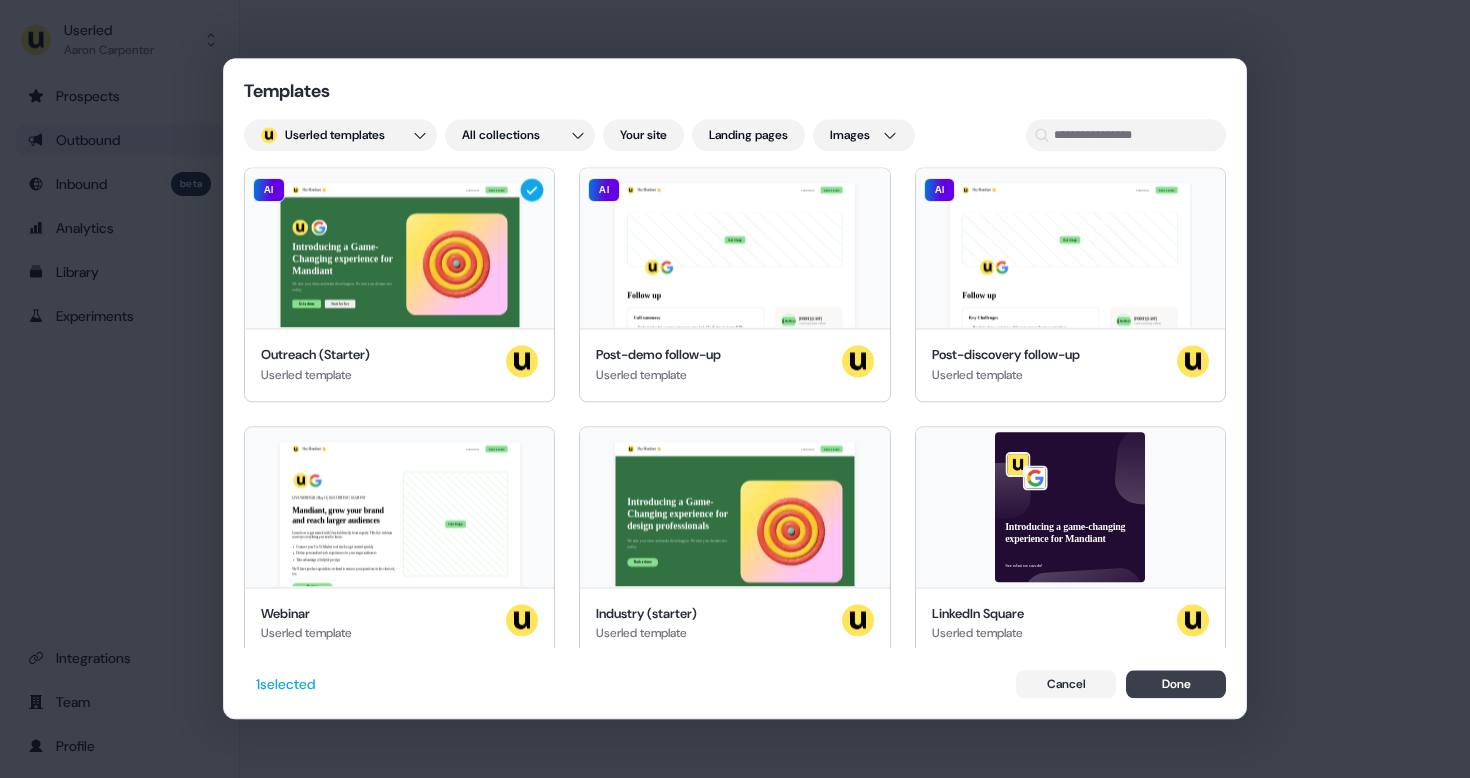 click on "Done" at bounding box center [1176, 685] 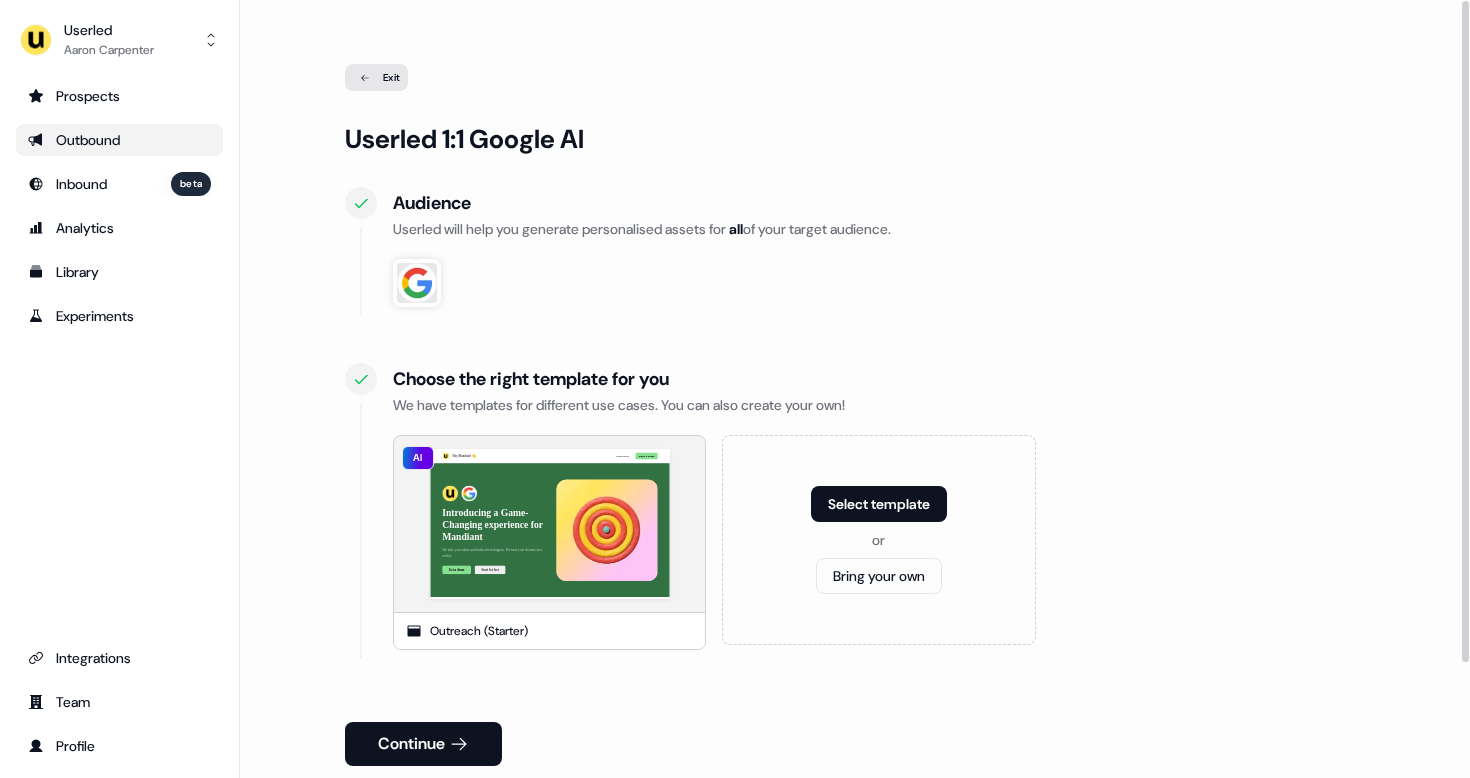 scroll, scrollTop: 136, scrollLeft: 0, axis: vertical 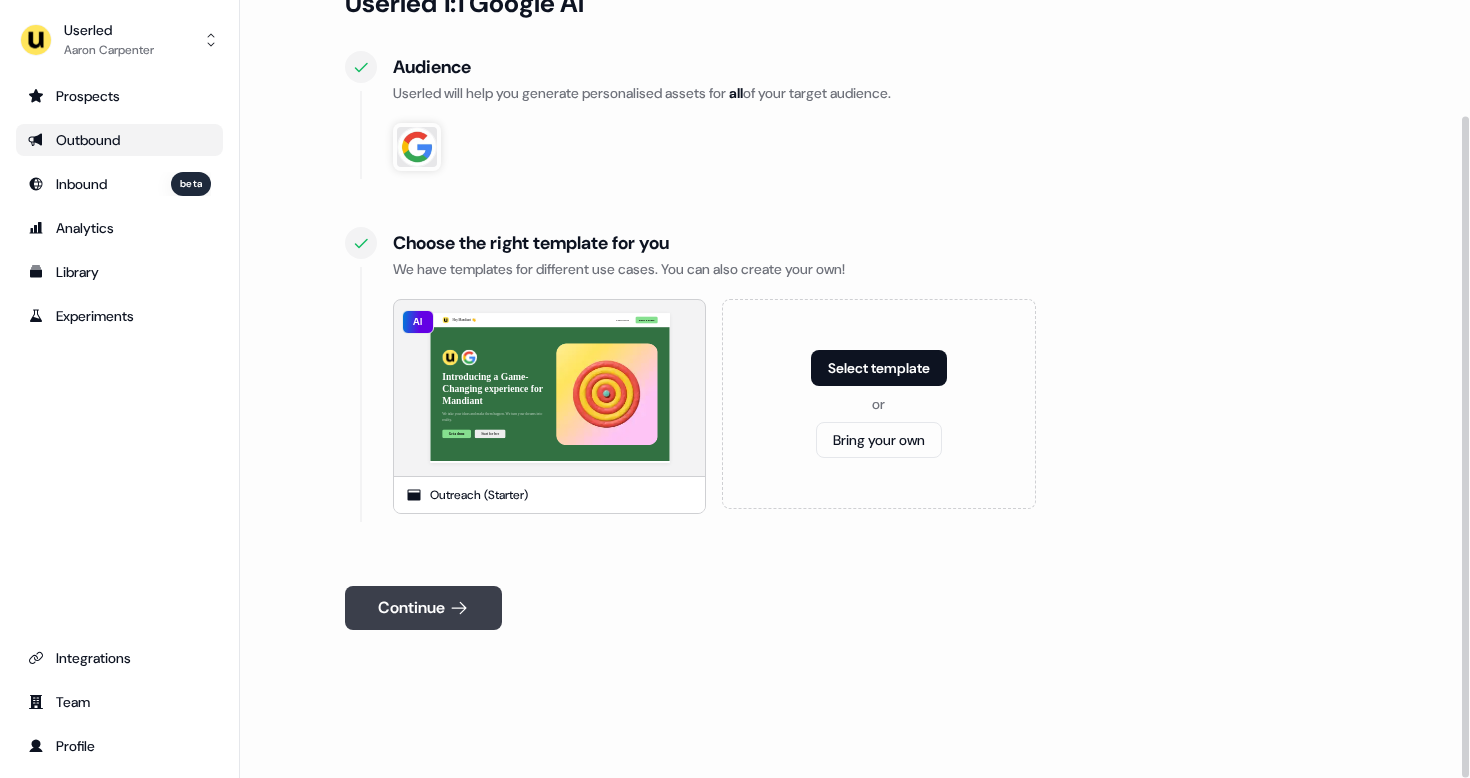 click 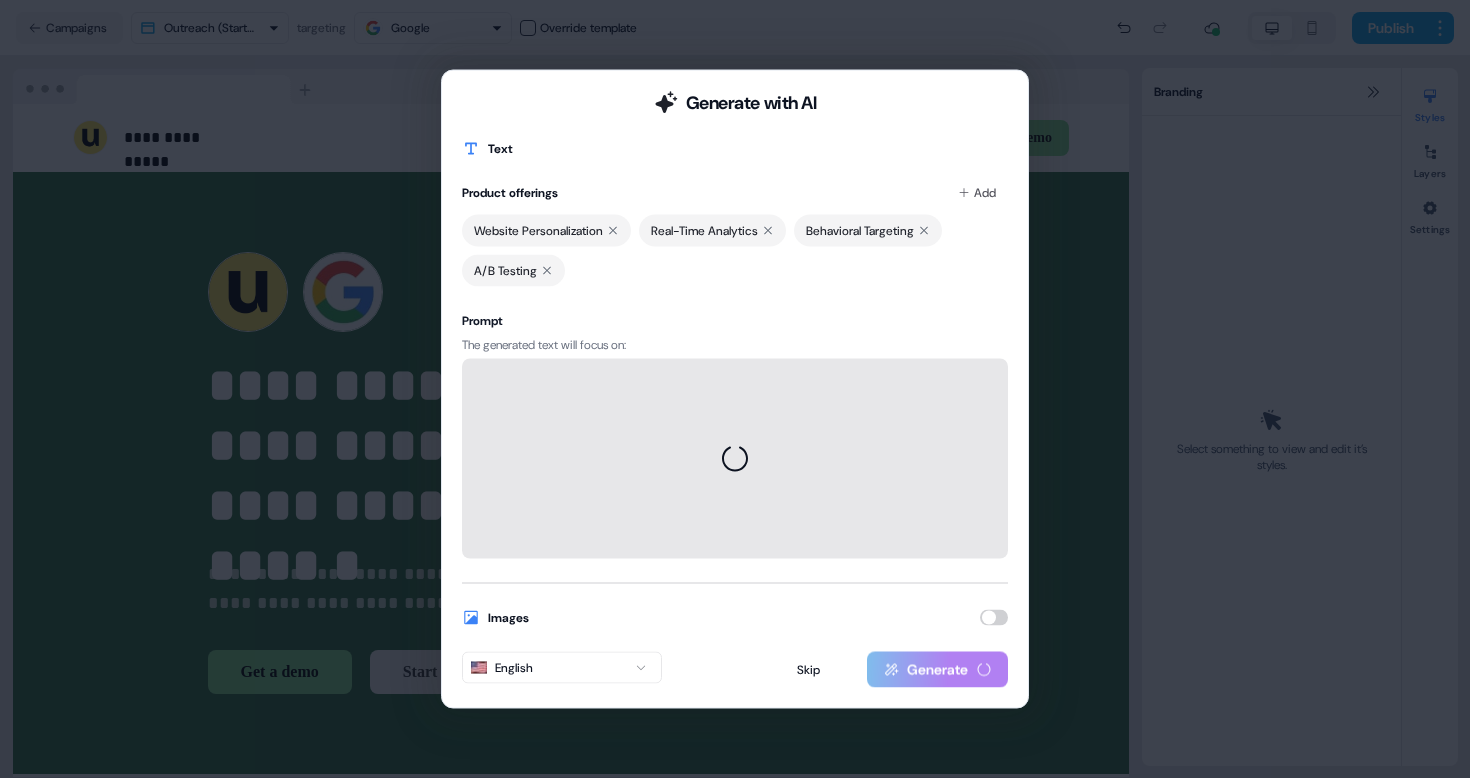 click at bounding box center (994, 618) 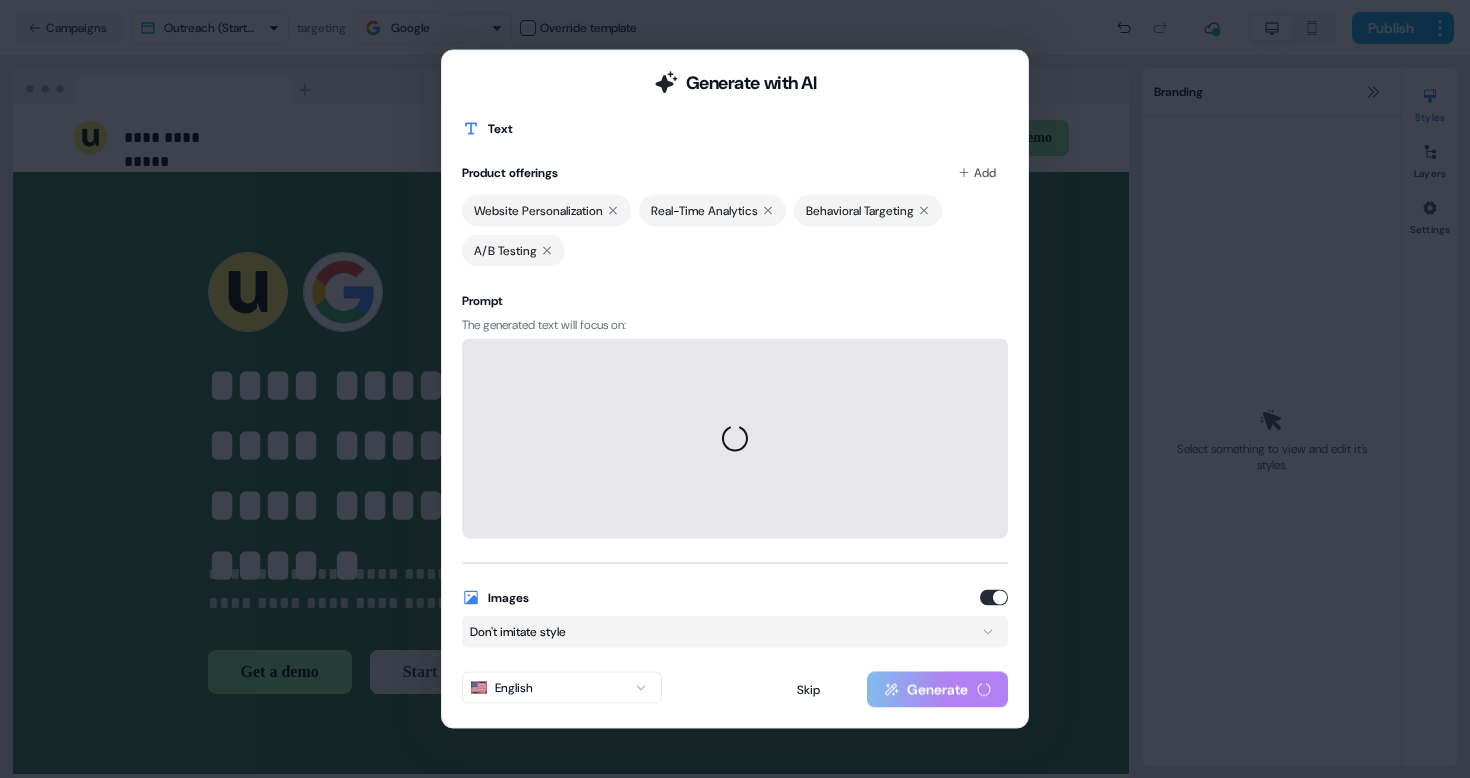 click on "Generate with AI Text Product offerings  Add Website Personalization Real-Time Analytics Behavioral Targeting A/B Testing Prompt The generated text will focus on: Images Don't imitate style English Skip Generate" at bounding box center (735, 389) 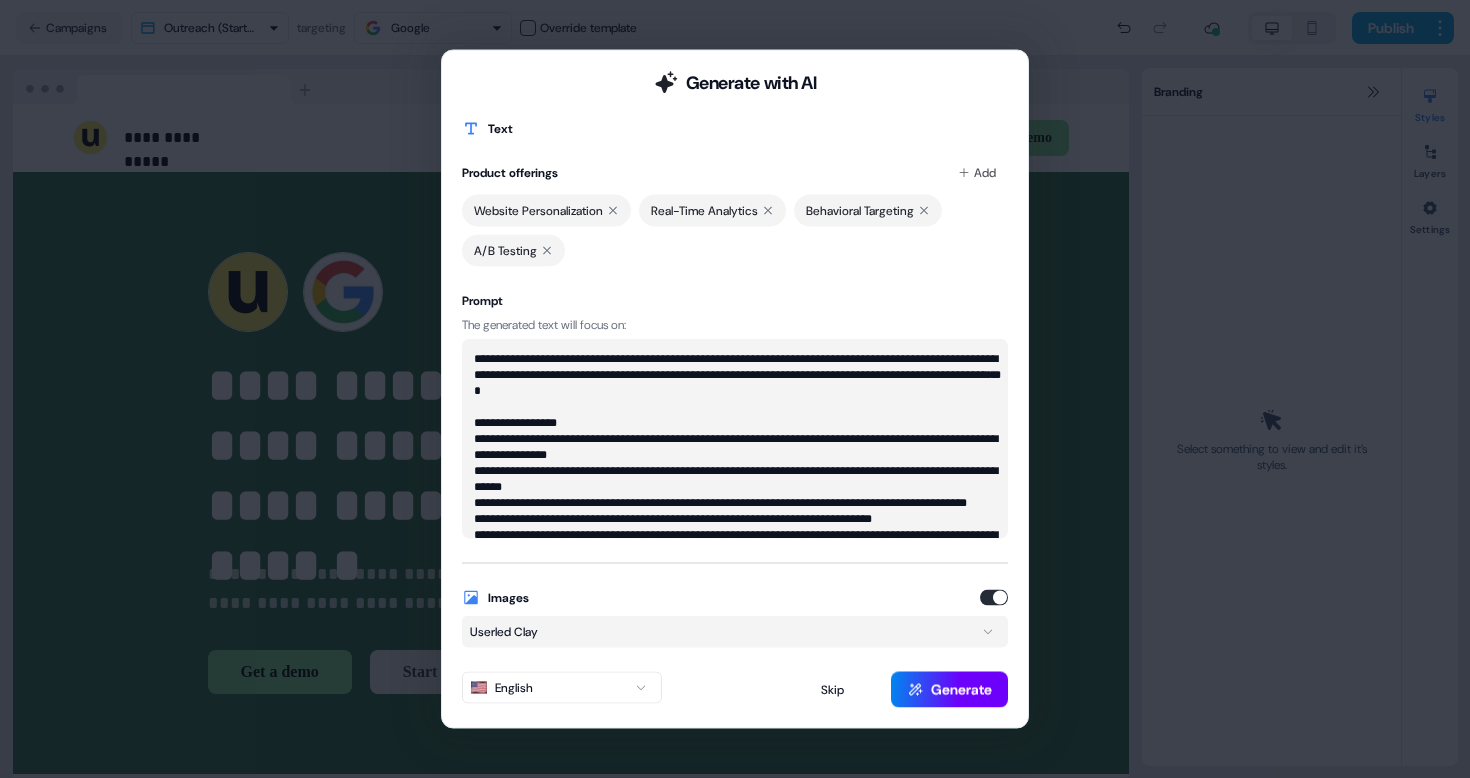 click on "Generate" at bounding box center (949, 690) 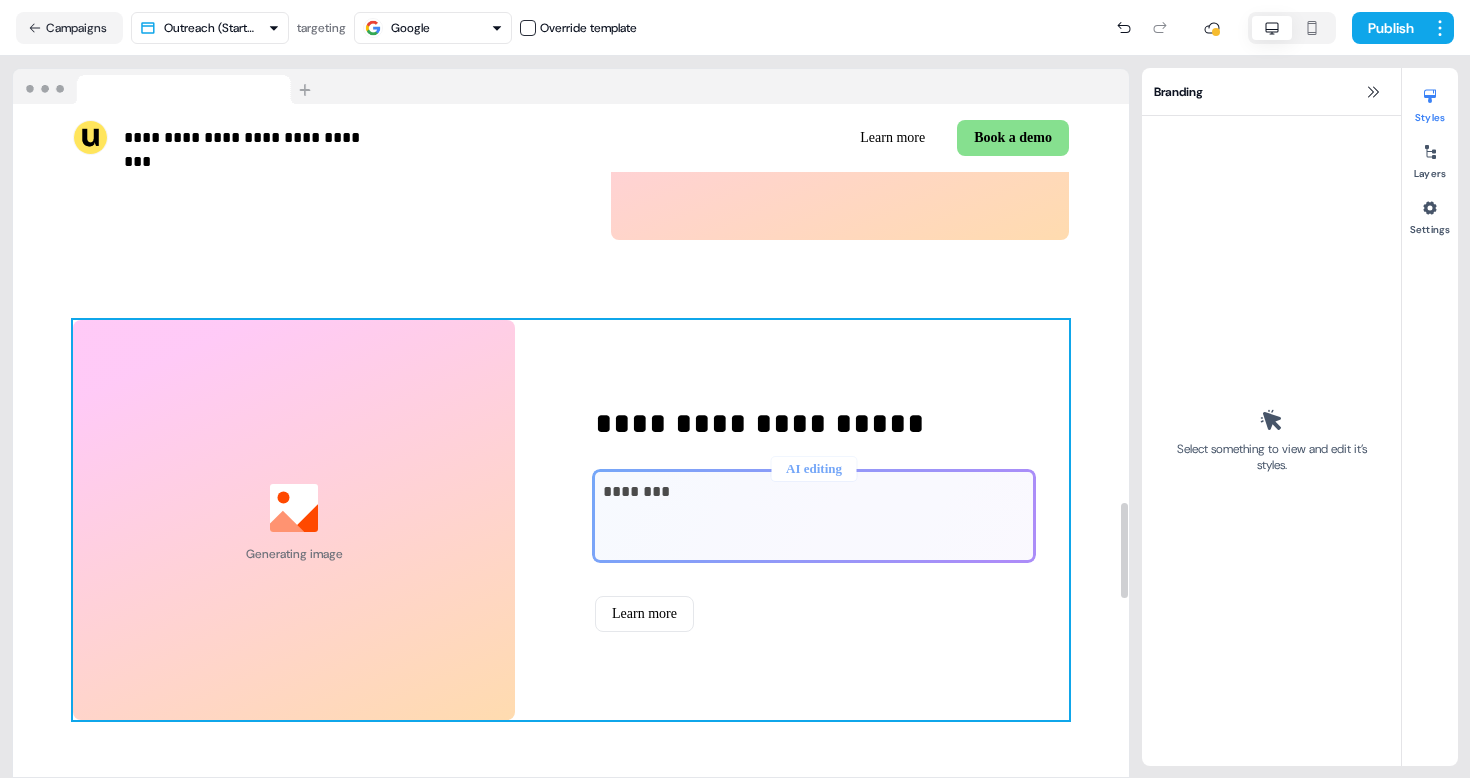 scroll, scrollTop: 2808, scrollLeft: 0, axis: vertical 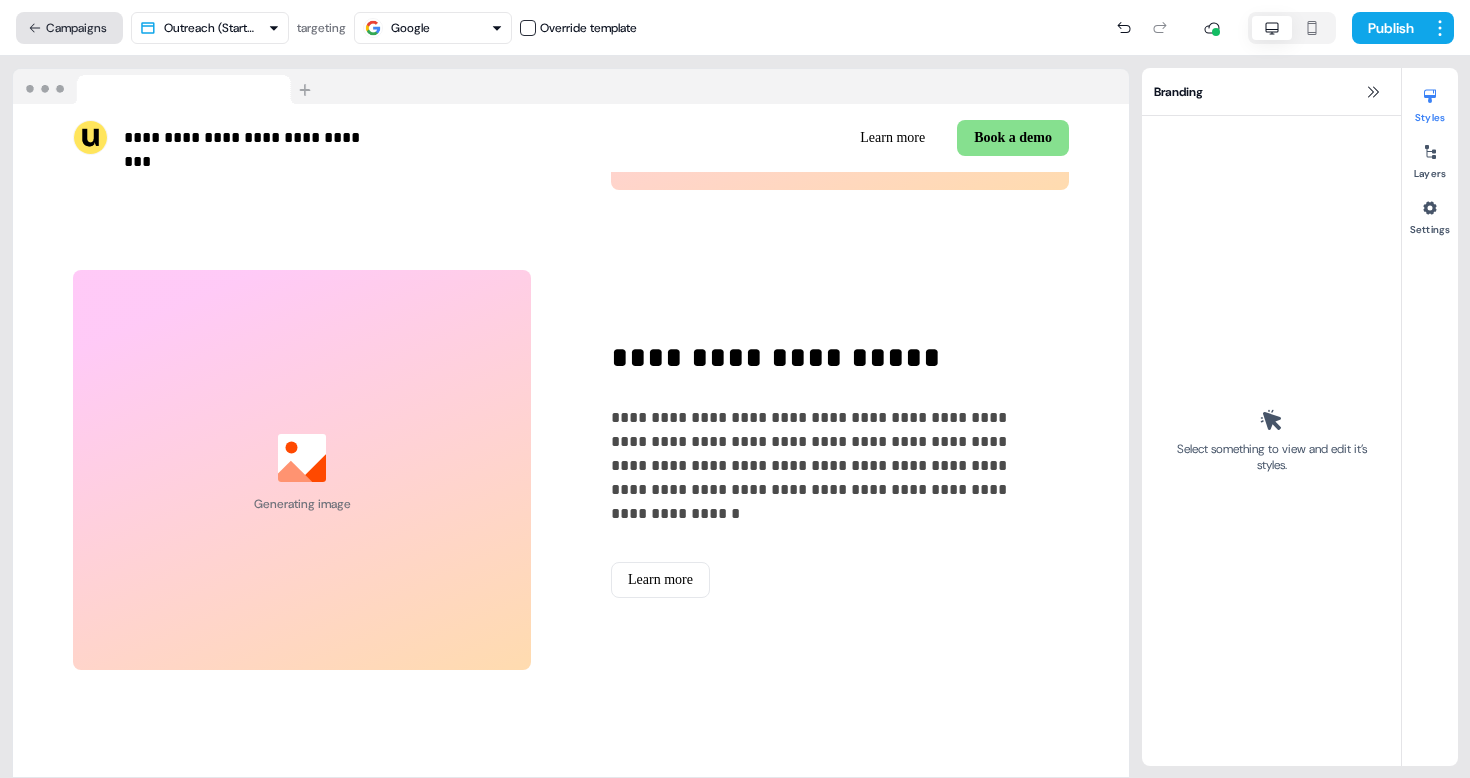 click on "Campaigns" at bounding box center [69, 28] 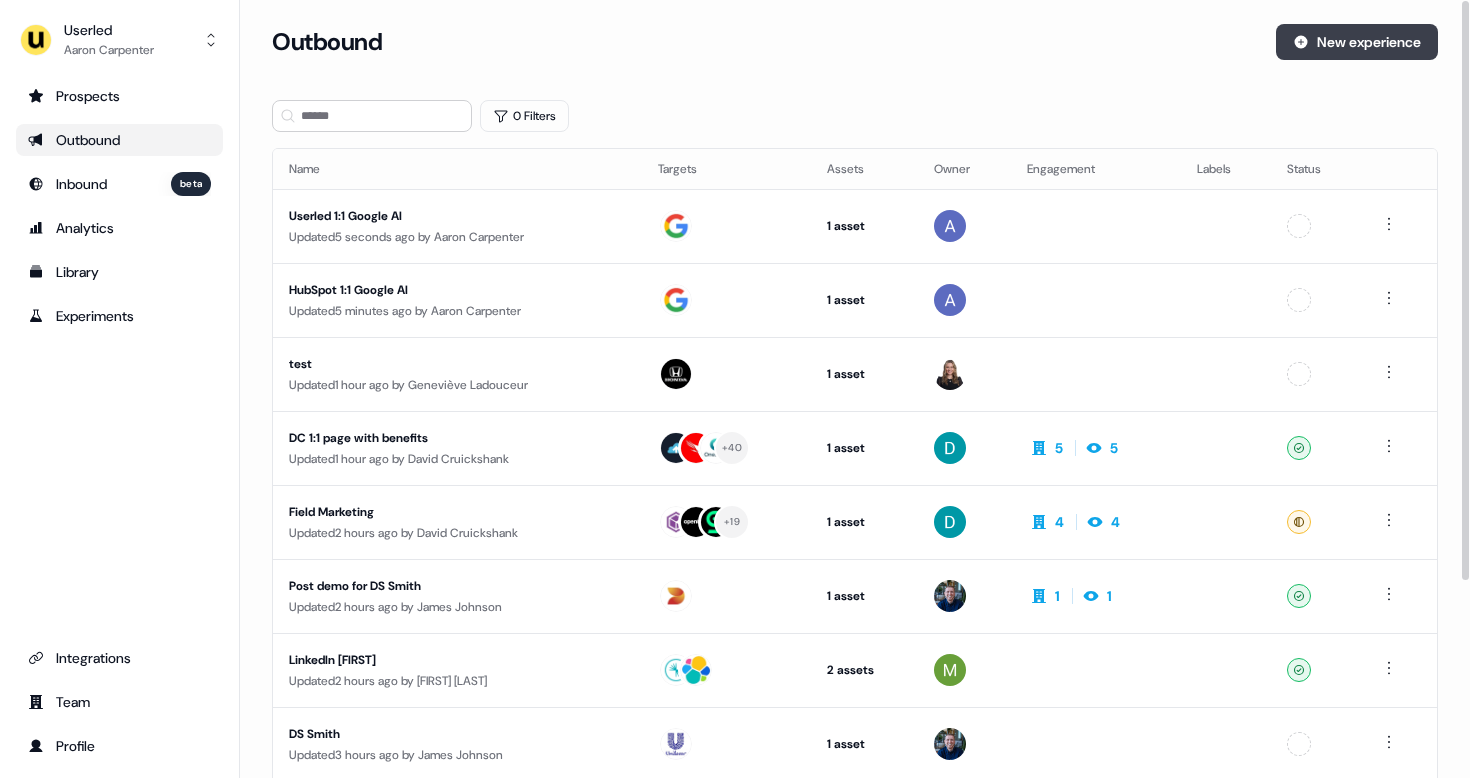 click on "New experience" at bounding box center (1357, 42) 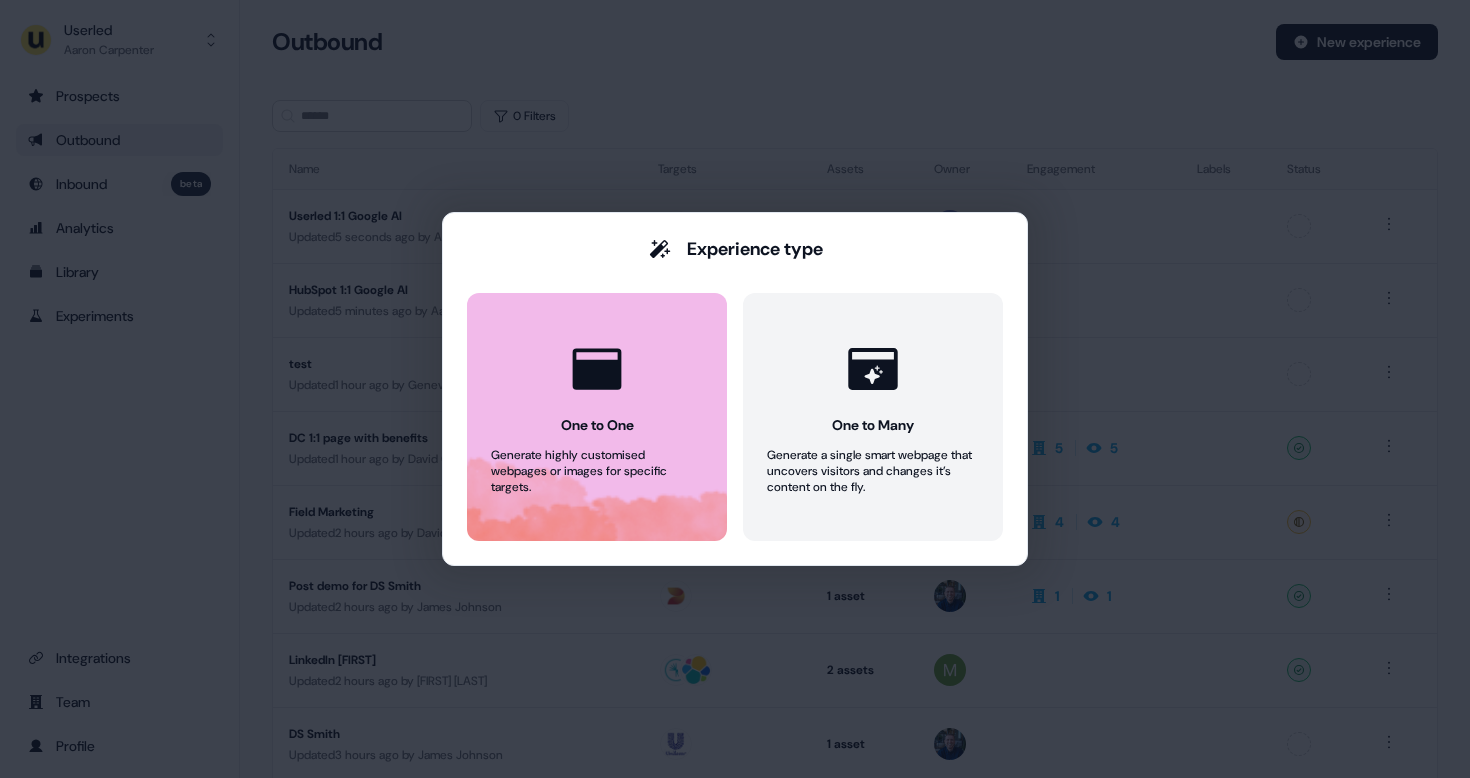 click on "One to One Generate highly customised webpages or images for specific targets." at bounding box center [597, 417] 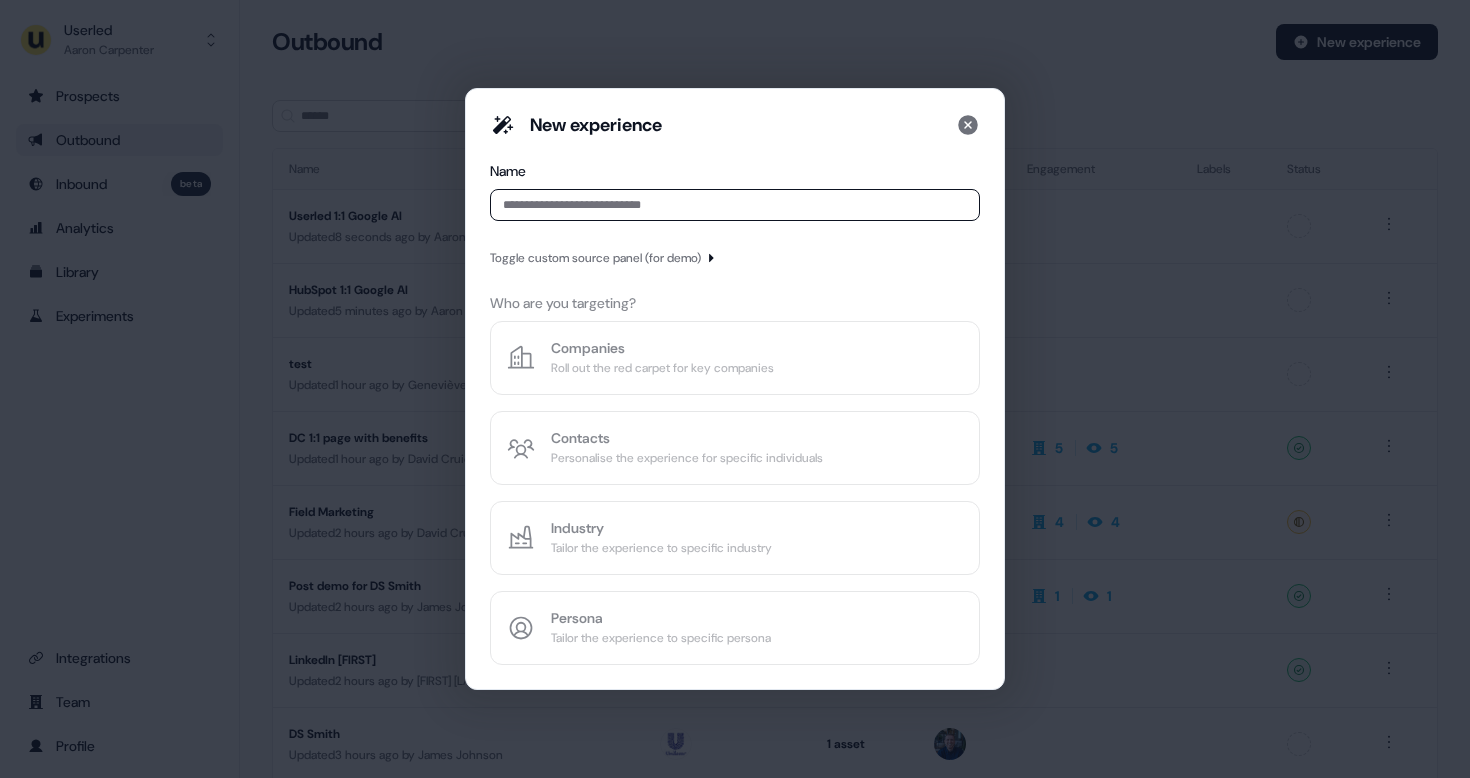 click on "Toggle custom source panel (for demo)" at bounding box center (595, 258) 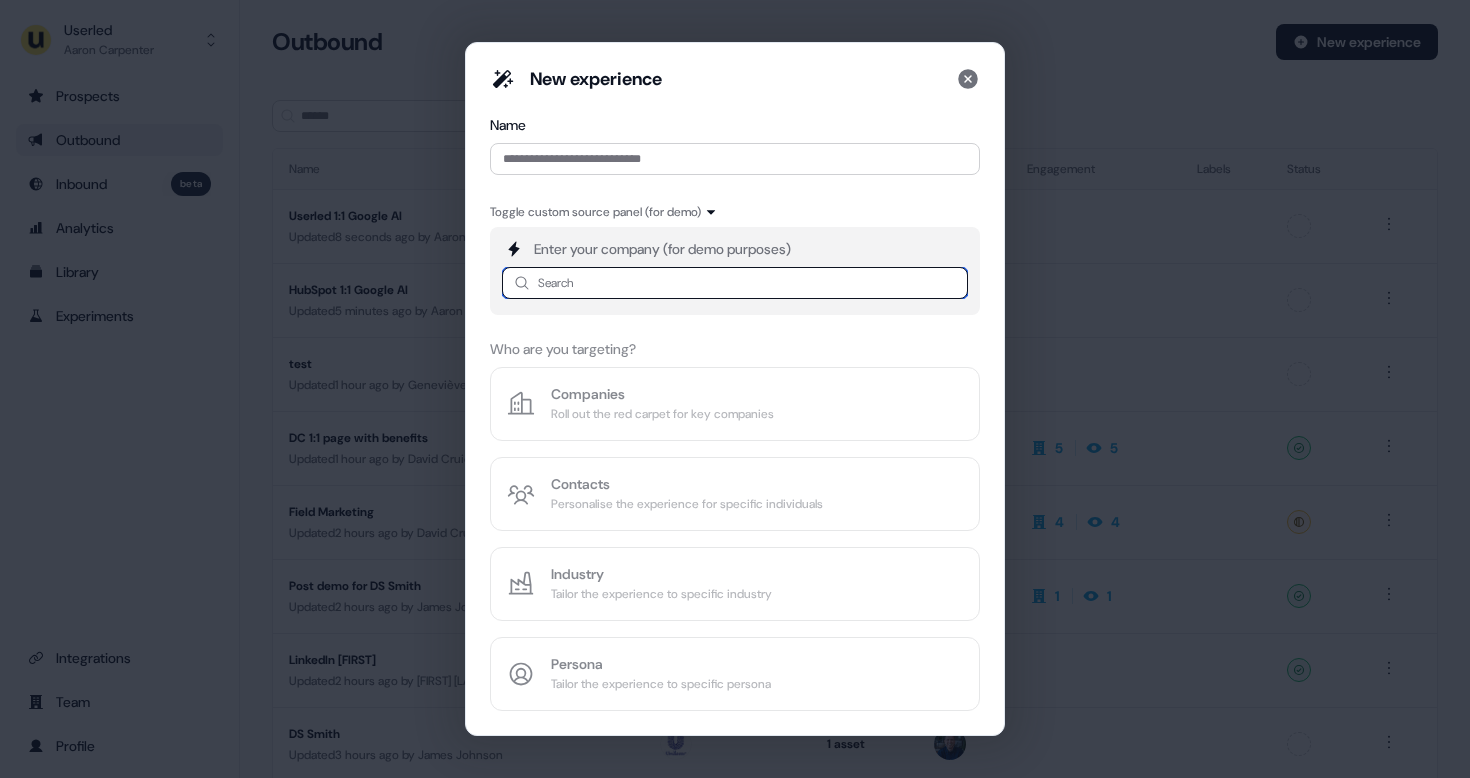 click at bounding box center [735, 283] 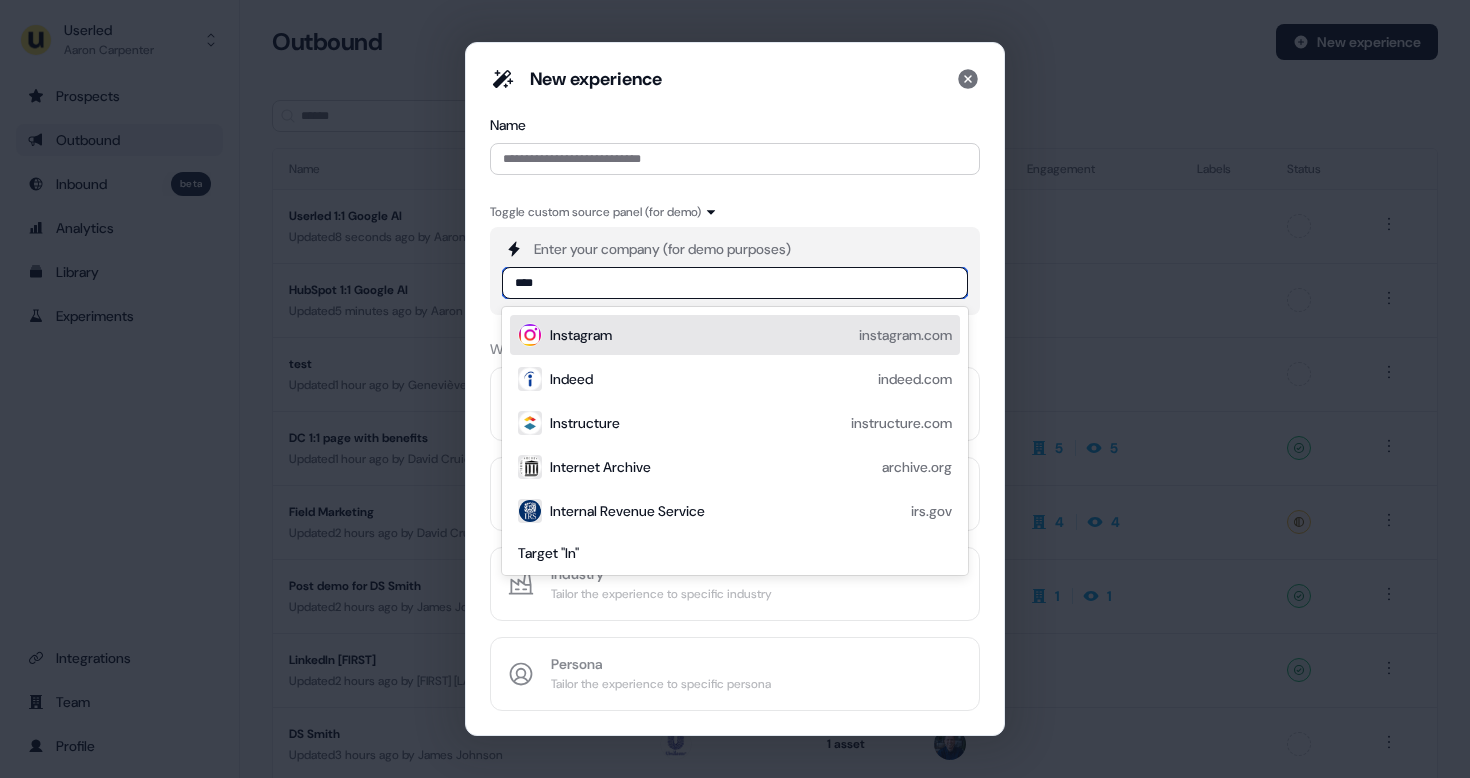 type on "*****" 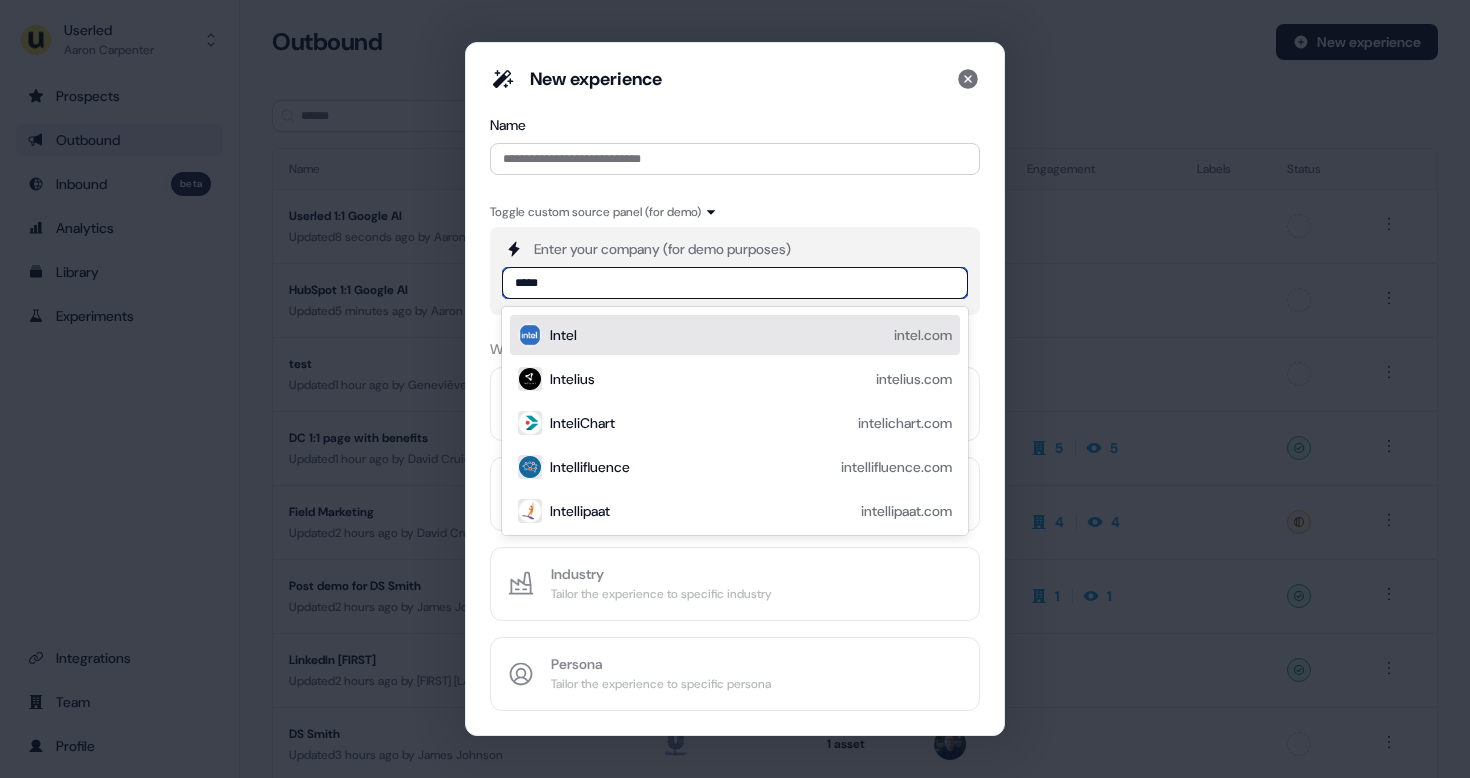 click on "Intel" at bounding box center (563, 335) 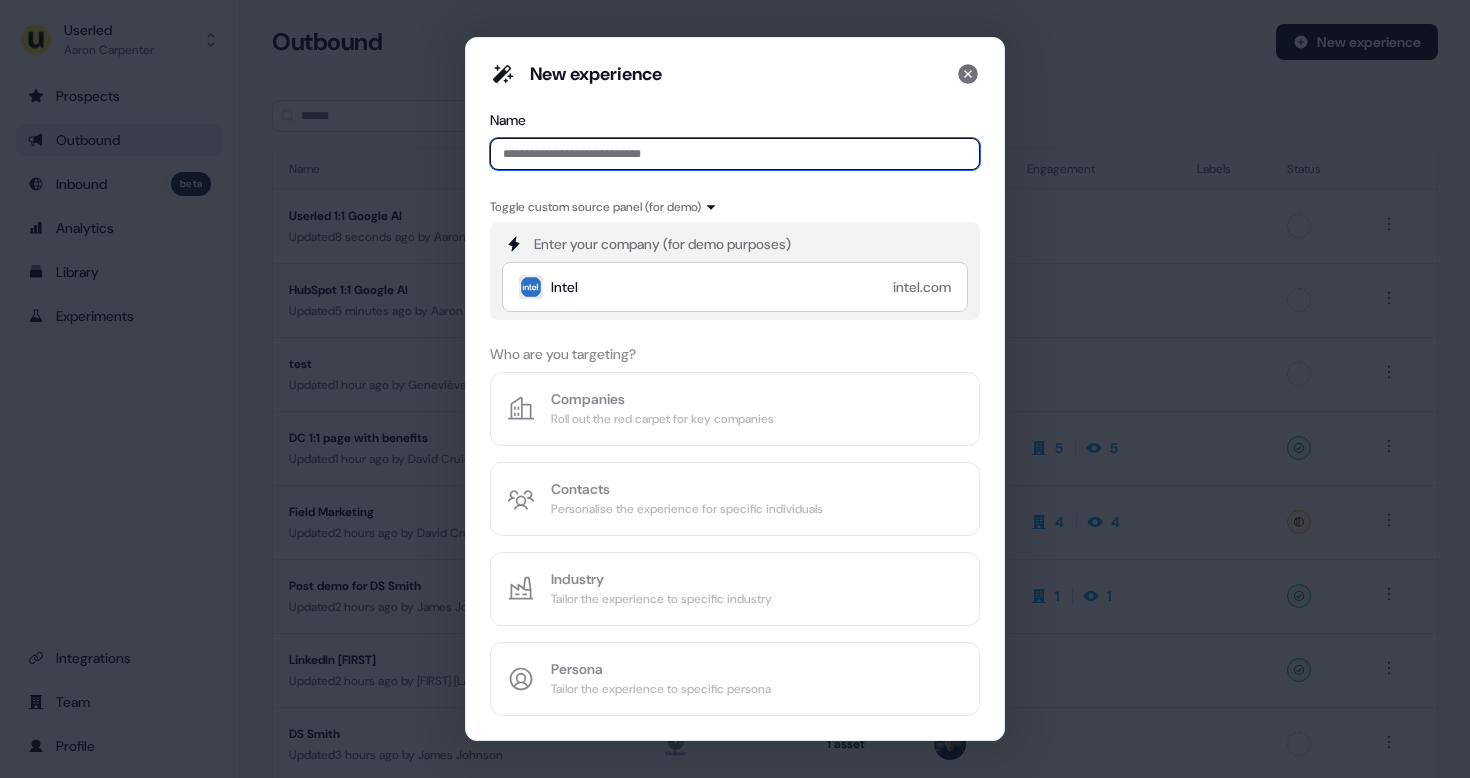 click at bounding box center (735, 154) 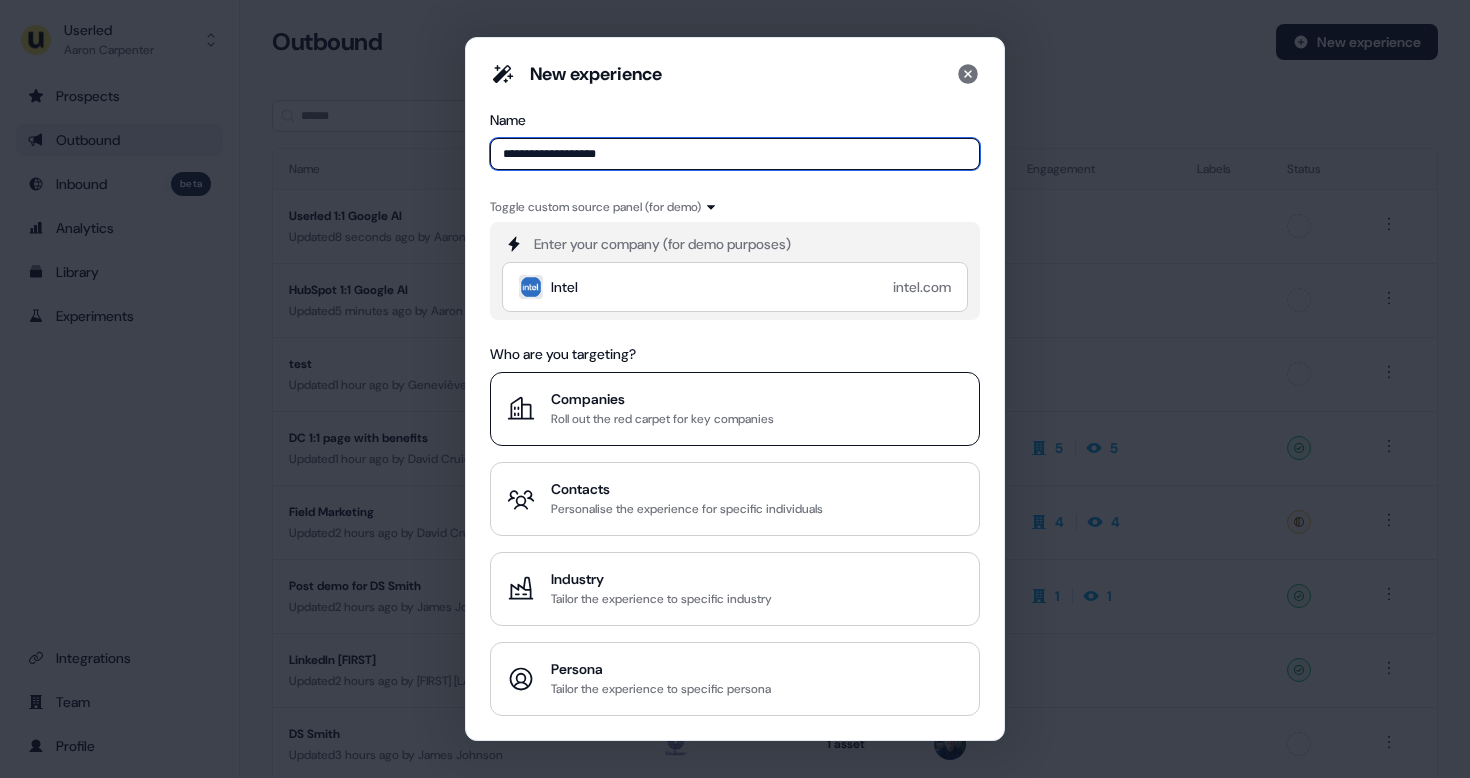 type on "**********" 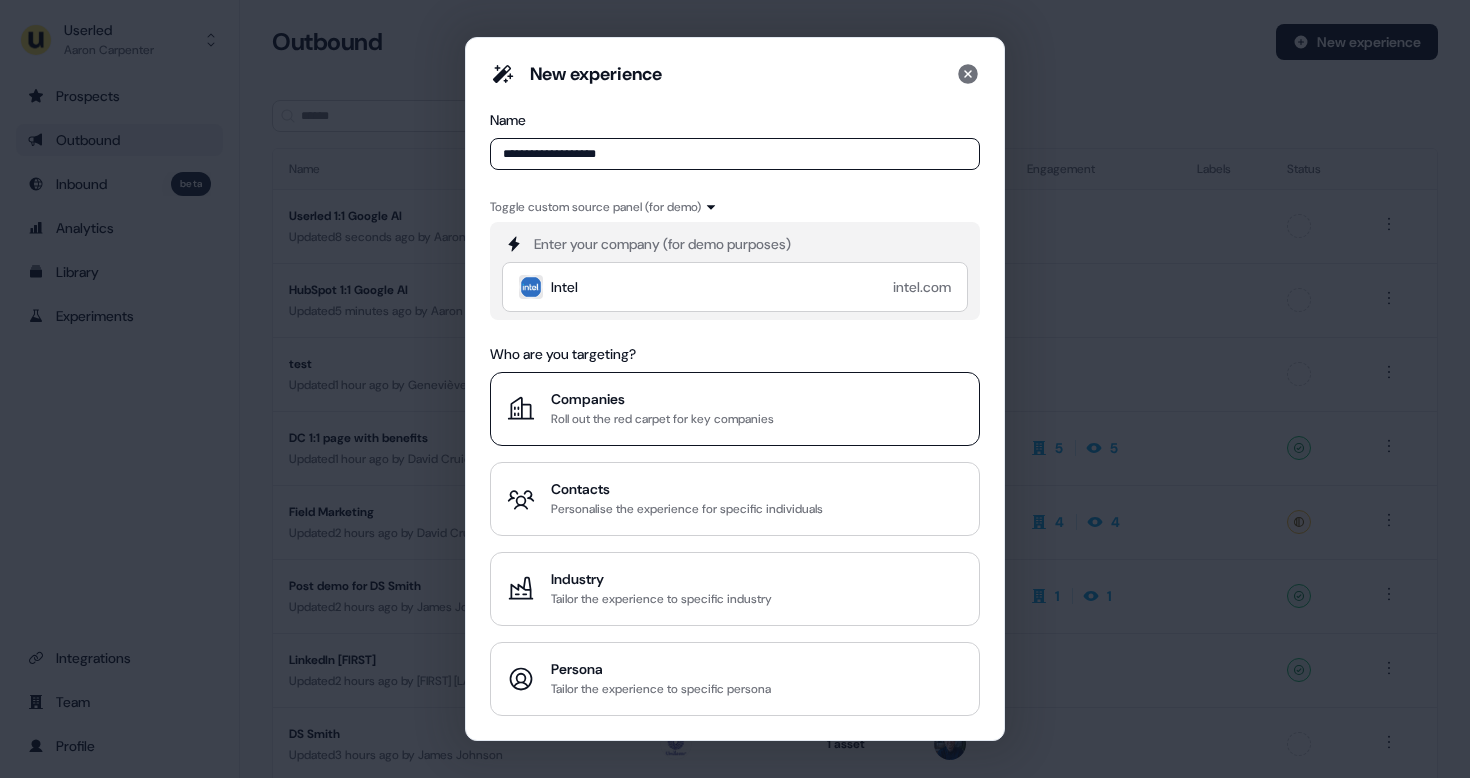 click on "Companies" at bounding box center (662, 399) 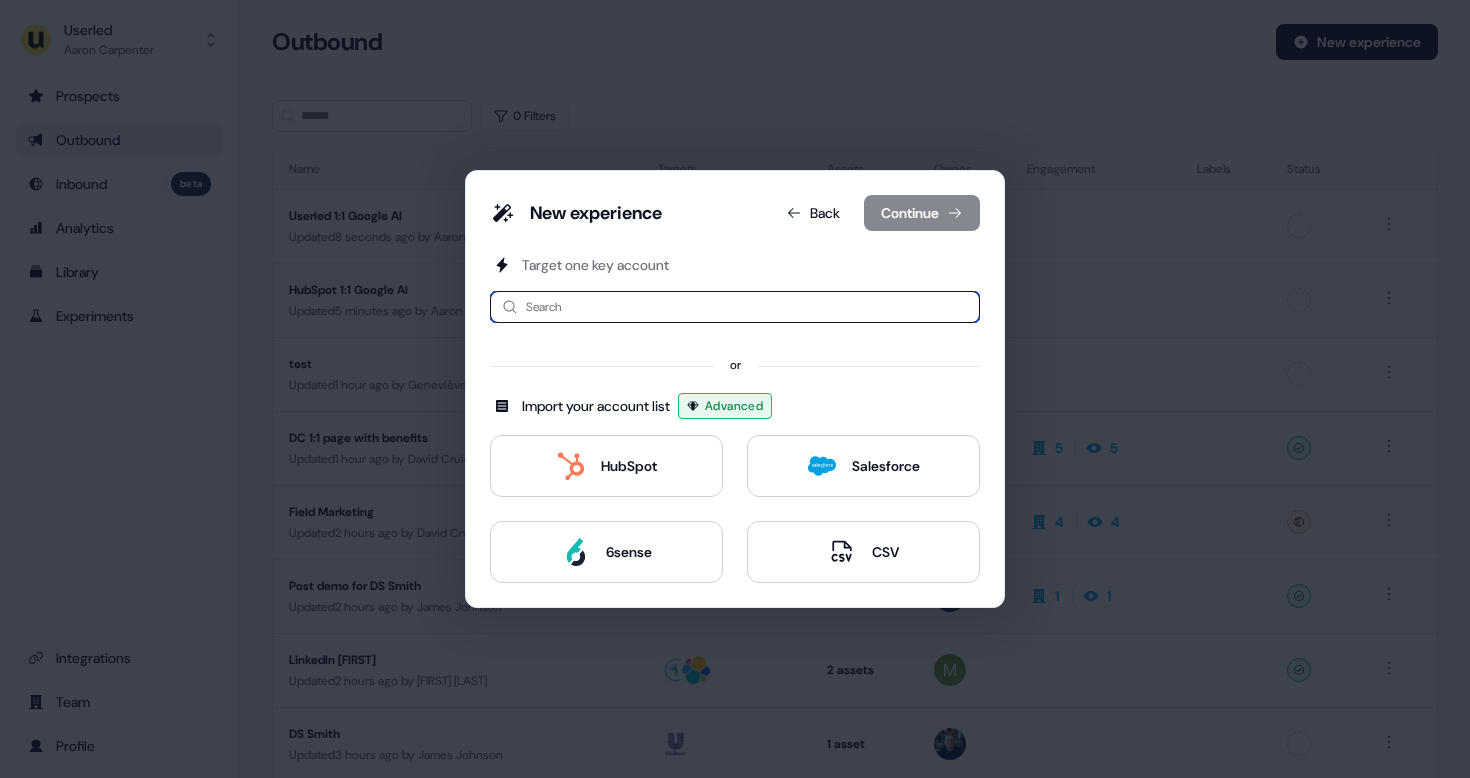 click at bounding box center (735, 307) 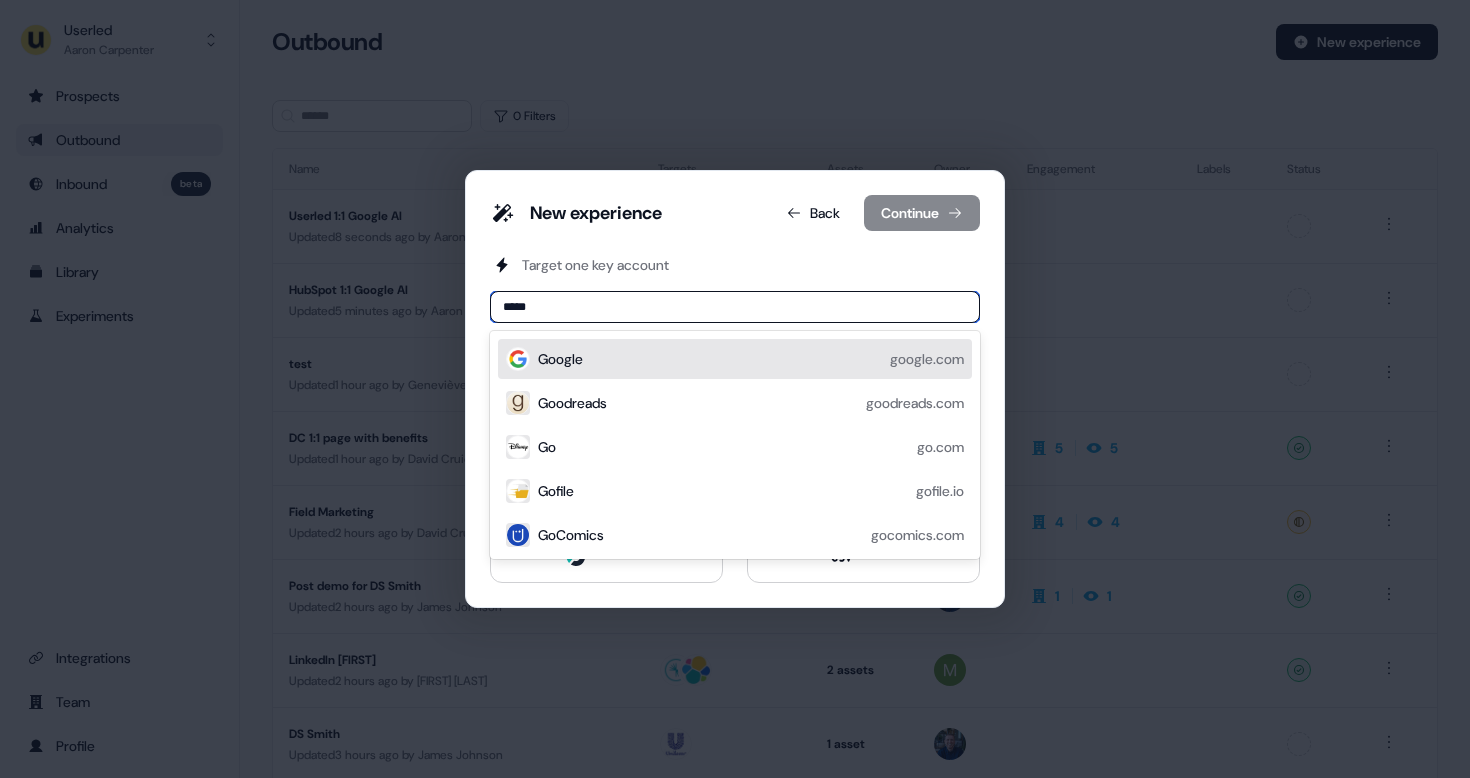 type on "******" 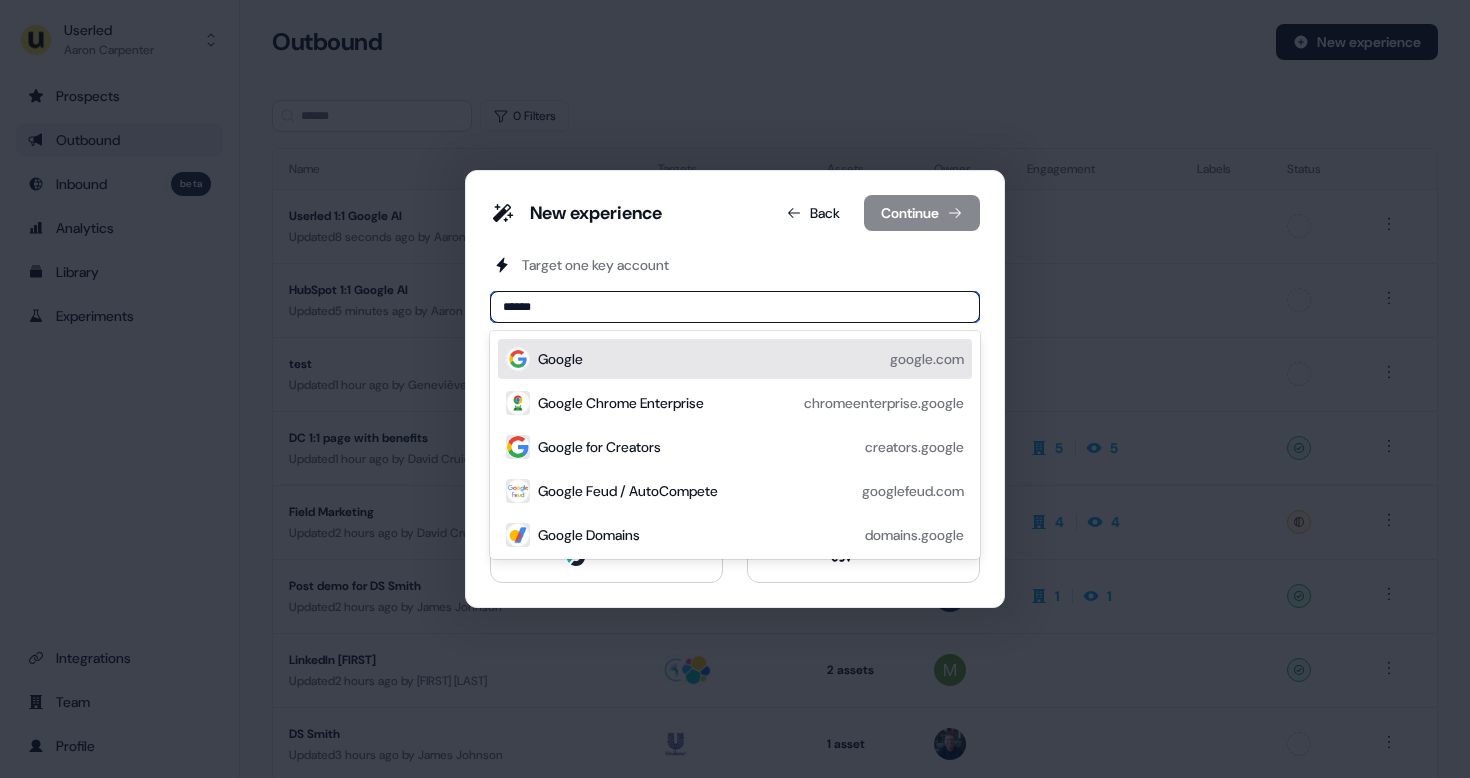 click on "Google google.com" at bounding box center [751, 359] 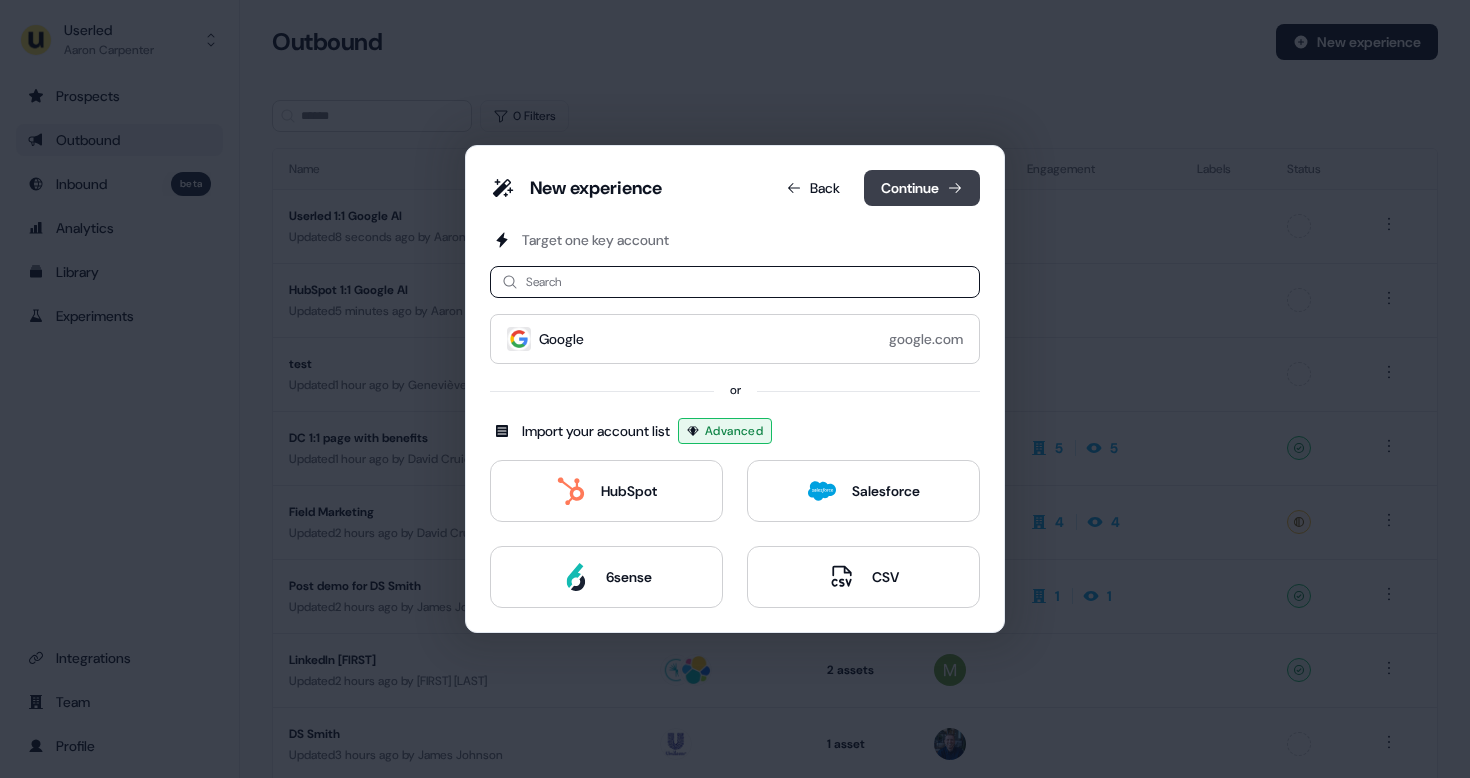 click on "Continue" at bounding box center (922, 188) 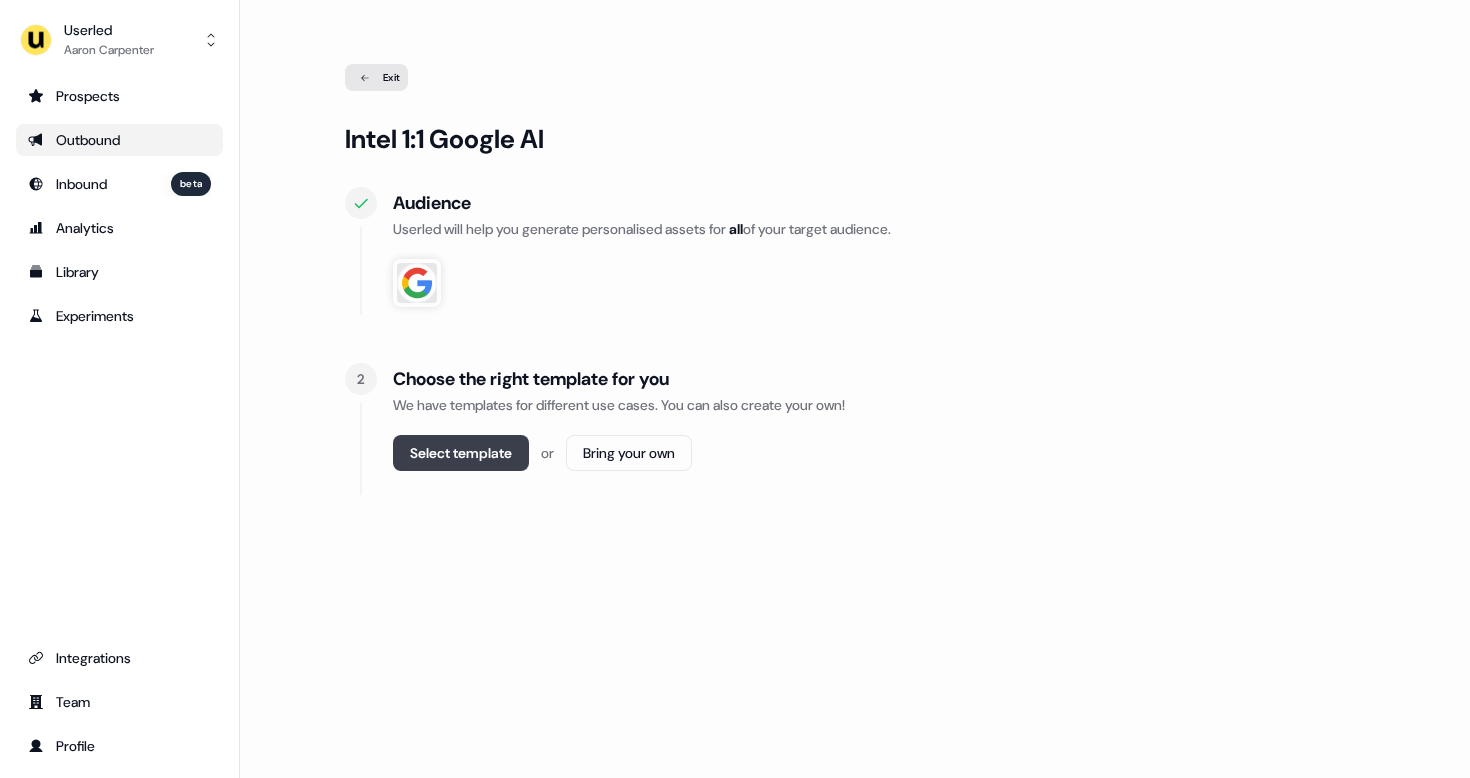 click on "Select template" at bounding box center (461, 453) 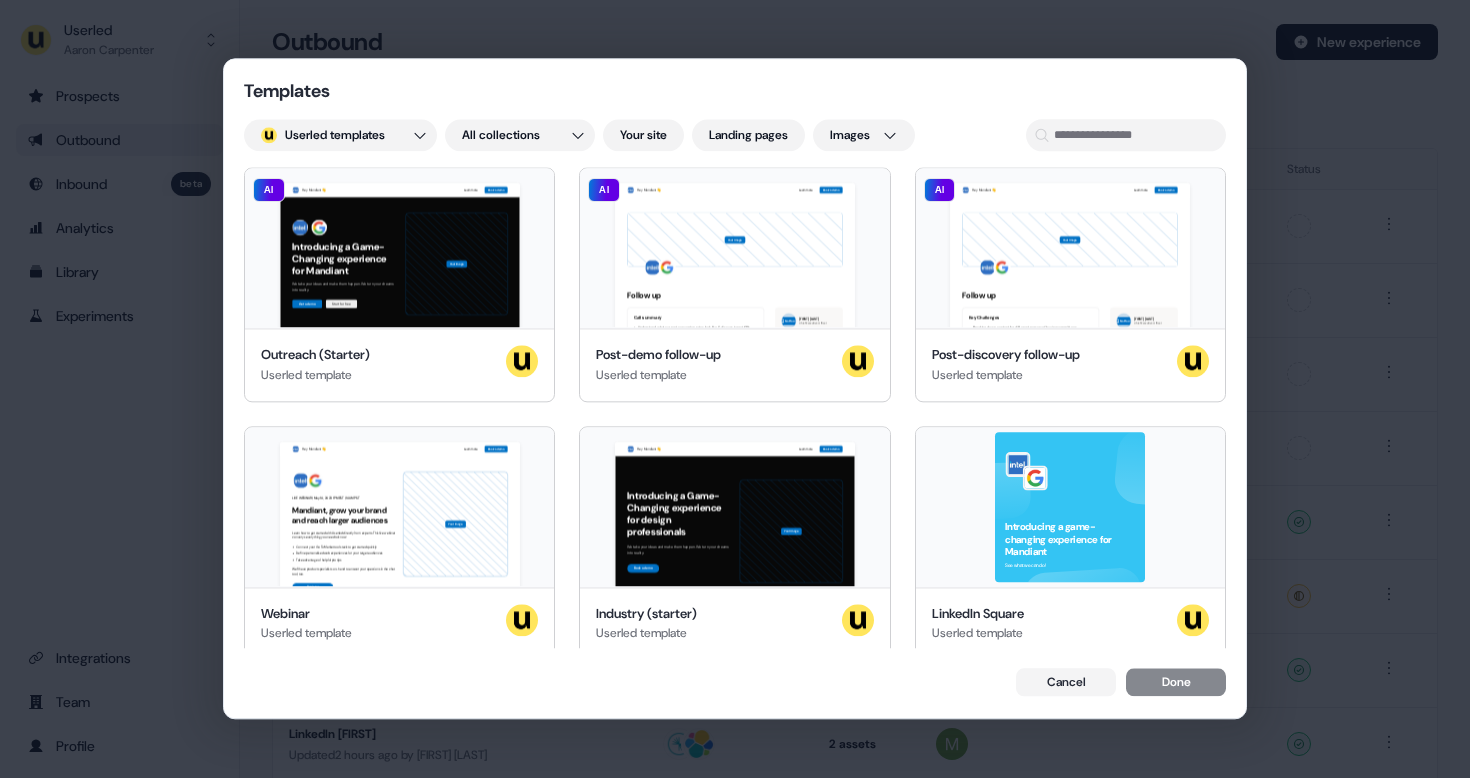 click on "Not found [FIRST] [LAST] Chief Executive Officer [EMAIL] [PHONE]" at bounding box center [735, 389] 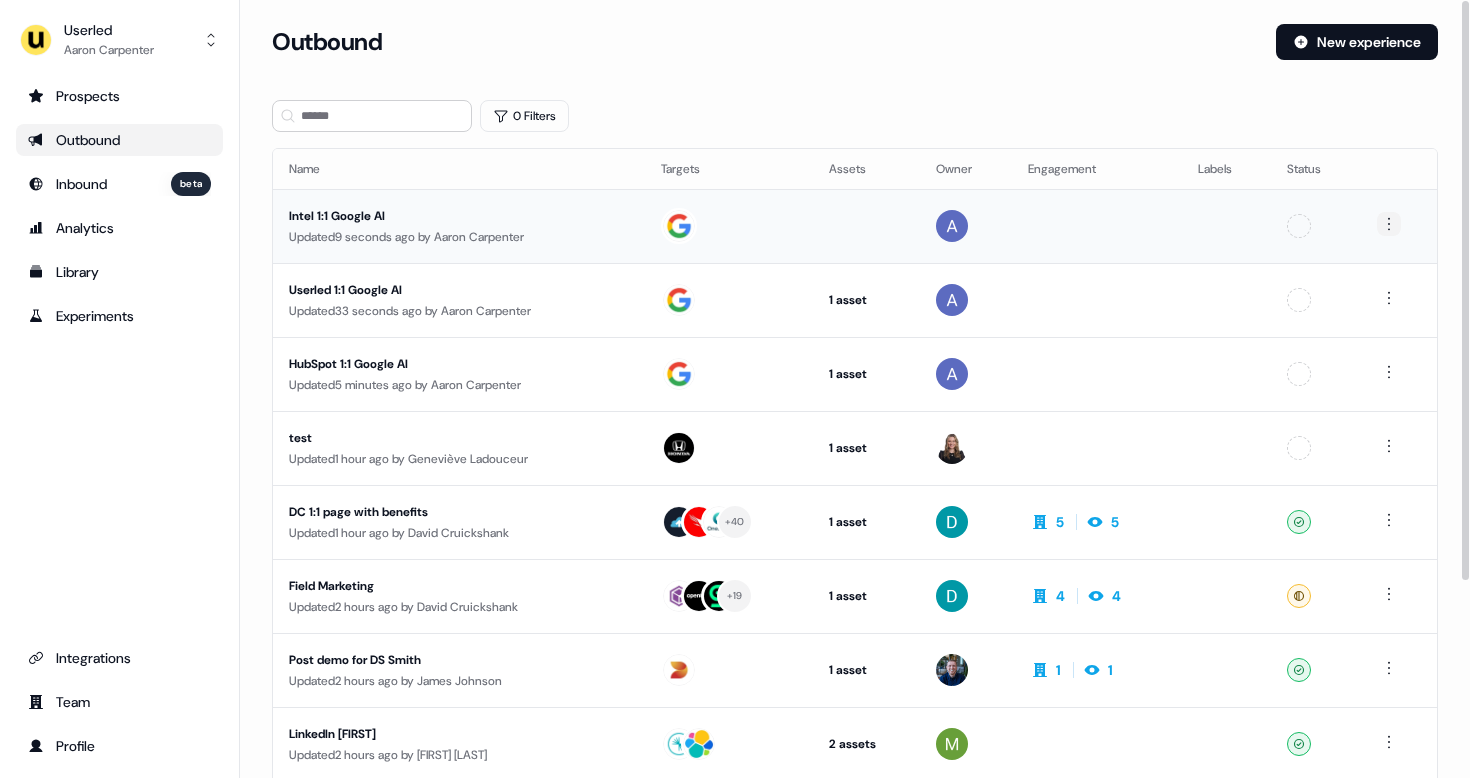 click on "For the best experience switch devices to a bigger screen. Go to Userled.io Userled Aaron Carpenter Prospects Outbound Inbound beta Analytics Library Experiments Integrations Team Profile Loading... Outbound New experience 0   Filters Name Targets Assets Owner Engagement Labels Status Intel 1:1 Google AI Updated  9 seconds ago   by   Aaron Carpenter Unconfigured Userled 1:1 Google AI Updated  33 seconds ago   by   Aaron Carpenter 1   asset Outreach (Starter) Unconfigured HubSpot 1:1 Google AI Updated  5 minutes ago   by   Aaron Carpenter 1   asset Outreach (Starter) Unconfigured test Updated  1 hour ago   by   Geneviève Ladouceur 1   asset Outreach (Starter) Unconfigured DC 1:1 page with benefits Updated  1 hour ago   by   David Cruickshank + 40 1   asset Outreach (Starter) 5 5 Ready Field Marketing Updated  2 hours ago   by   David Cruickshank + 19 1   asset Outreach (Starter) 4 4 Ready Post demo for DS Smith Updated  2 hours ago   by   James Johnson 1   asset Post-demo follow-up 1 1 Ready Updated" at bounding box center [735, 389] 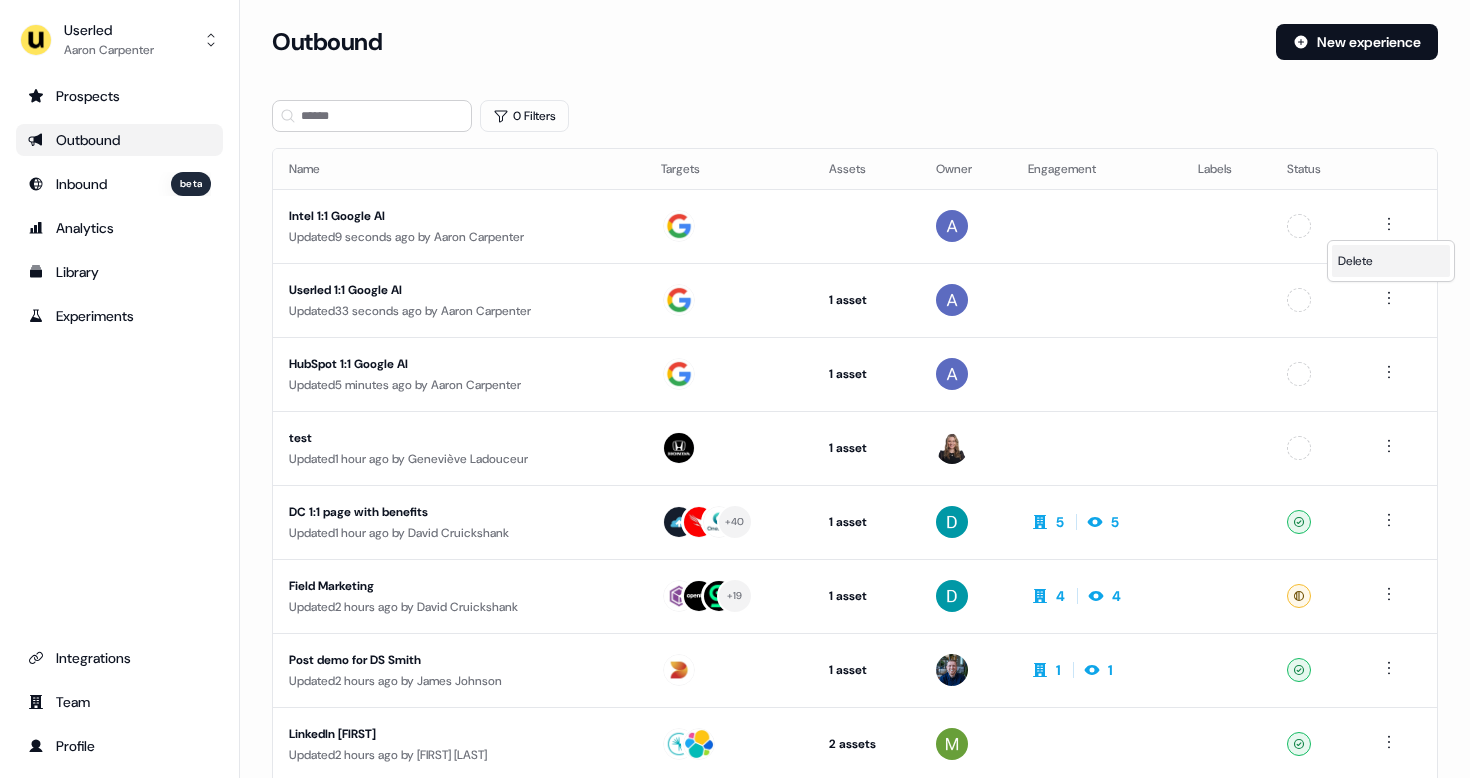 click on "Delete" at bounding box center (1355, 261) 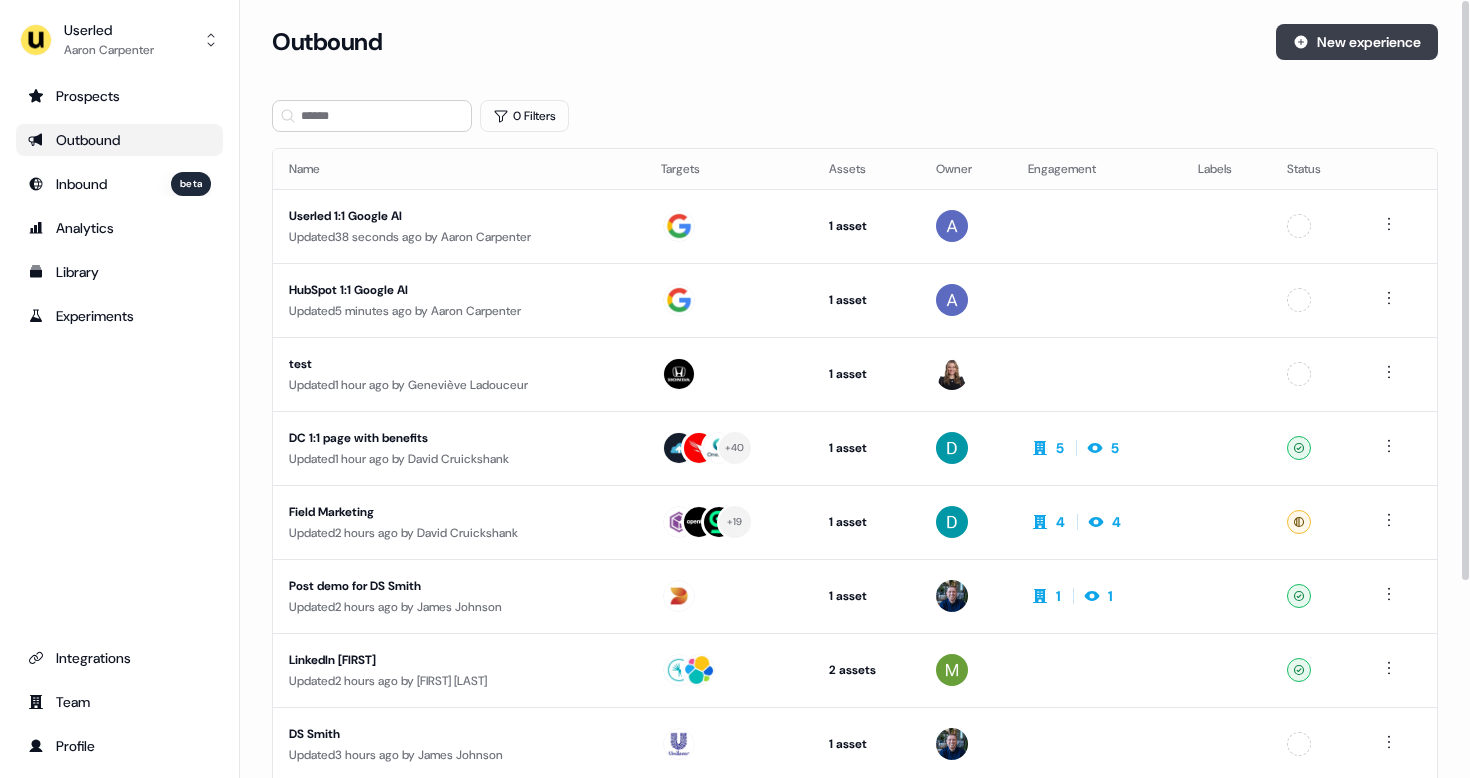 click on "New experience" at bounding box center (1357, 42) 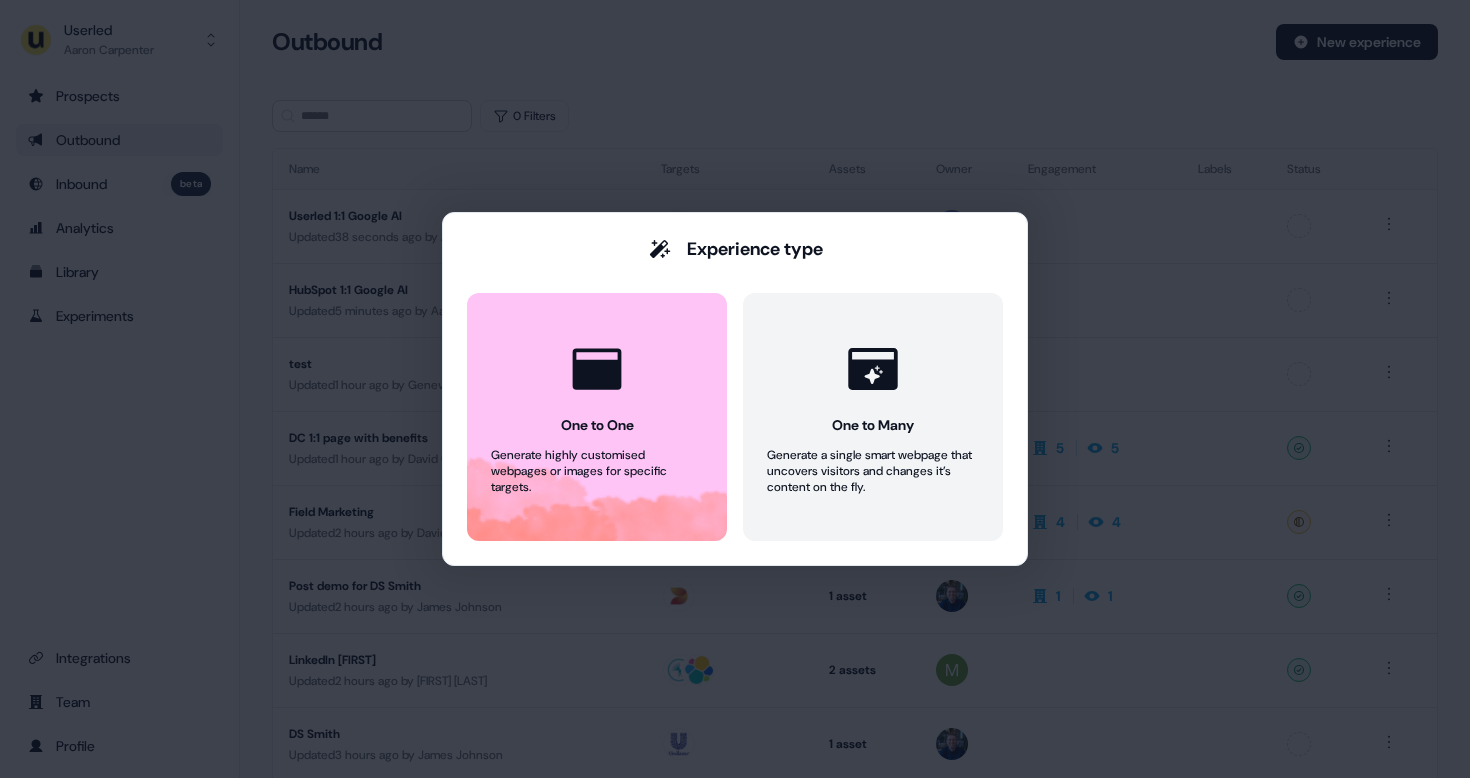 click on "One to One Generate highly customised webpages or images for specific targets. One to Many Generate a single smart webpage that uncovers visitors and changes it’s content on the fly." at bounding box center (735, 417) 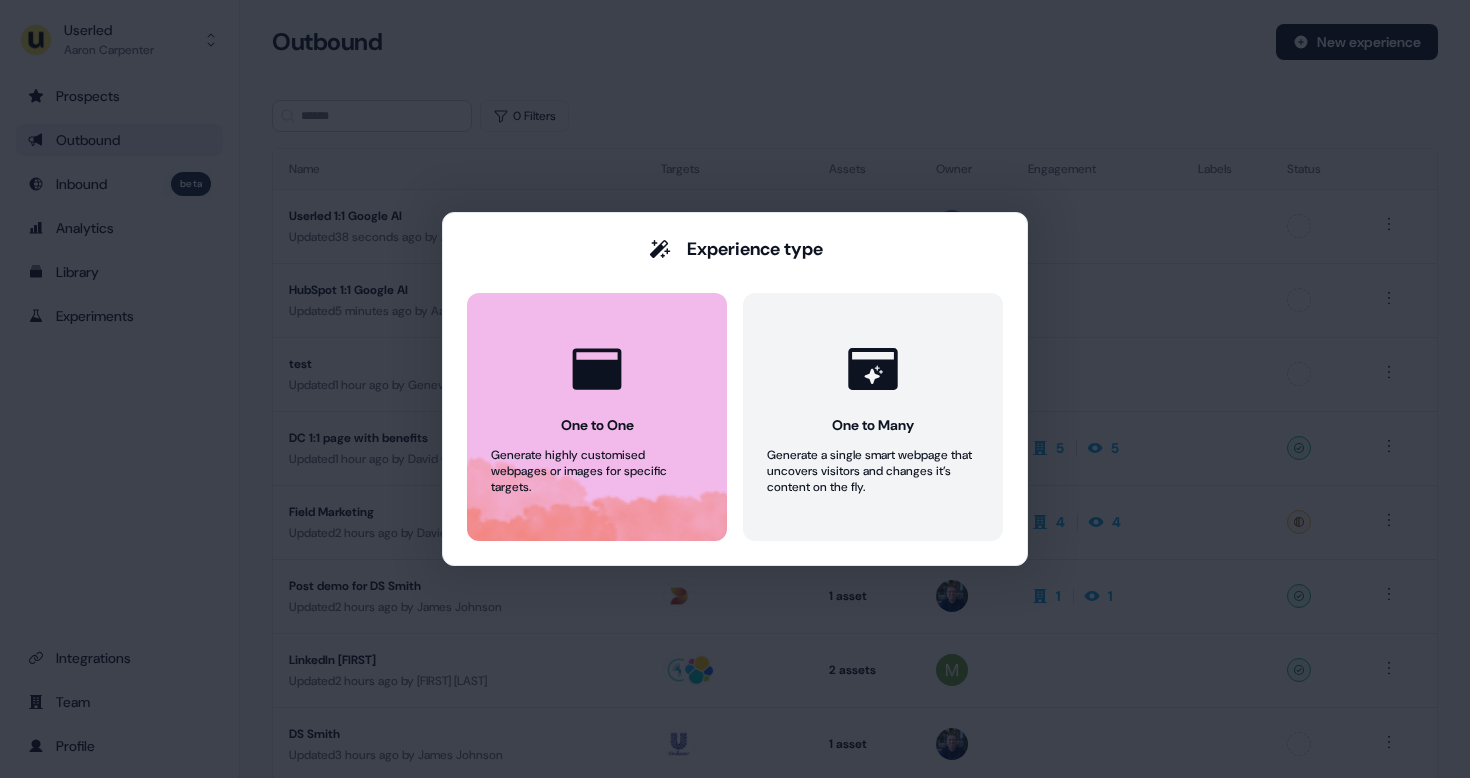 click on "One to One Generate highly customised webpages or images for specific targets." at bounding box center (597, 417) 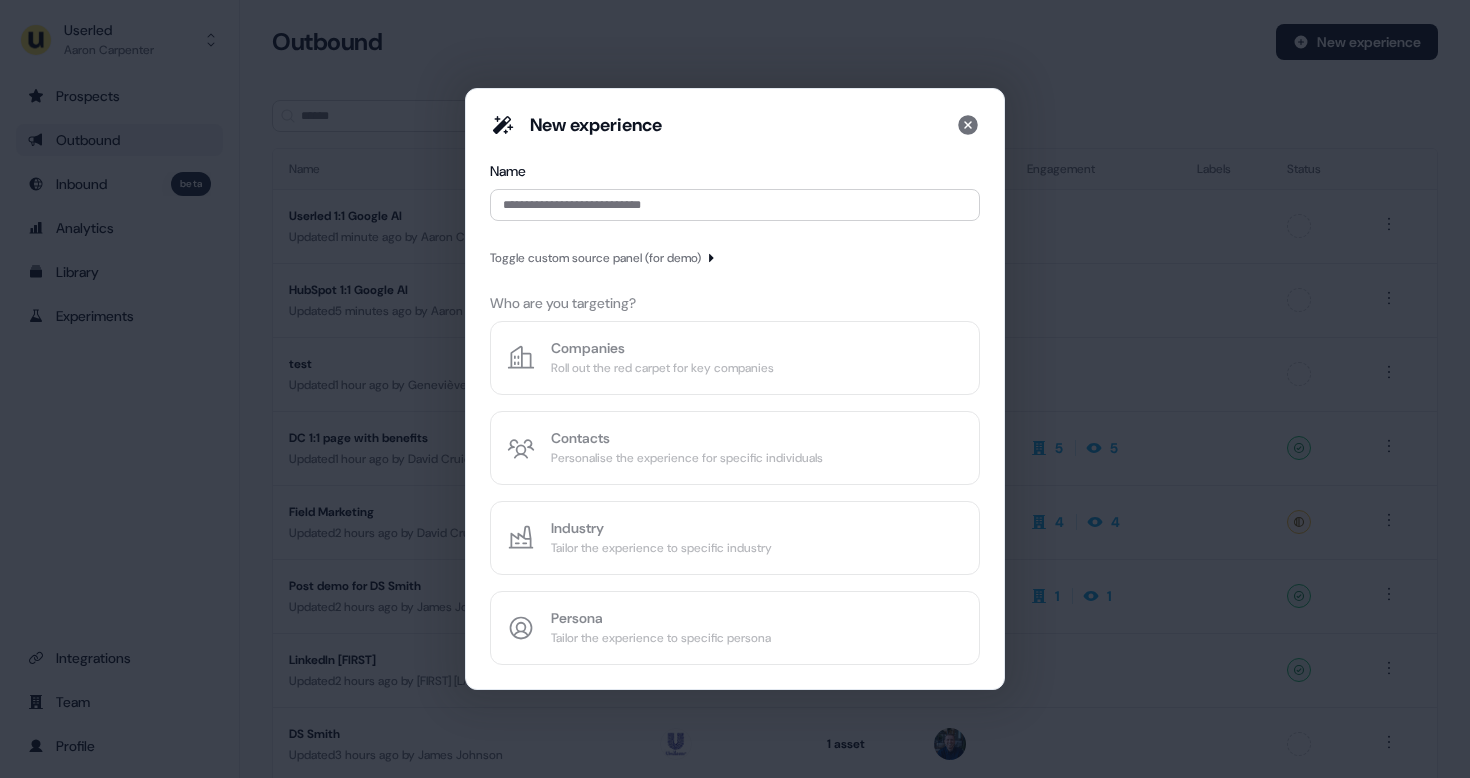 click on "Toggle custom source panel (for demo)" at bounding box center (595, 258) 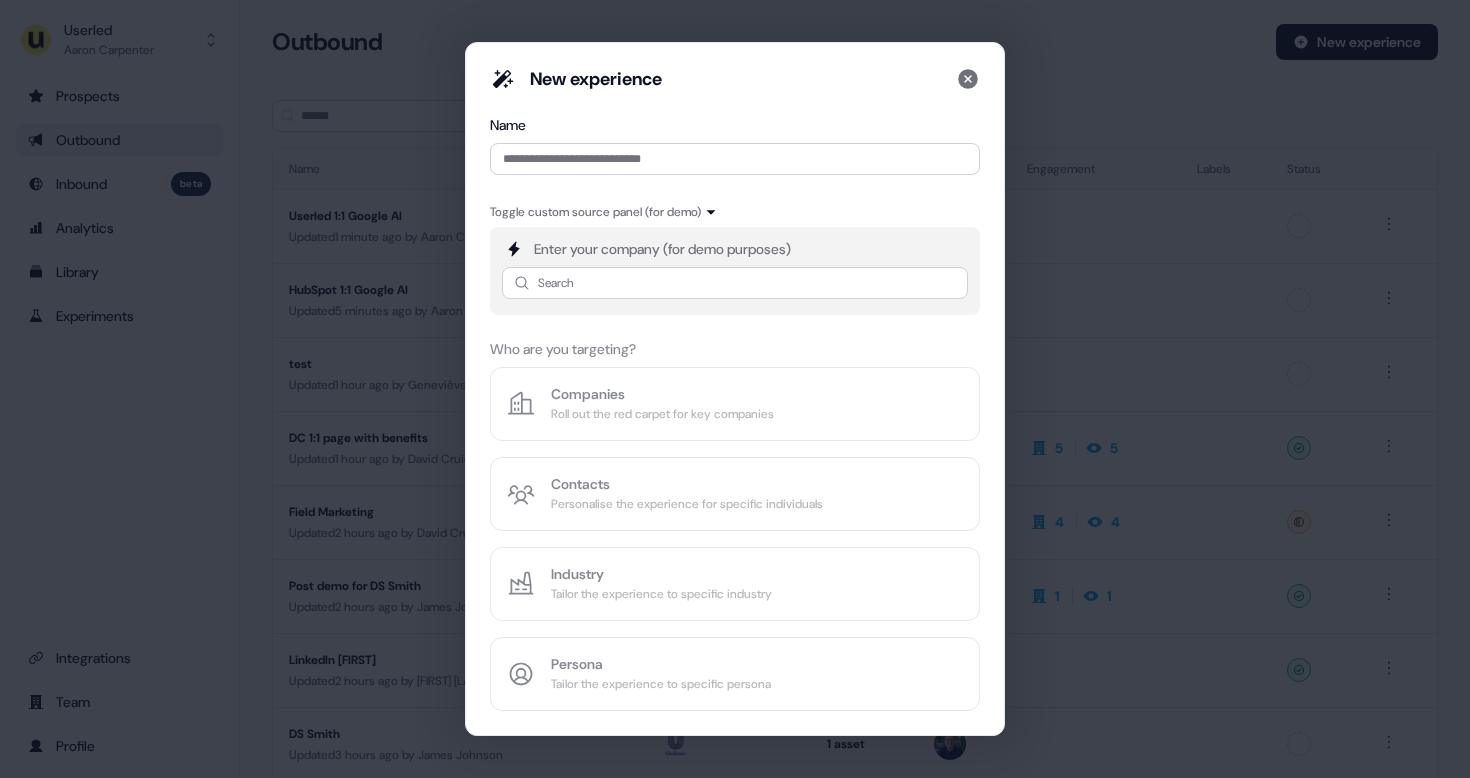 type 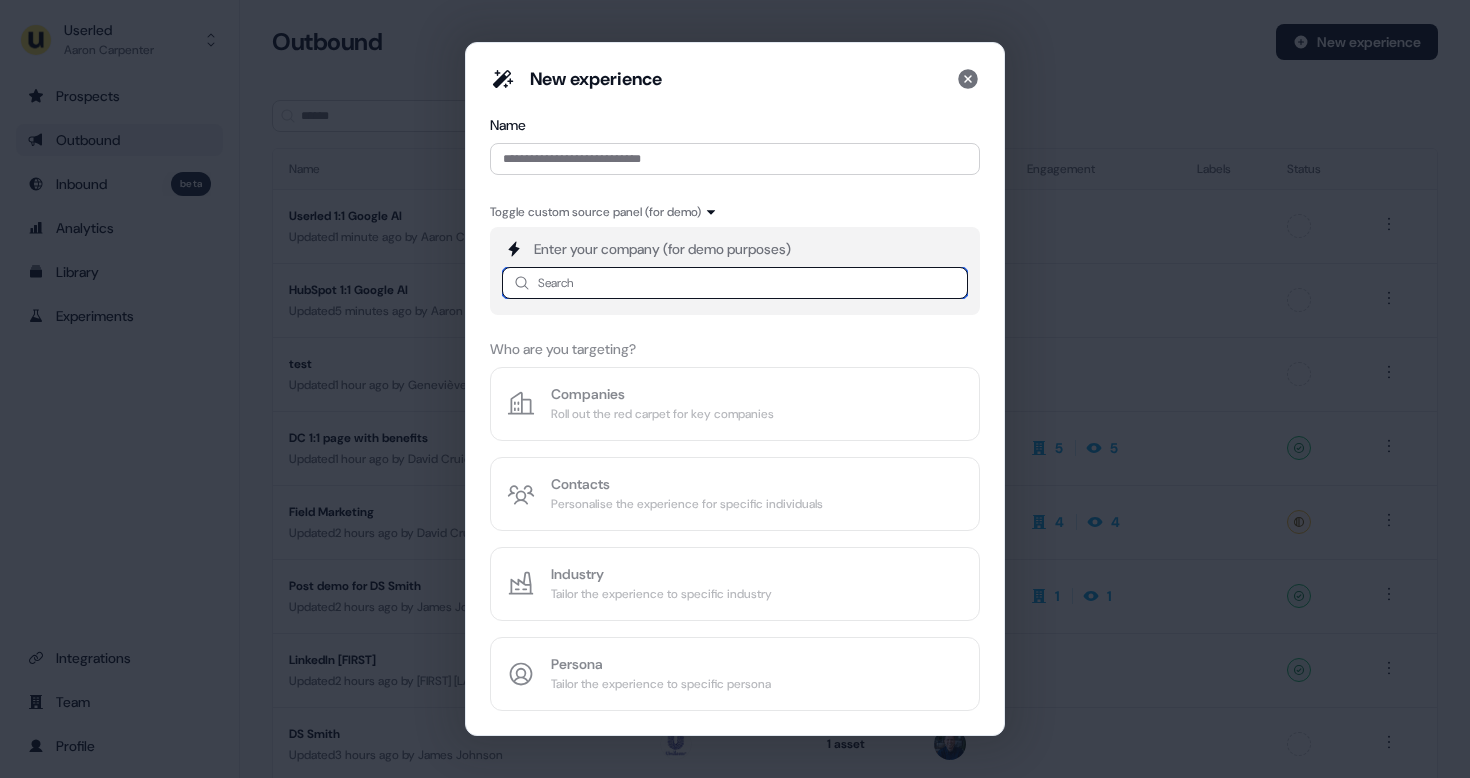 click at bounding box center (735, 283) 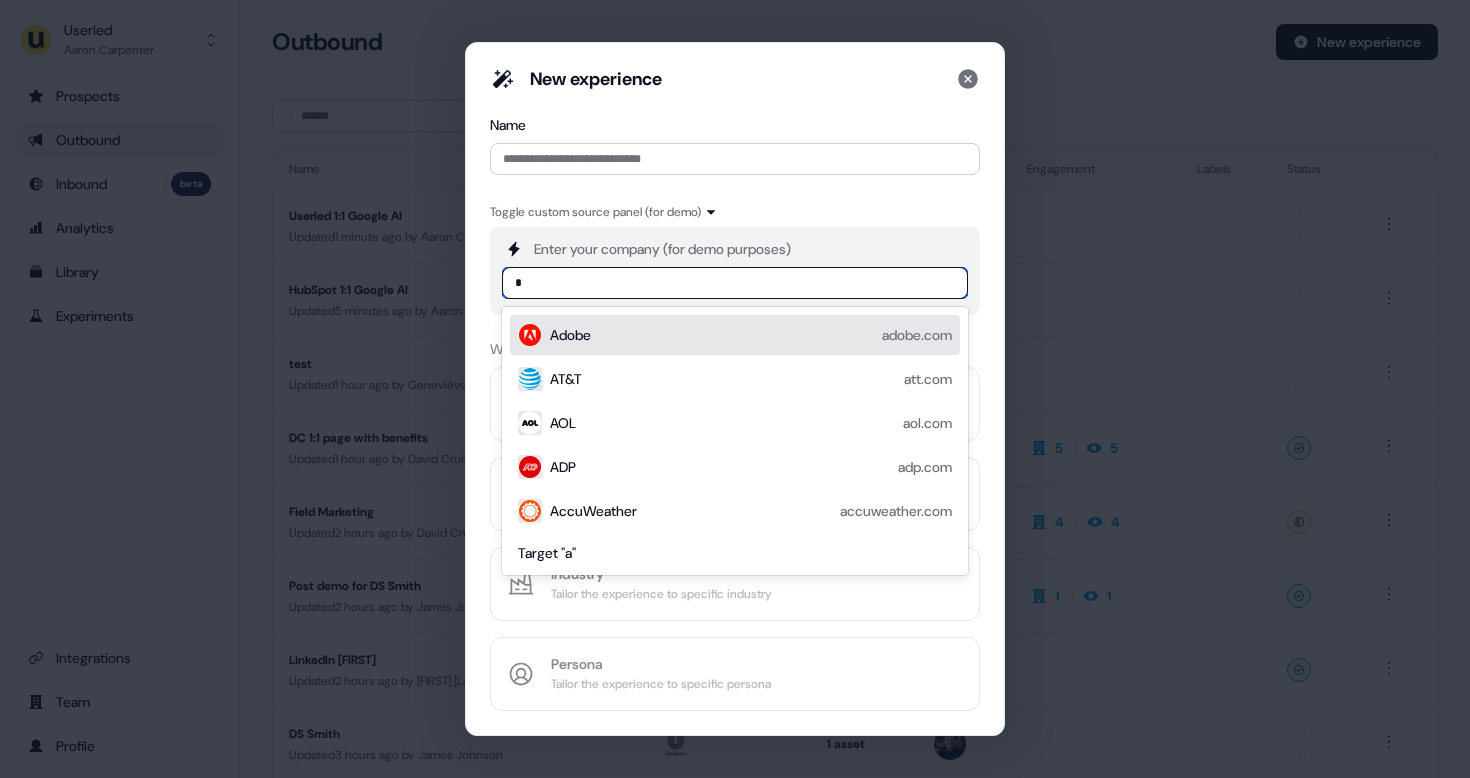 type on "**" 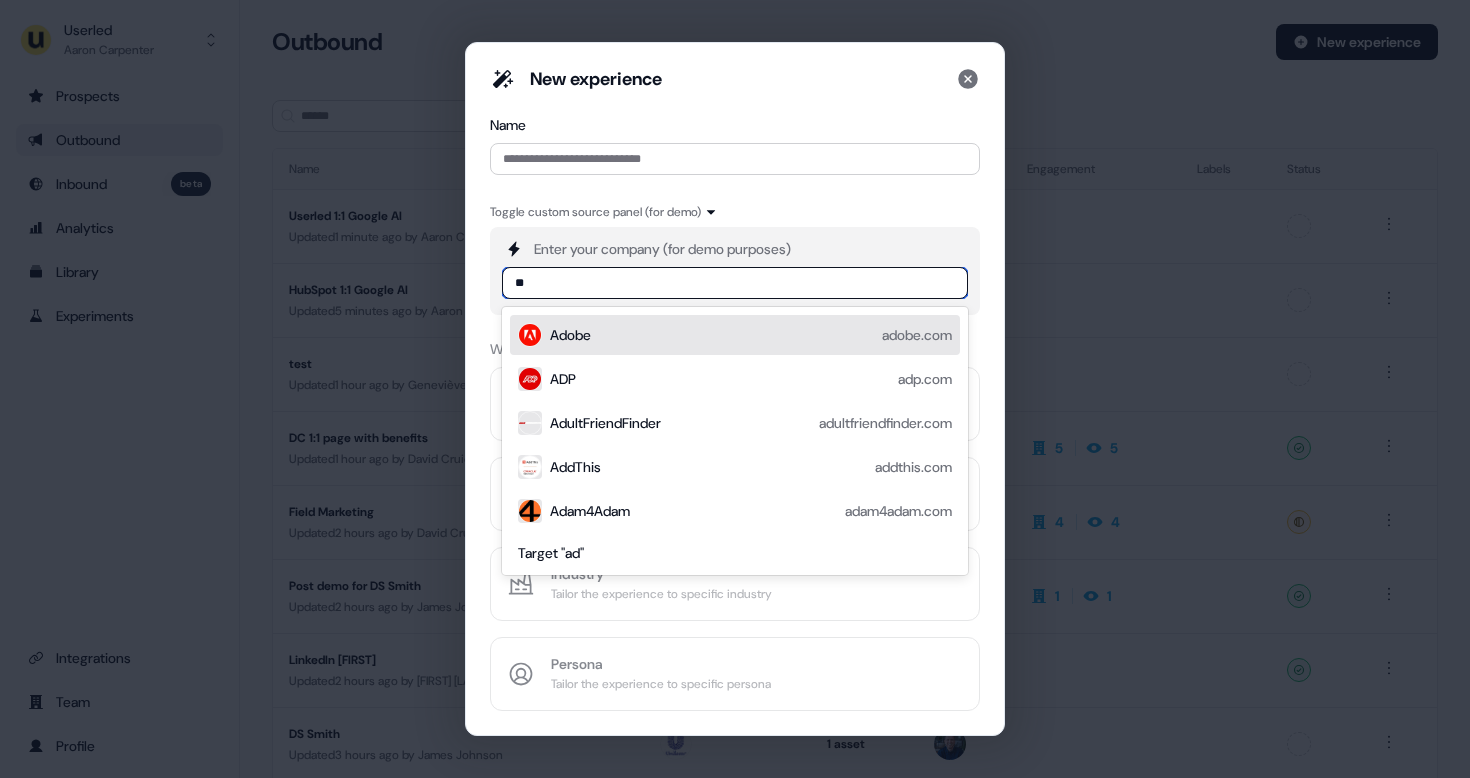 click on "Adobe adobe.com" at bounding box center (751, 335) 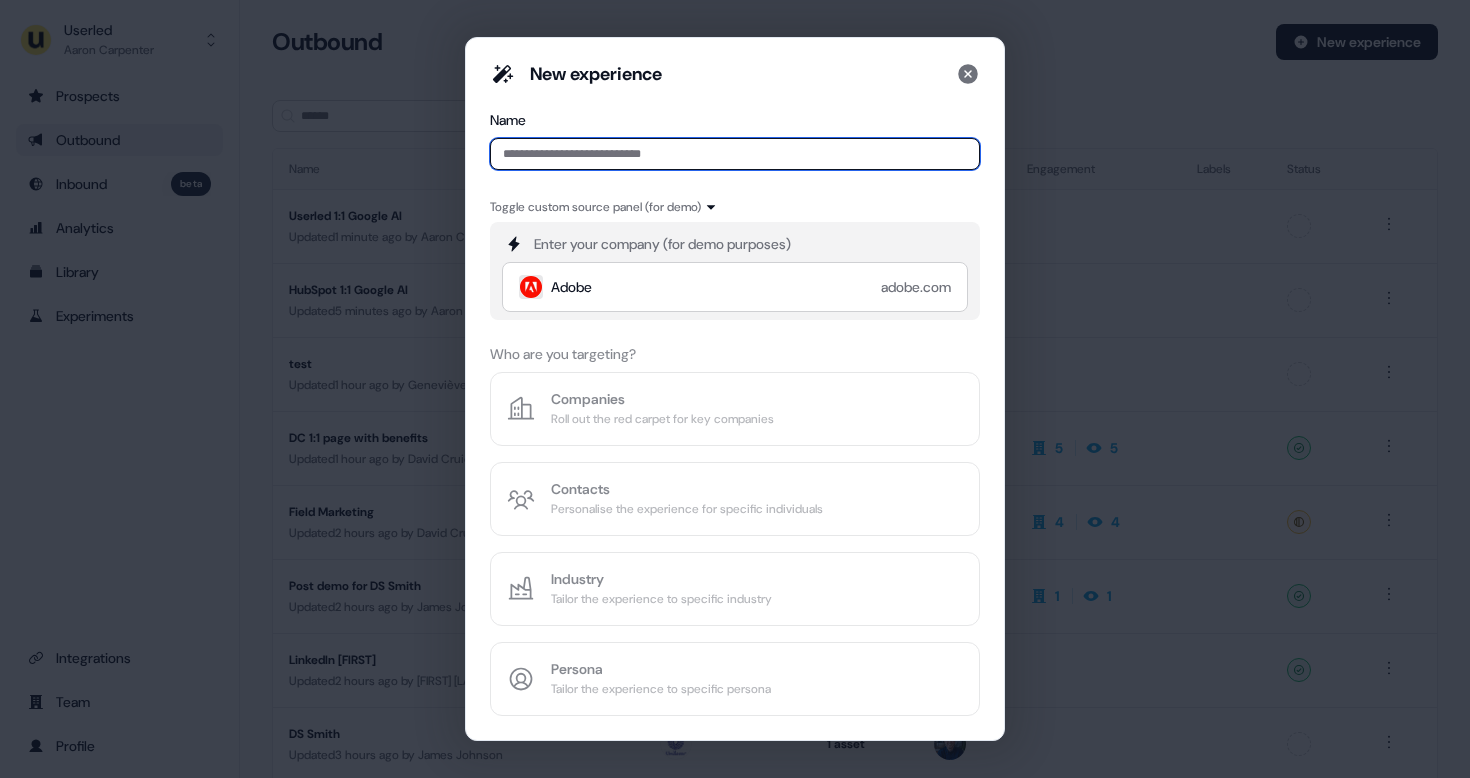 click at bounding box center [735, 154] 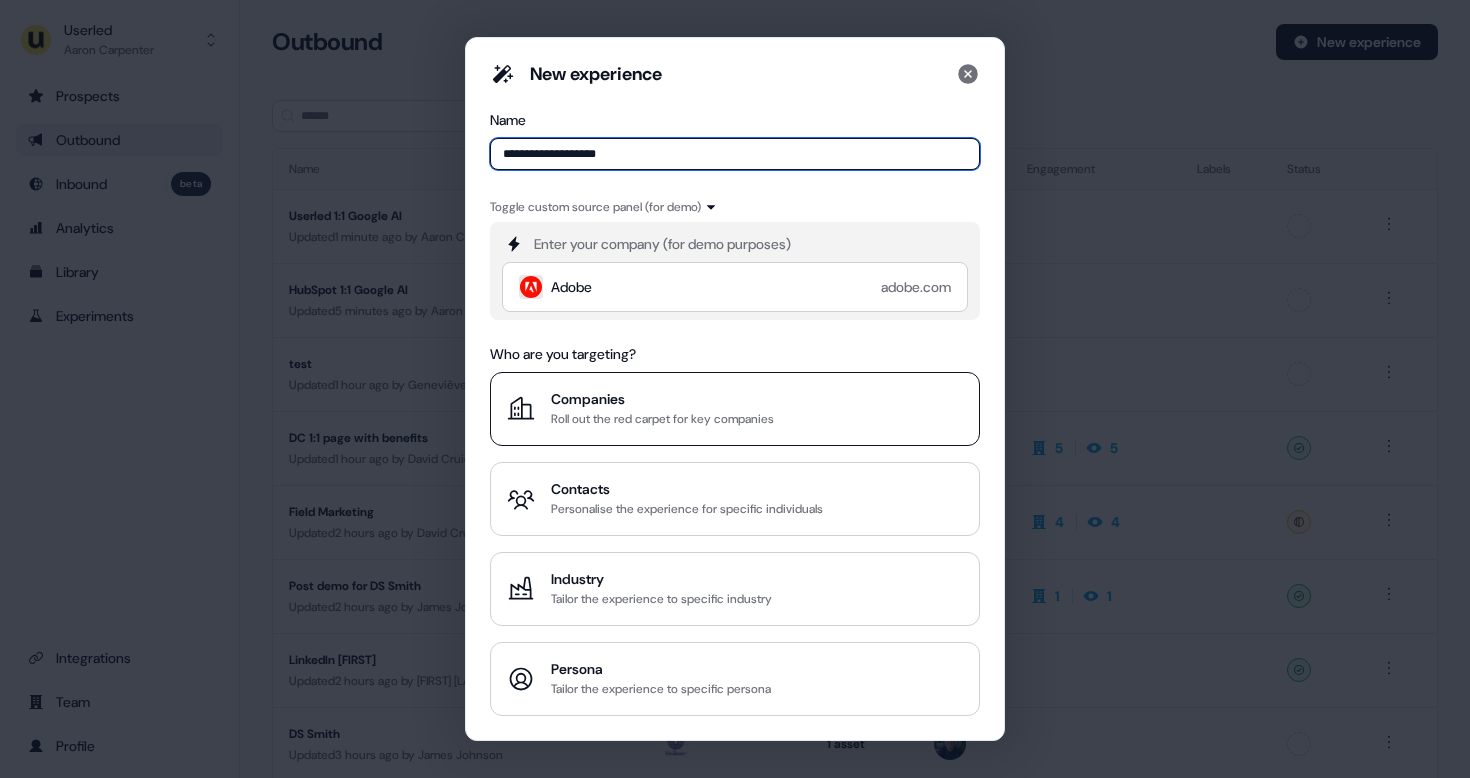 type on "**********" 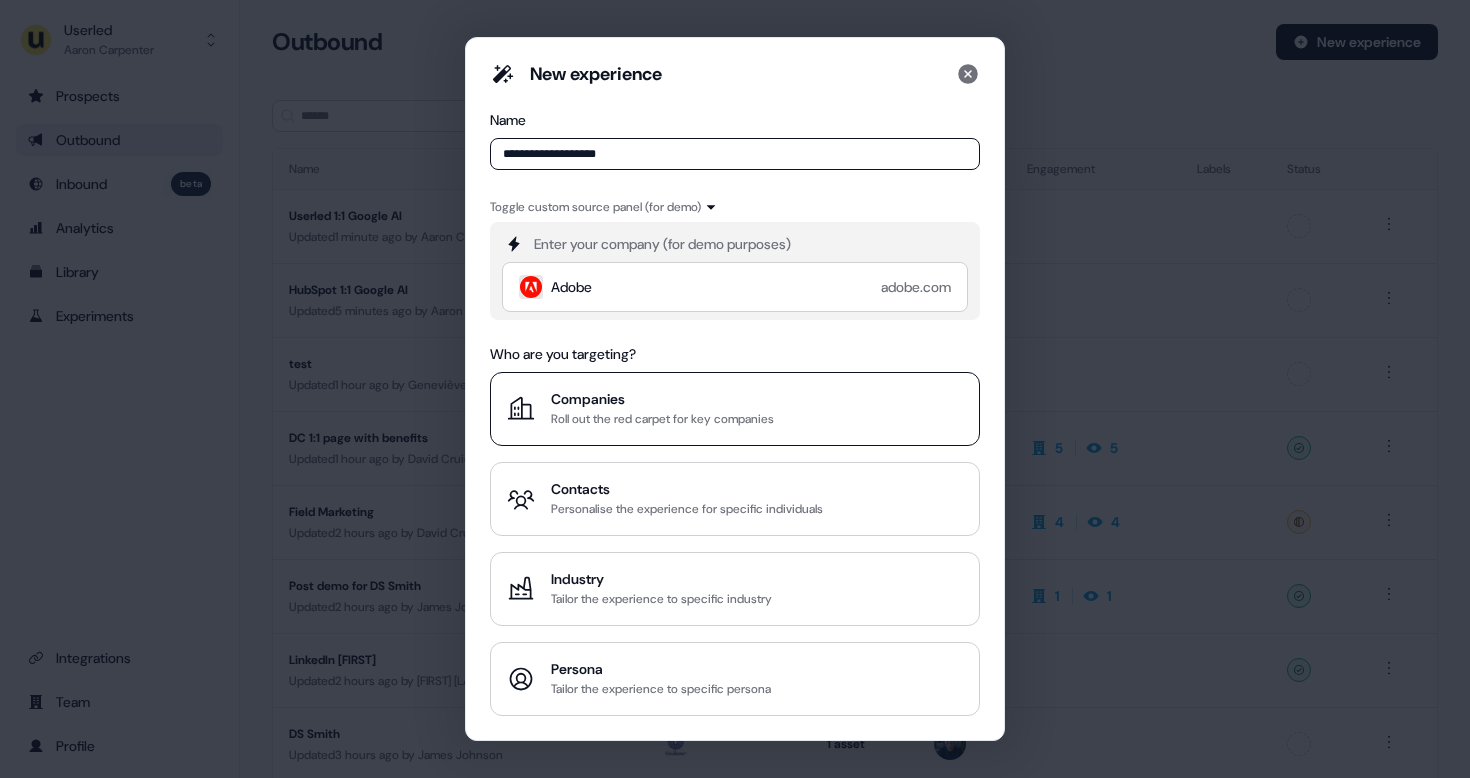 click on "Companies" at bounding box center [662, 399] 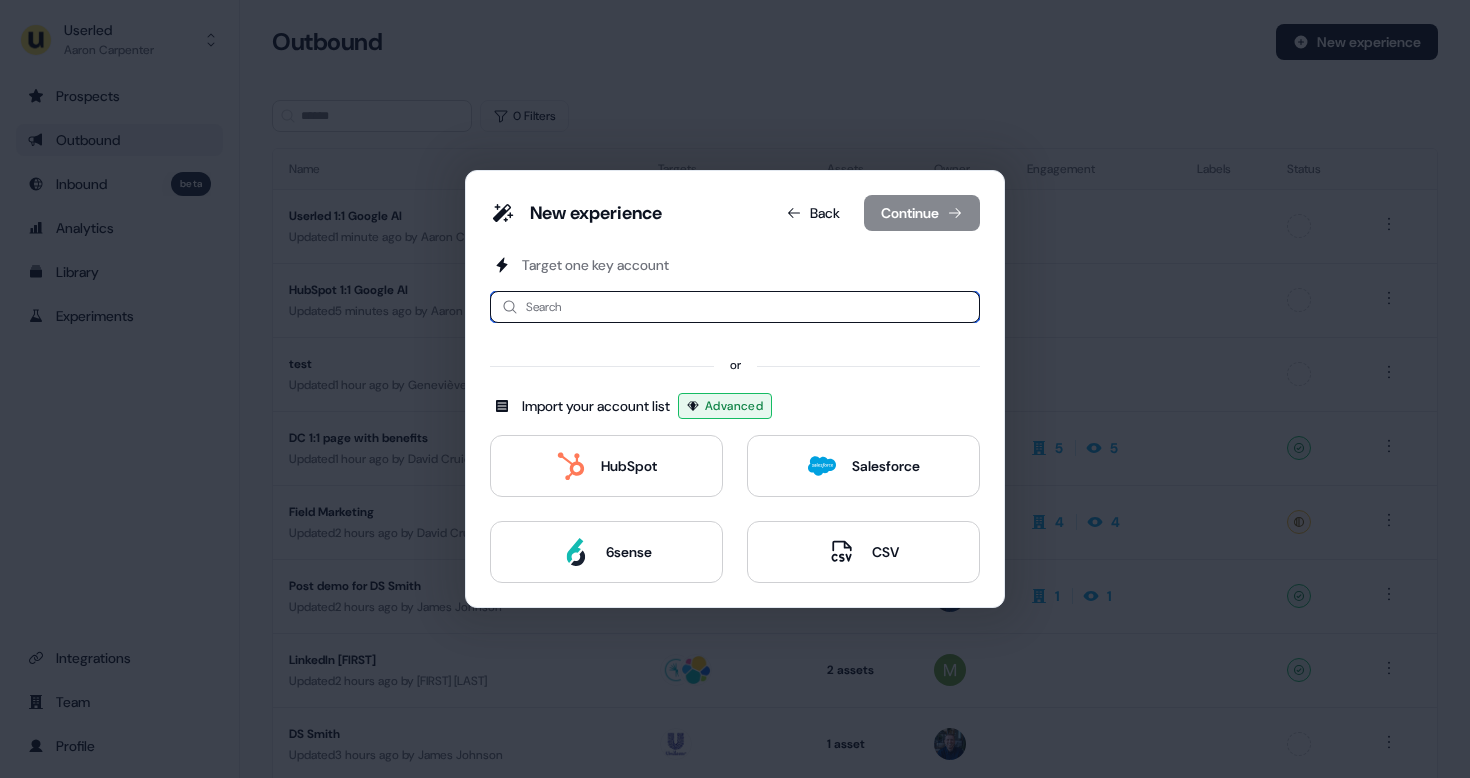 click at bounding box center (735, 307) 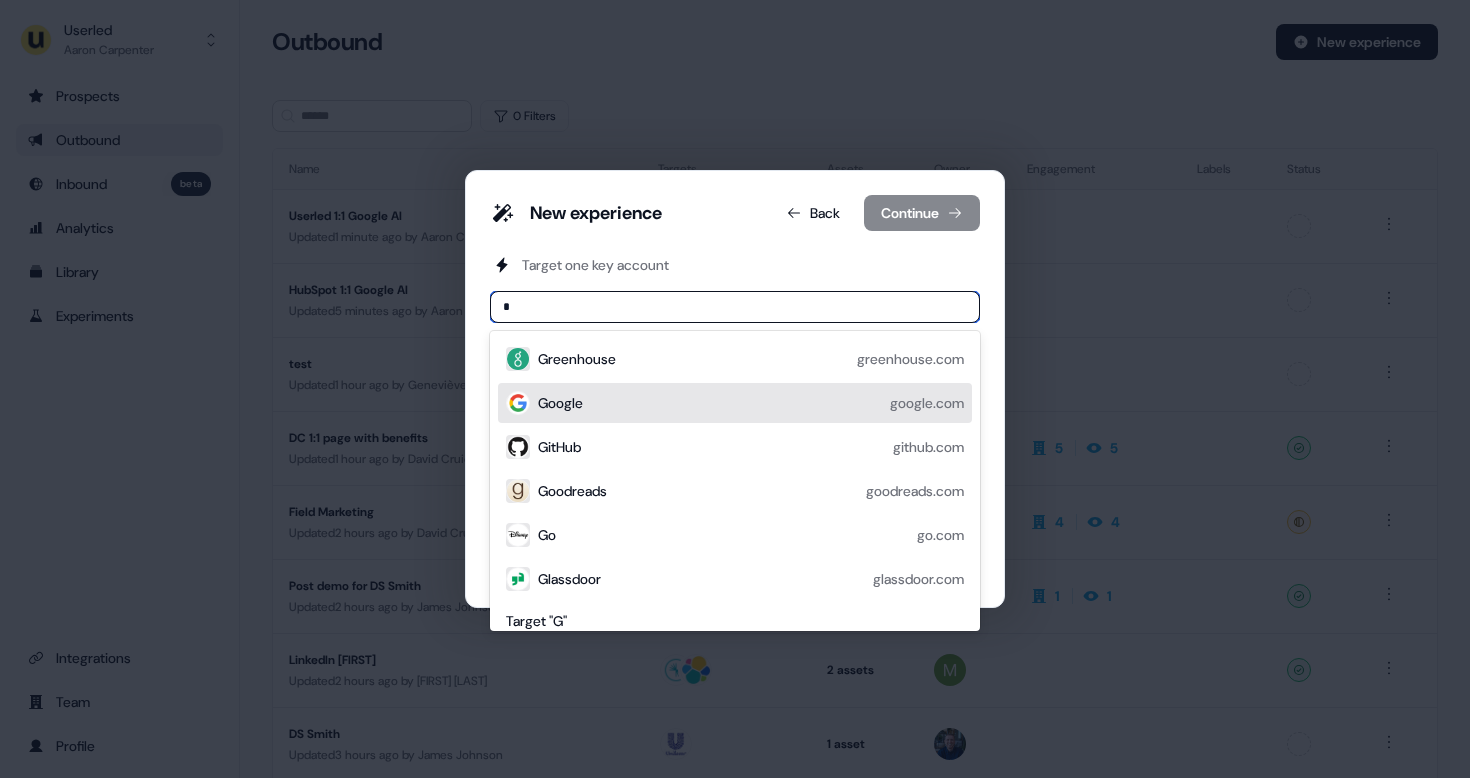 click on "Google google.com" at bounding box center (751, 403) 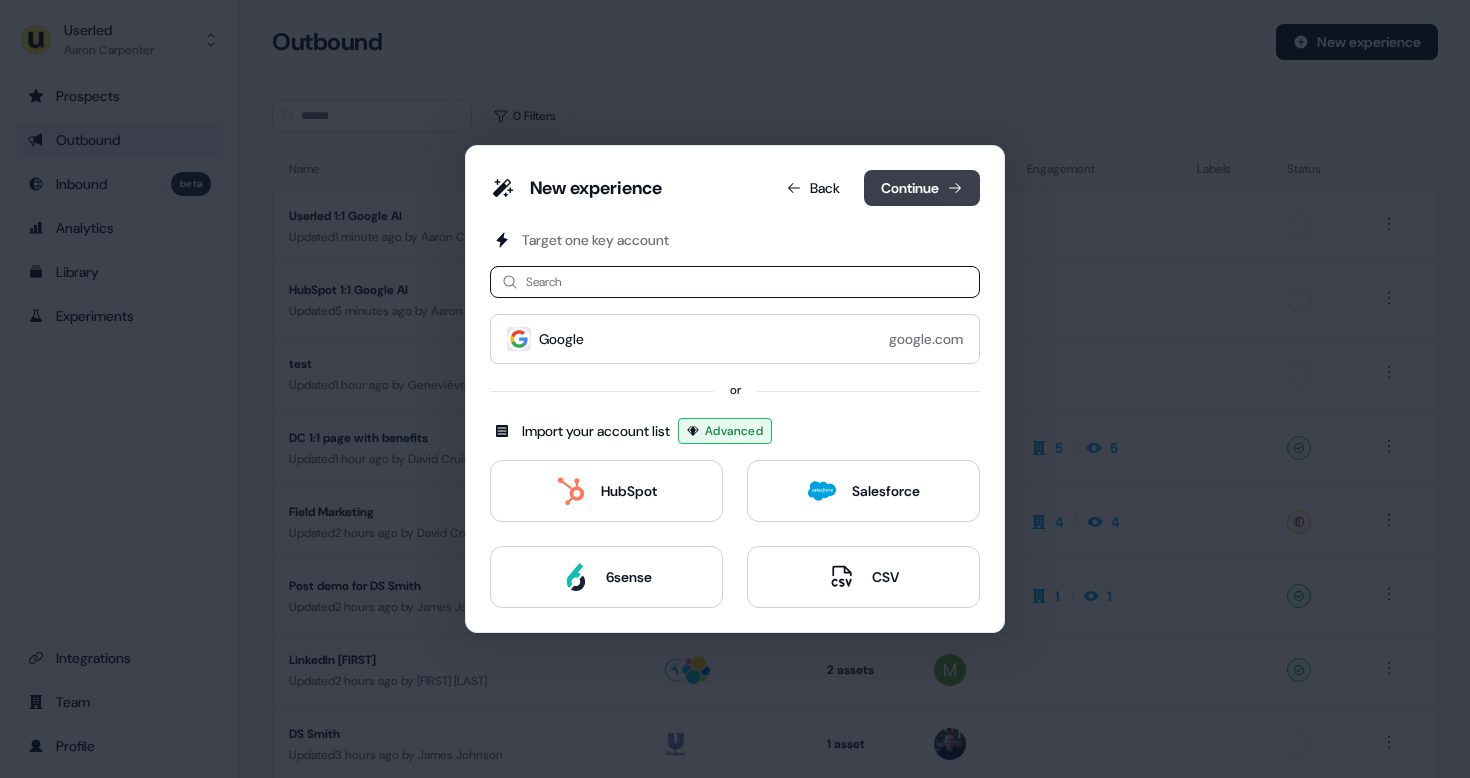 click on "Continue" at bounding box center [922, 188] 